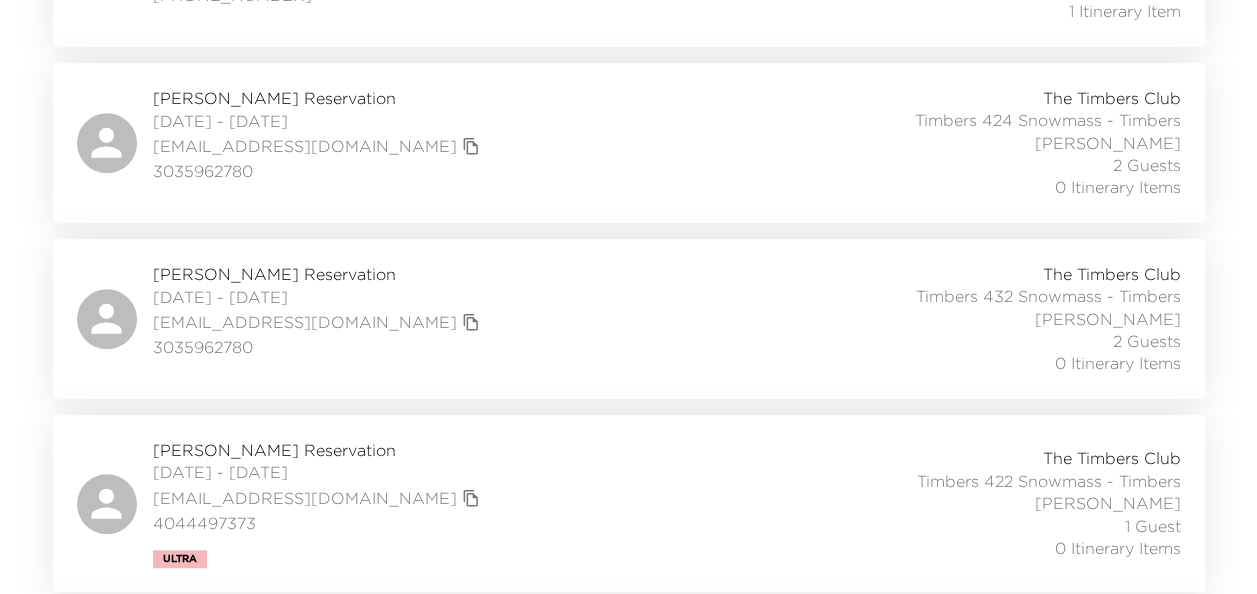 scroll, scrollTop: 530, scrollLeft: 0, axis: vertical 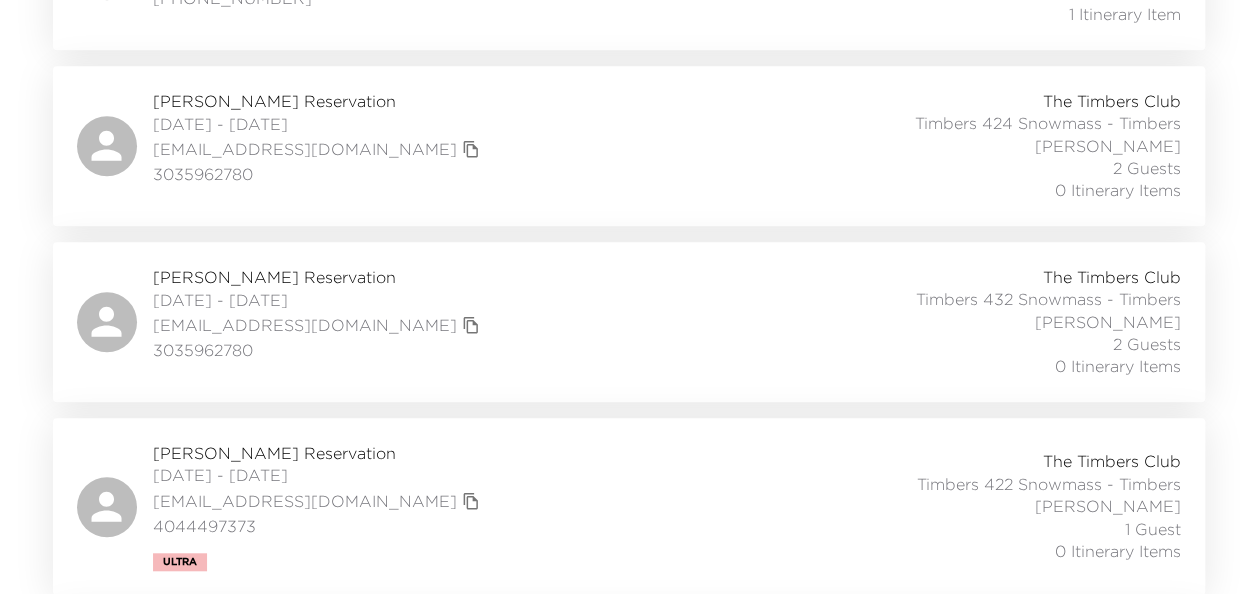 click on "William Sharp Reservation" at bounding box center (319, 277) 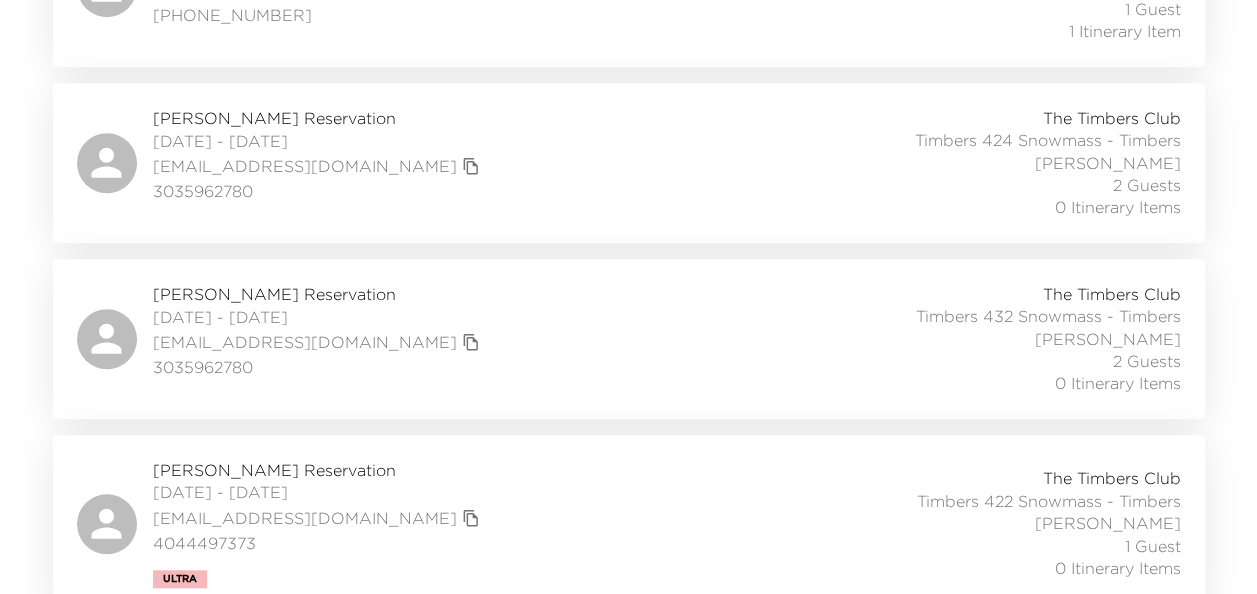scroll, scrollTop: 512, scrollLeft: 0, axis: vertical 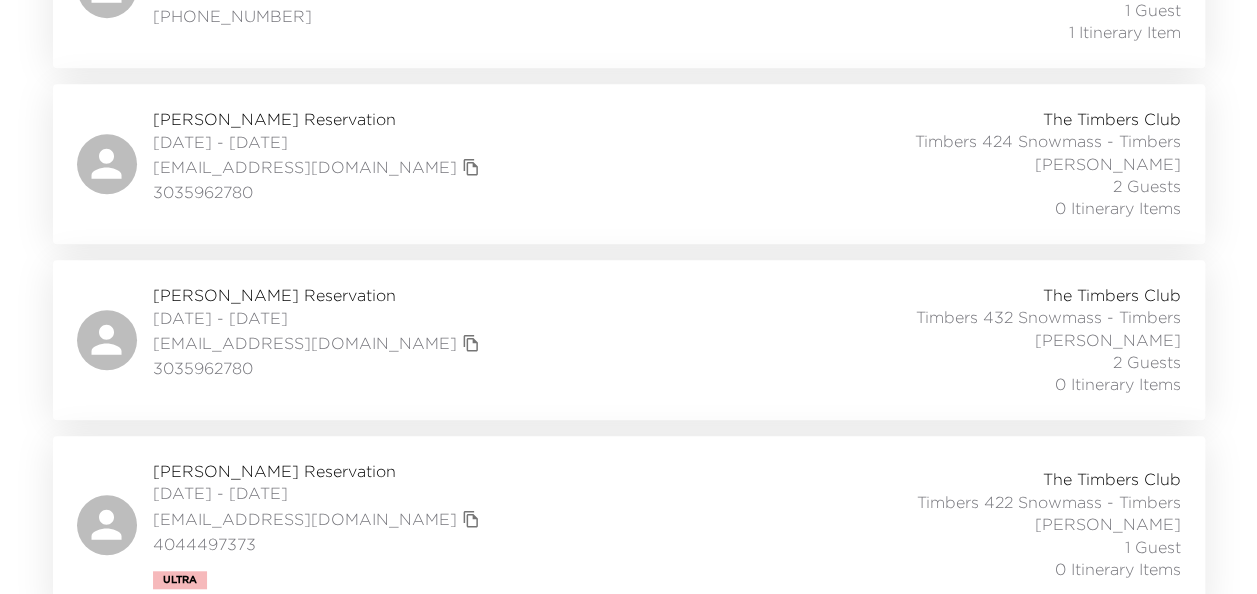 click on "William Sharp Reservation" at bounding box center [319, 295] 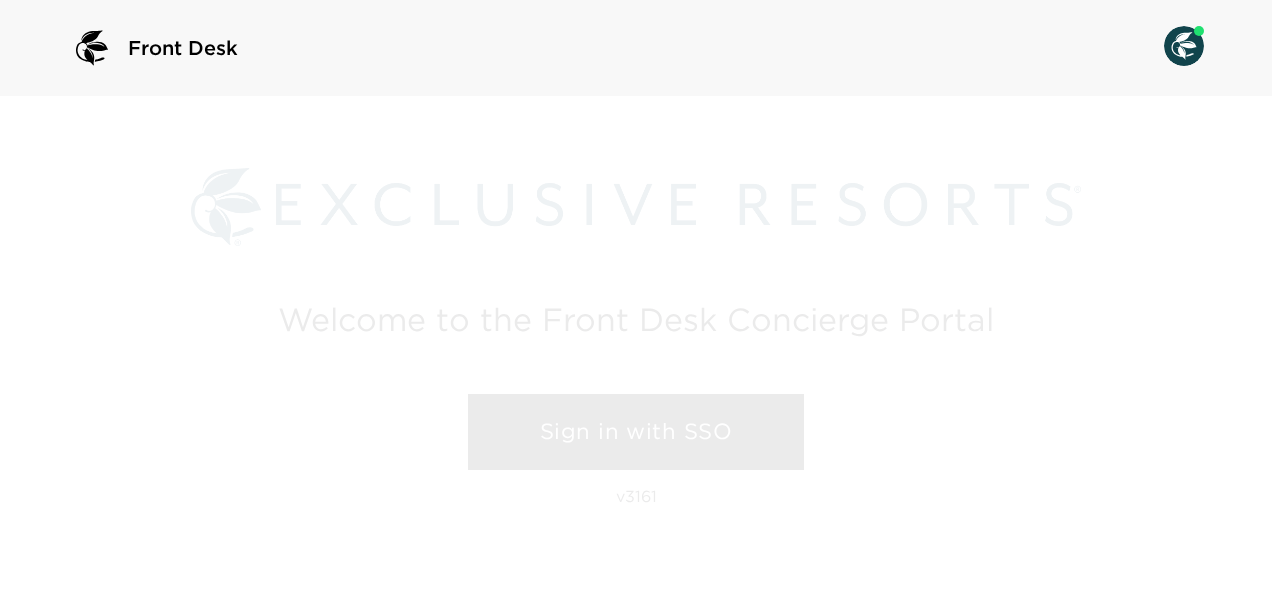 scroll, scrollTop: 0, scrollLeft: 0, axis: both 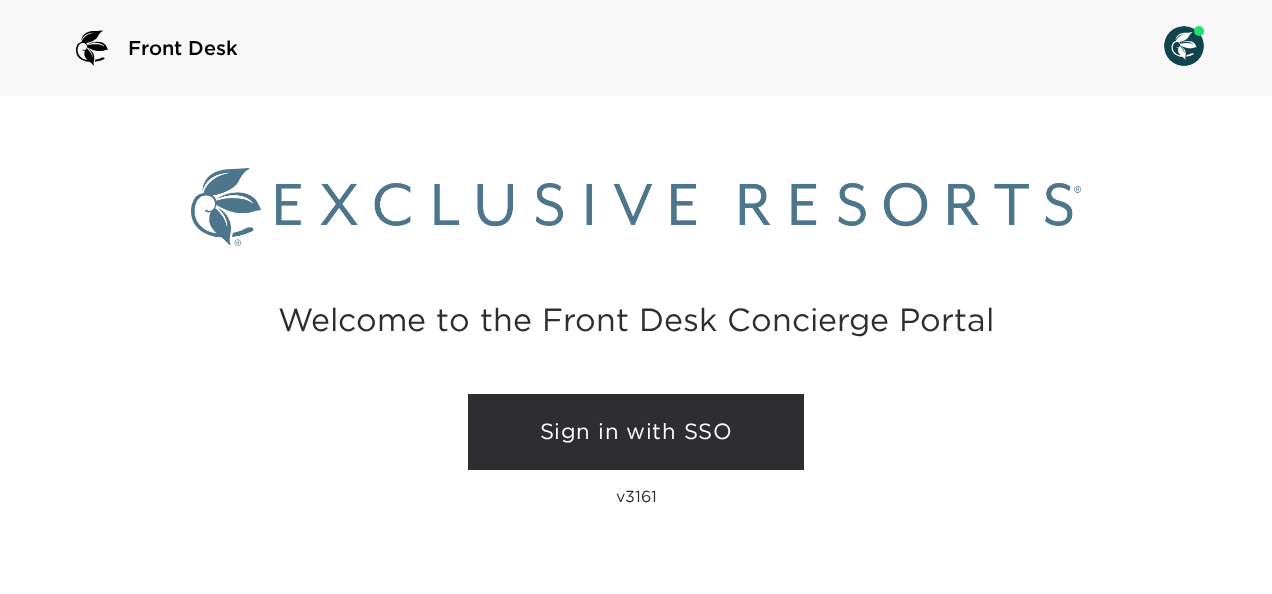 click on "Sign in with SSO" at bounding box center (636, 432) 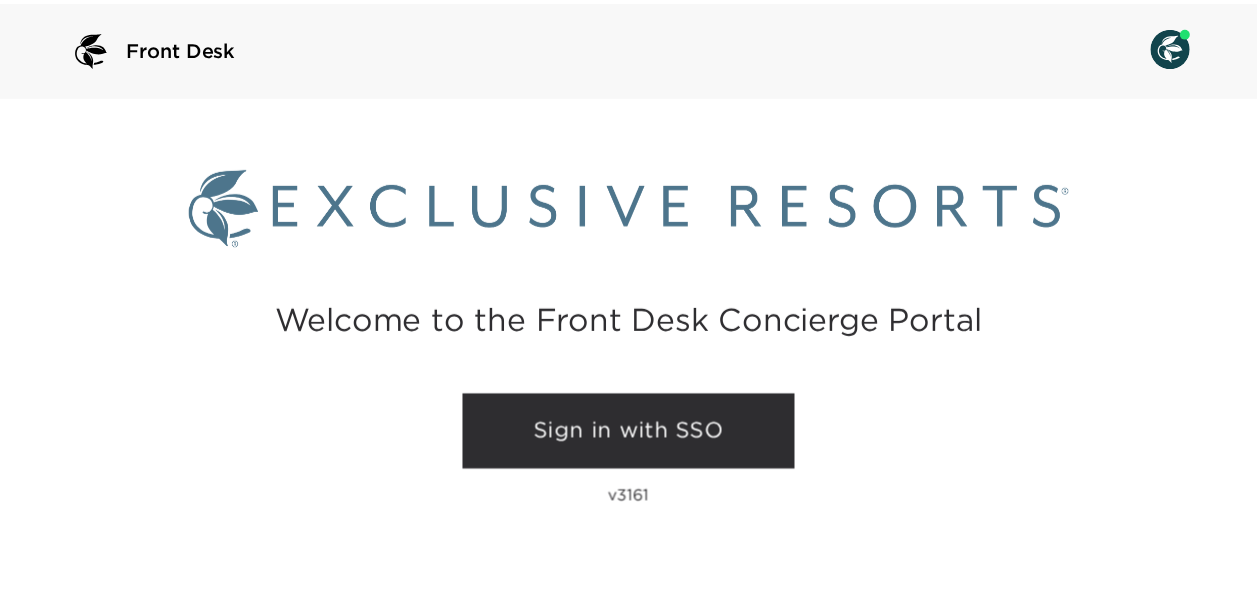 scroll, scrollTop: 0, scrollLeft: 0, axis: both 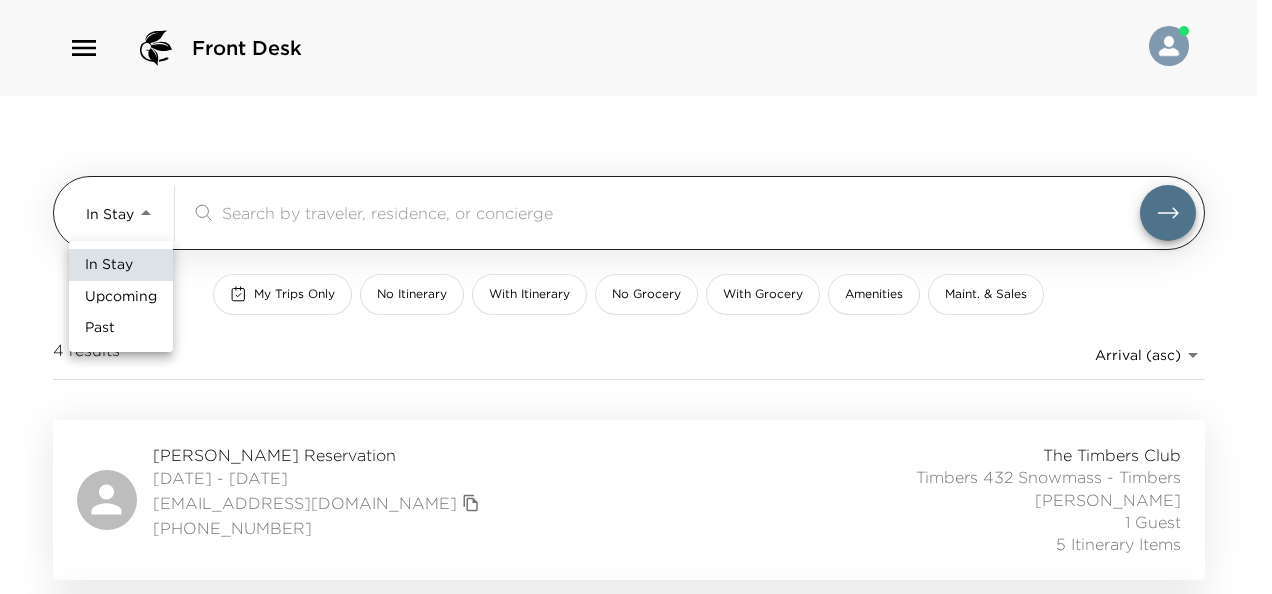 click on "Front Desk In Stay In-Stay ​ My Trips Only No Itinerary With Itinerary No Grocery With Grocery Amenities Maint. & Sales 4 results Arrival (asc) reservations_prod_arrival_asc Britt Peterson Reservation 07/06/2025 - 07/12/2025 britches4@outlook.com 512-496-4008 The Timbers Club Timbers 432 Snowmass - Timbers Rebecca Henschel 1 Guest 5 Itinerary Items Mark Filler Reservation 07/07/2025 - 07/11/2025 mark@markfiller.com (847) 567-6600 Ultra The Timbers Club Timbers 422 Snowmass - Timbers Rebecca Henschel 1 Guest 5 Itinerary Items Nicole Anderson Reservation 07/08/2025 - 07/11/2025 nejanderson@gmail.com 210-710-7564 Ultra The Timbers Club Timbers 431 Snowmass - Timbers Rebecca Henschel 1 Guest 7 Itinerary Items Ryan Kelly Reservation 07/11/2025 - 07/13/2025 rdkelly21@gmail.com 214-538-8054 The Timbers Club Timbers 423 Snowmass - Timbers Rebecca Henschel 1 Guest 5 Itinerary Items In Stay Upcoming Past" at bounding box center [636, 297] 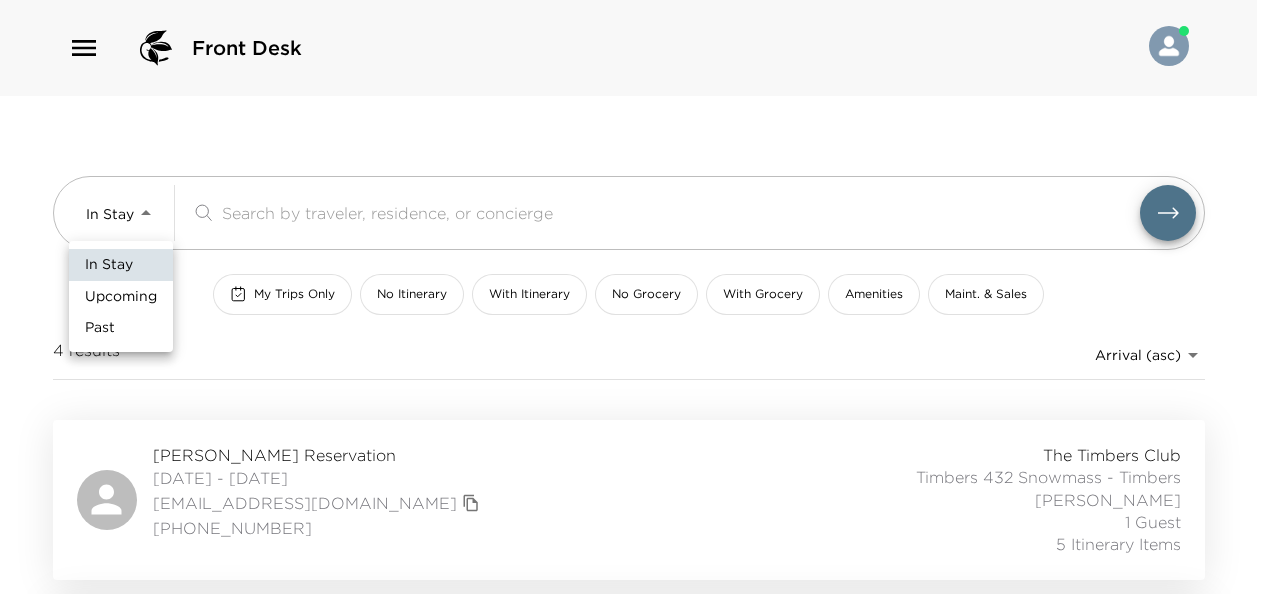 click on "Upcoming" at bounding box center (121, 297) 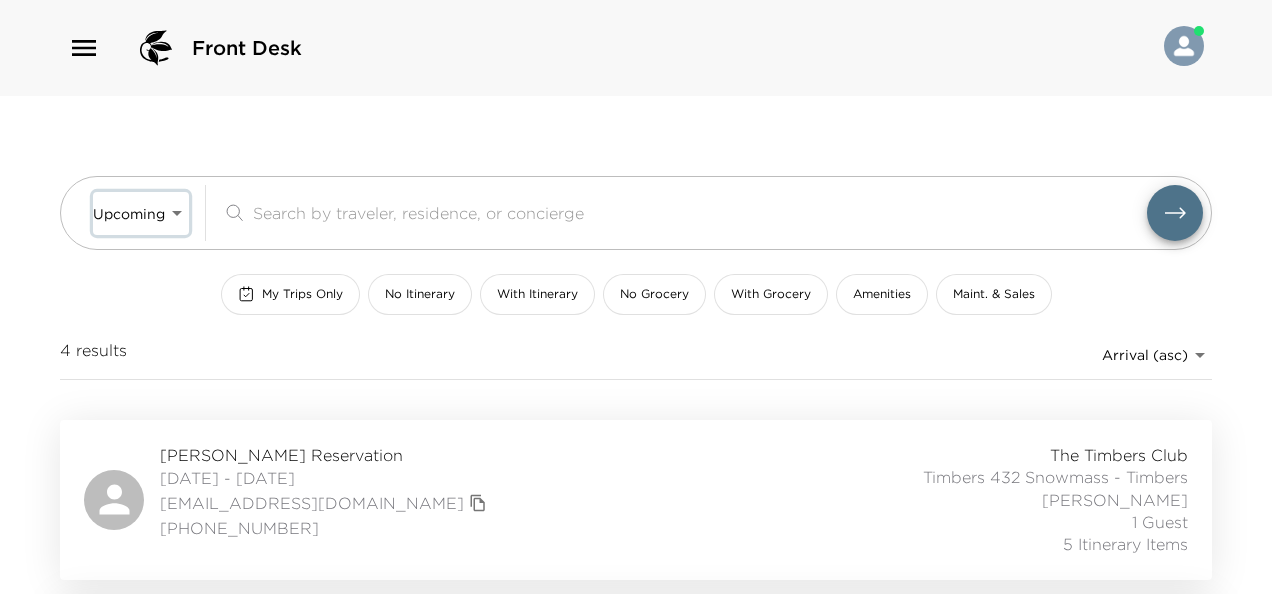 type on "Upcoming" 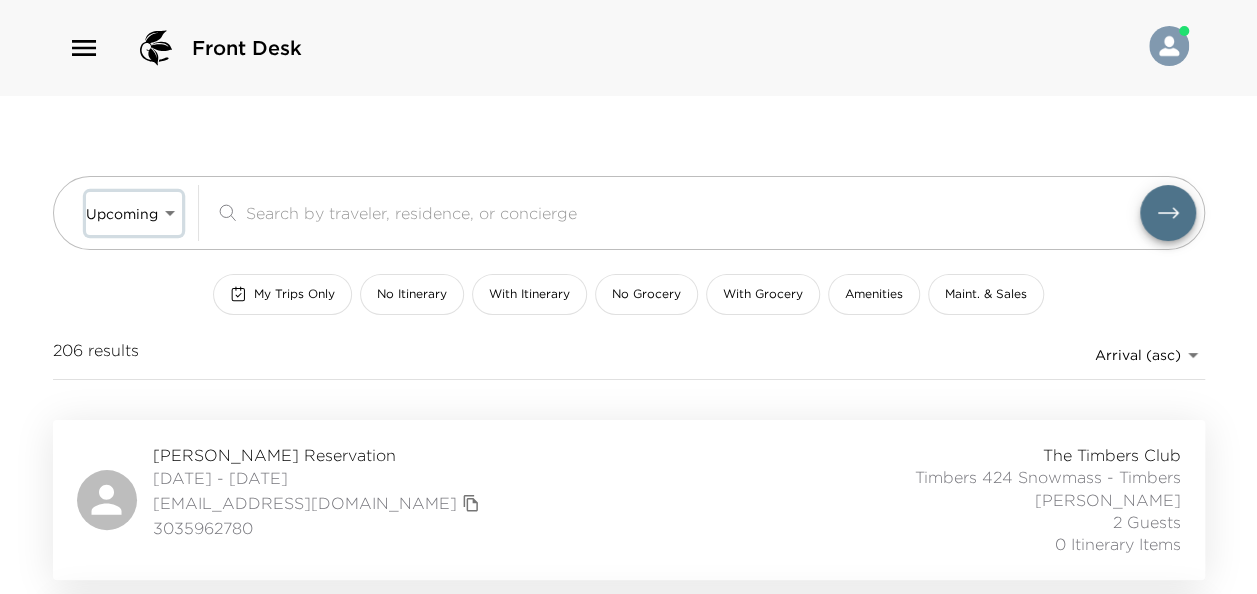 scroll, scrollTop: 152, scrollLeft: 0, axis: vertical 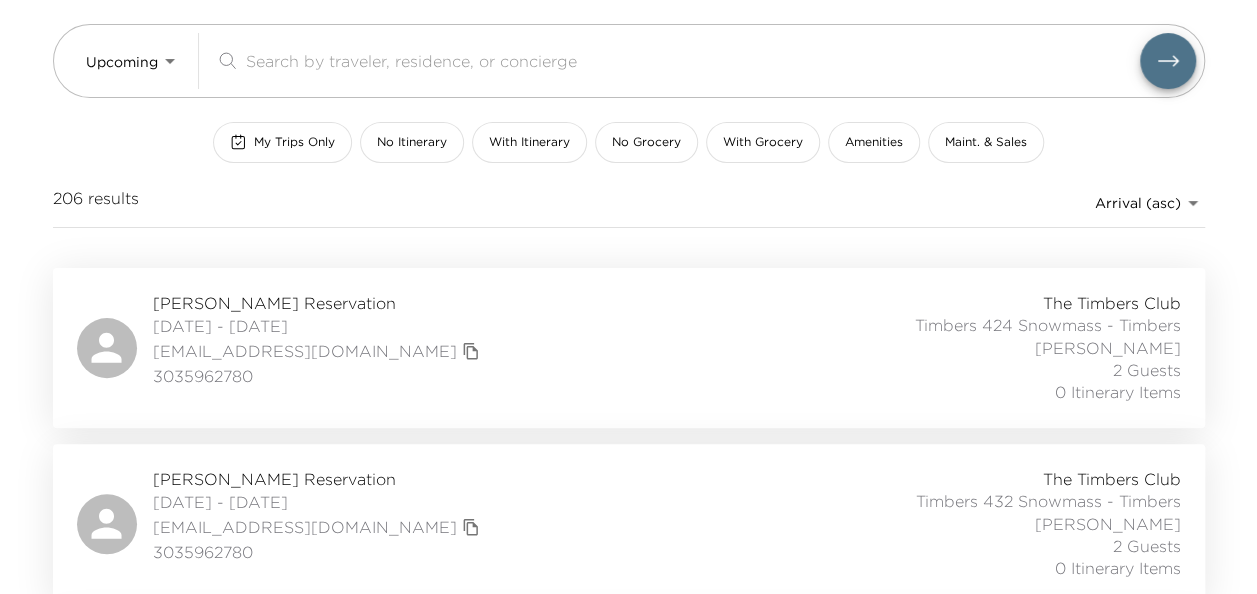 click on "William Sharp Reservation" at bounding box center (319, 479) 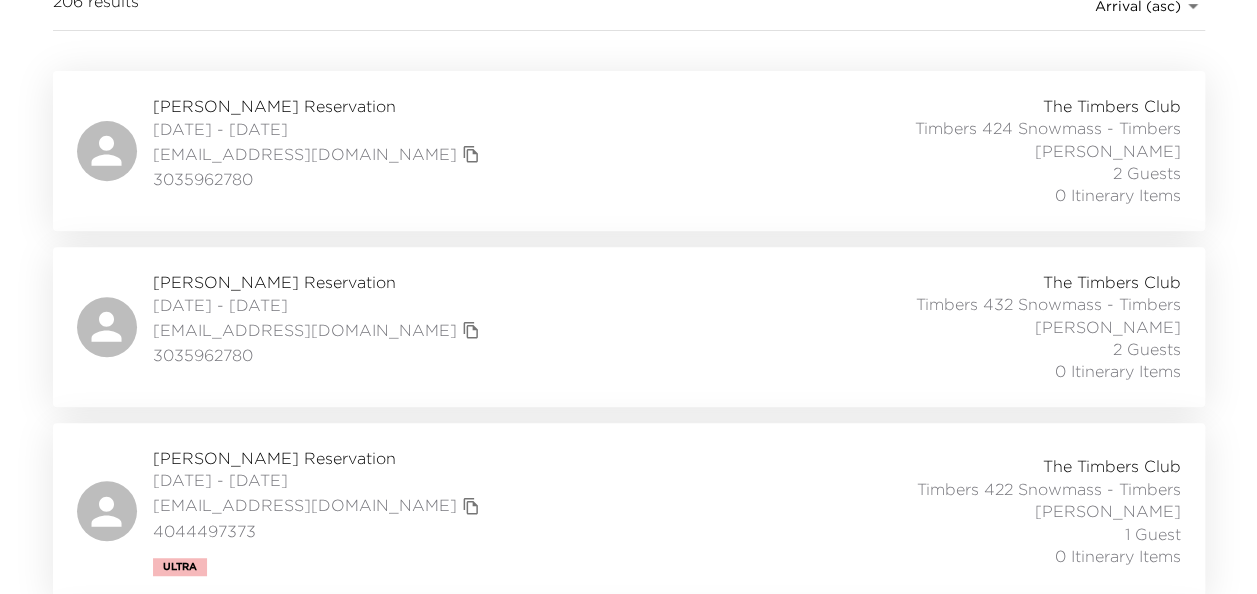 scroll, scrollTop: 350, scrollLeft: 0, axis: vertical 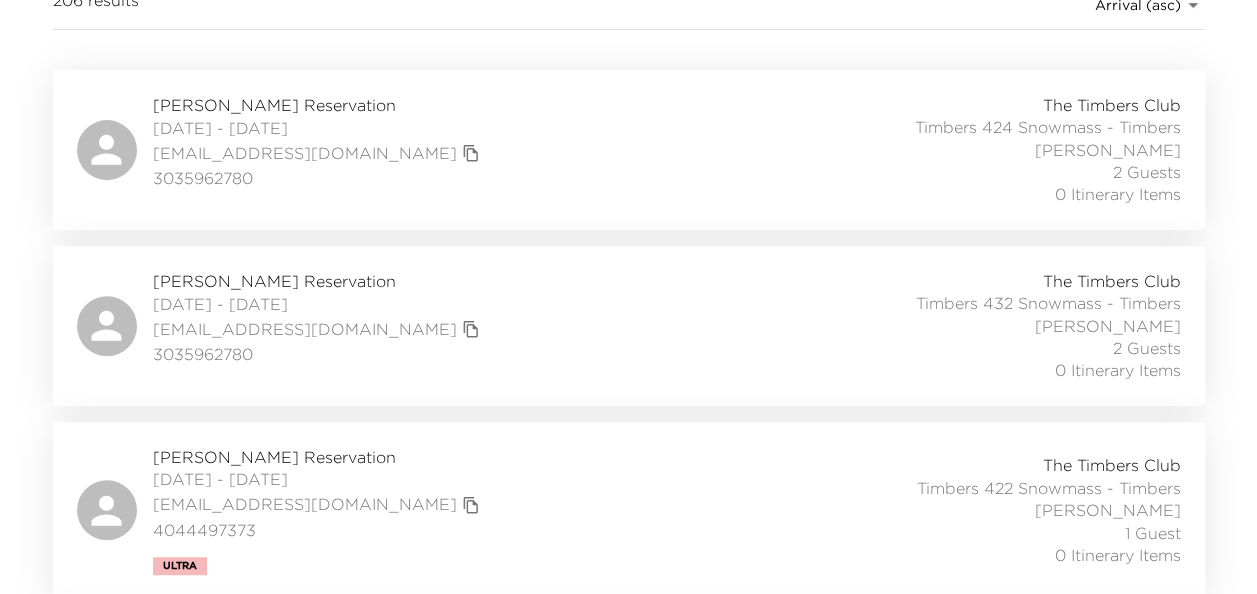 click on "Ken Nugent Reservation" at bounding box center (319, 457) 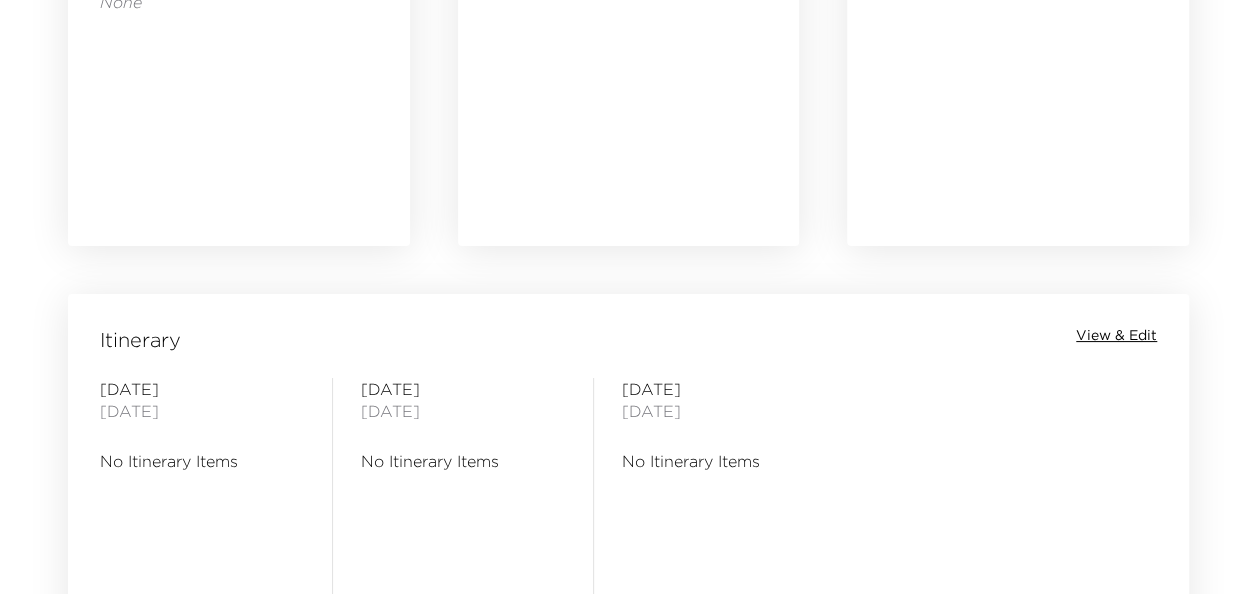 scroll, scrollTop: 1572, scrollLeft: 0, axis: vertical 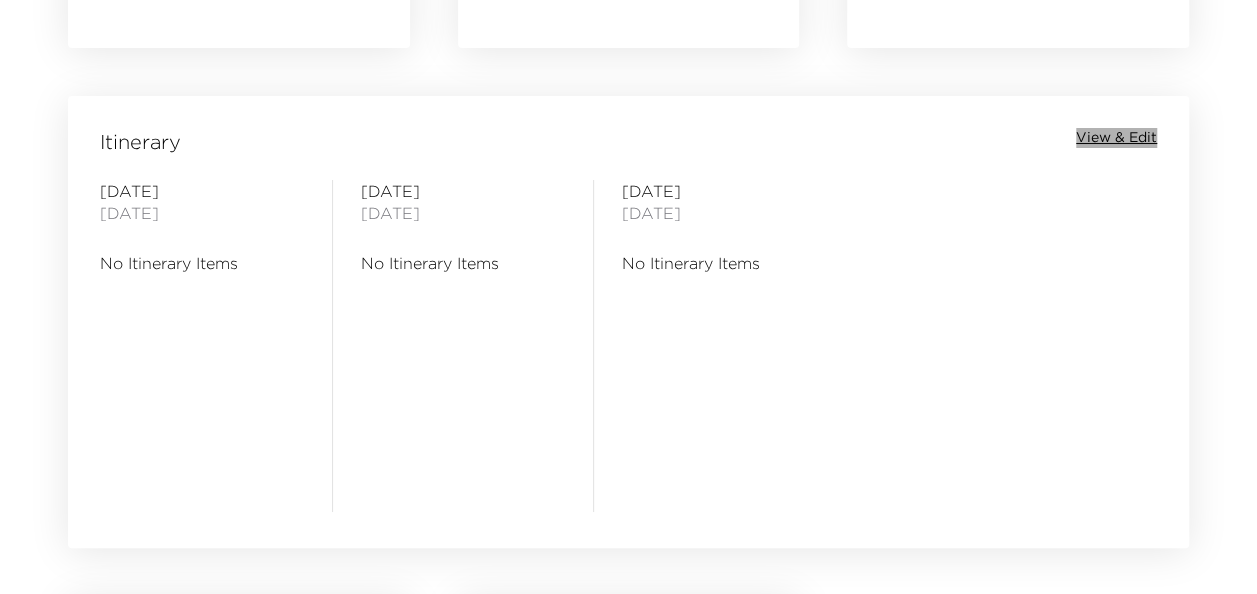 click on "View & Edit" at bounding box center (1116, 138) 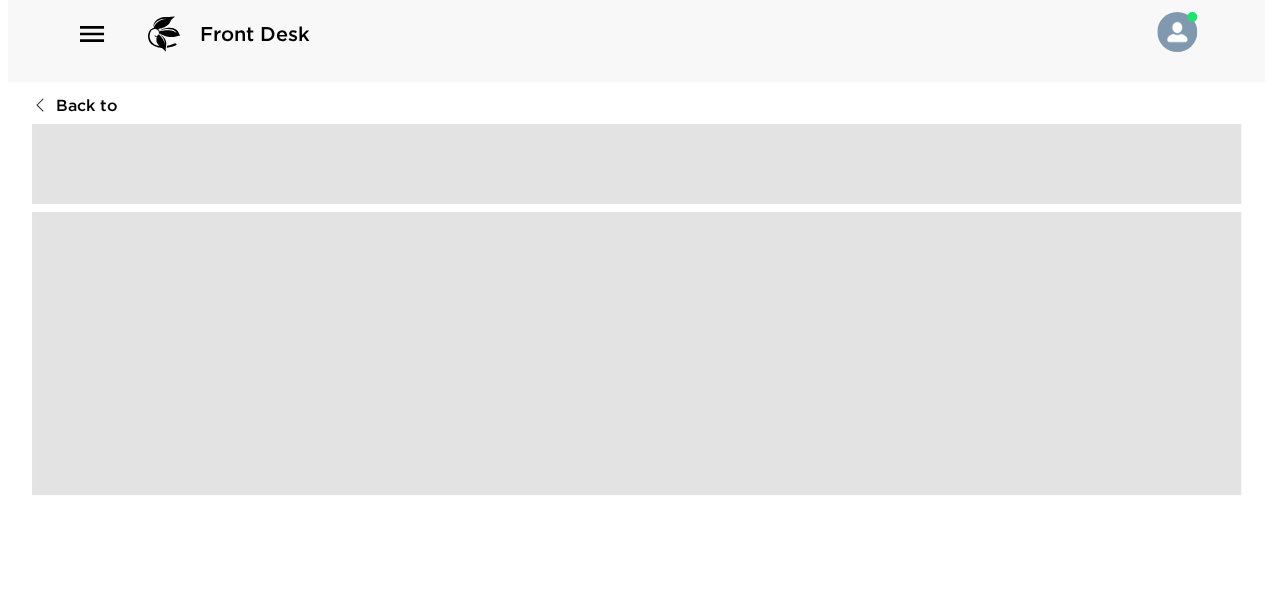scroll, scrollTop: 0, scrollLeft: 0, axis: both 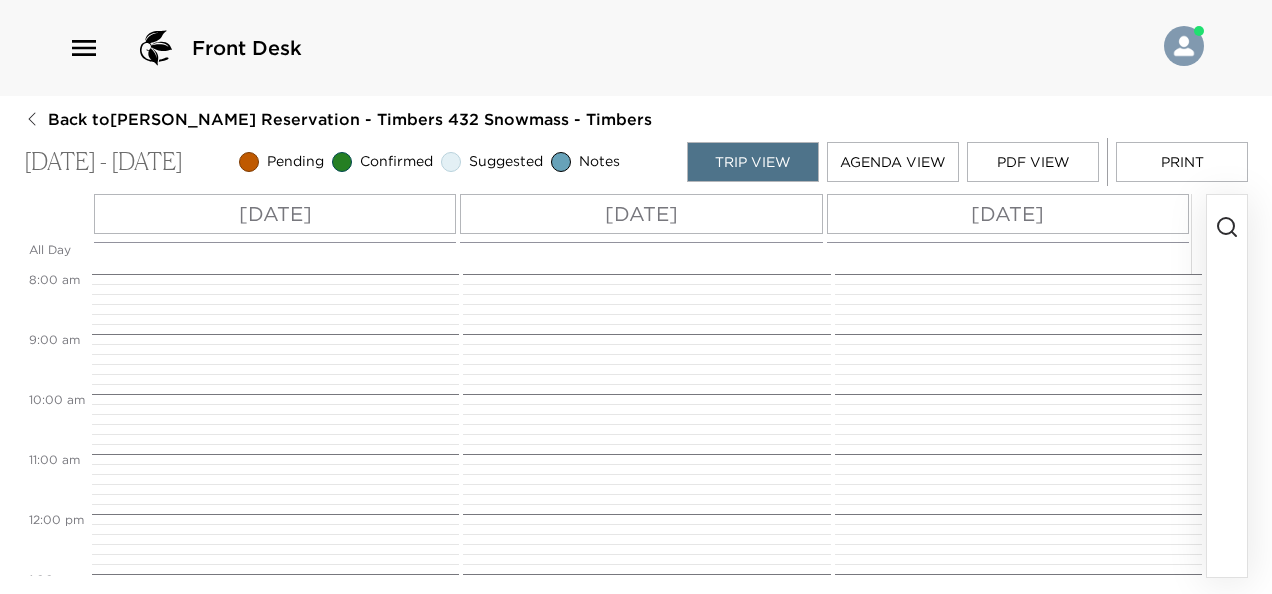 click at bounding box center [1227, 386] 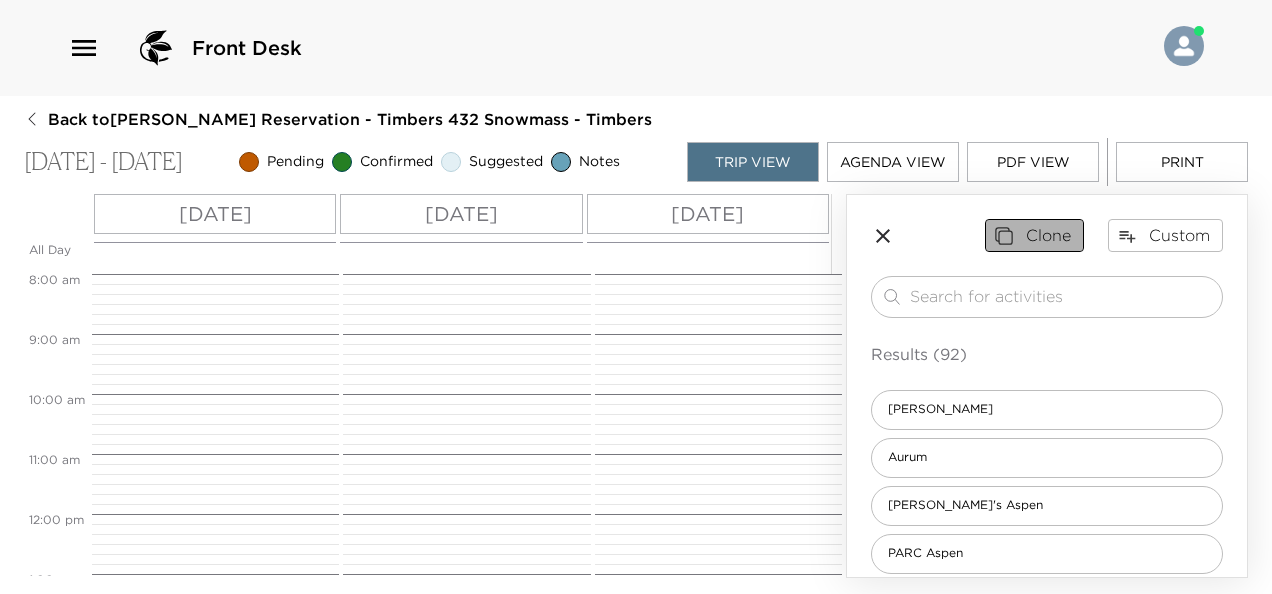 click on "Clone" at bounding box center (1034, 235) 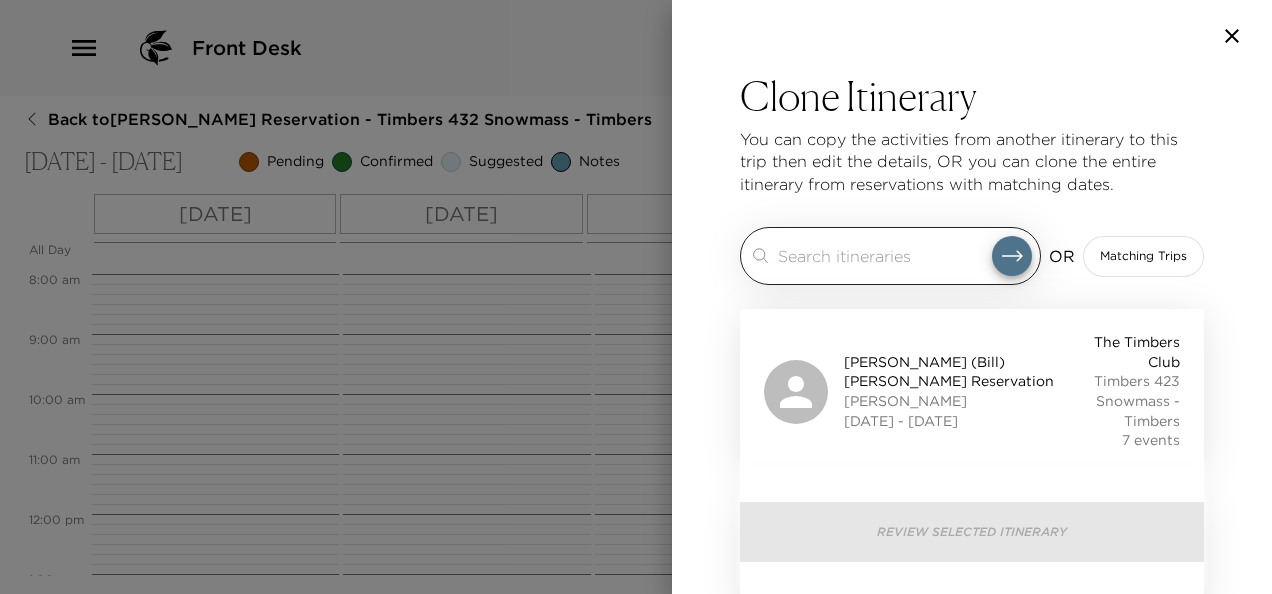 click at bounding box center (885, 255) 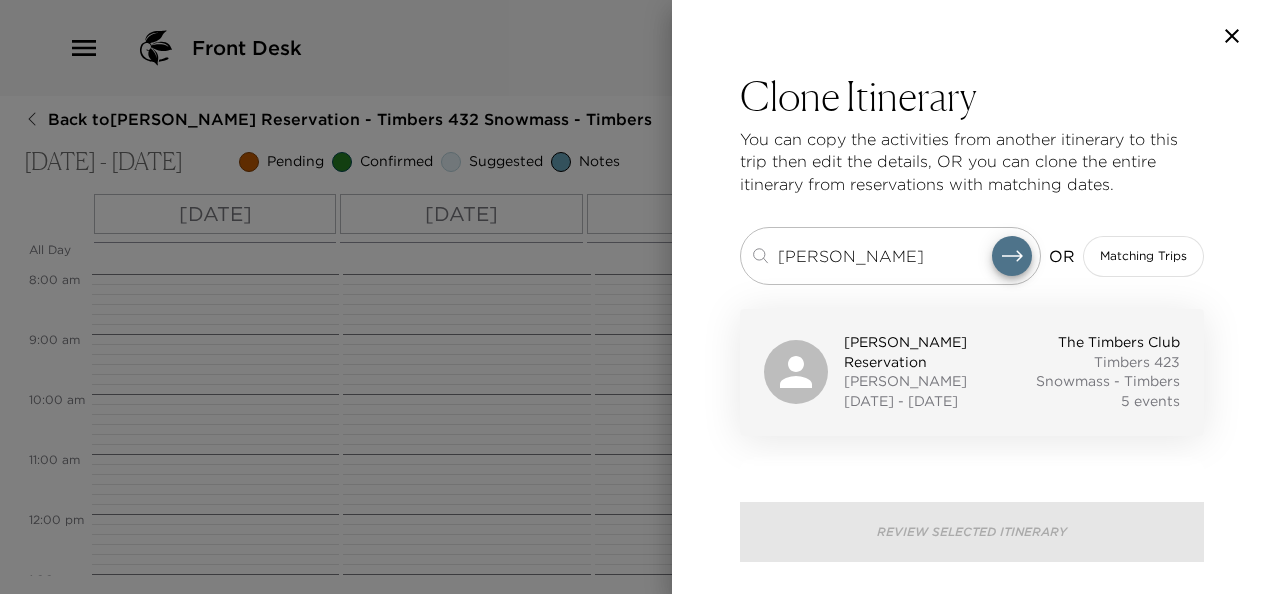 type on "[PERSON_NAME]" 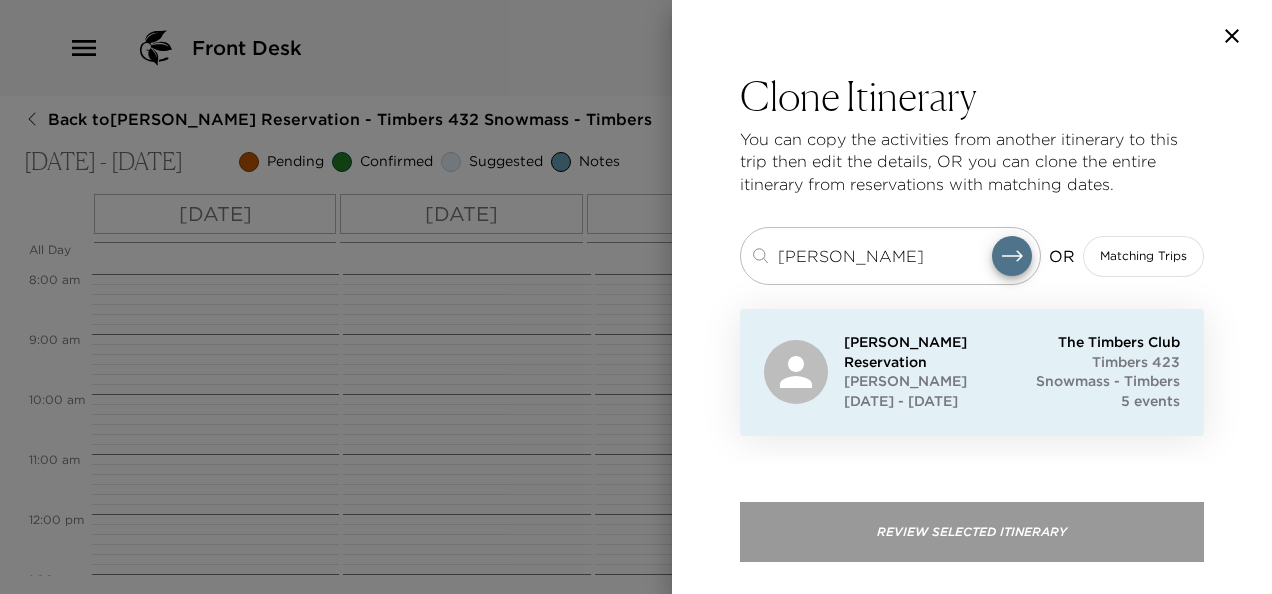 click on "Review Selected Itinerary" at bounding box center (972, 532) 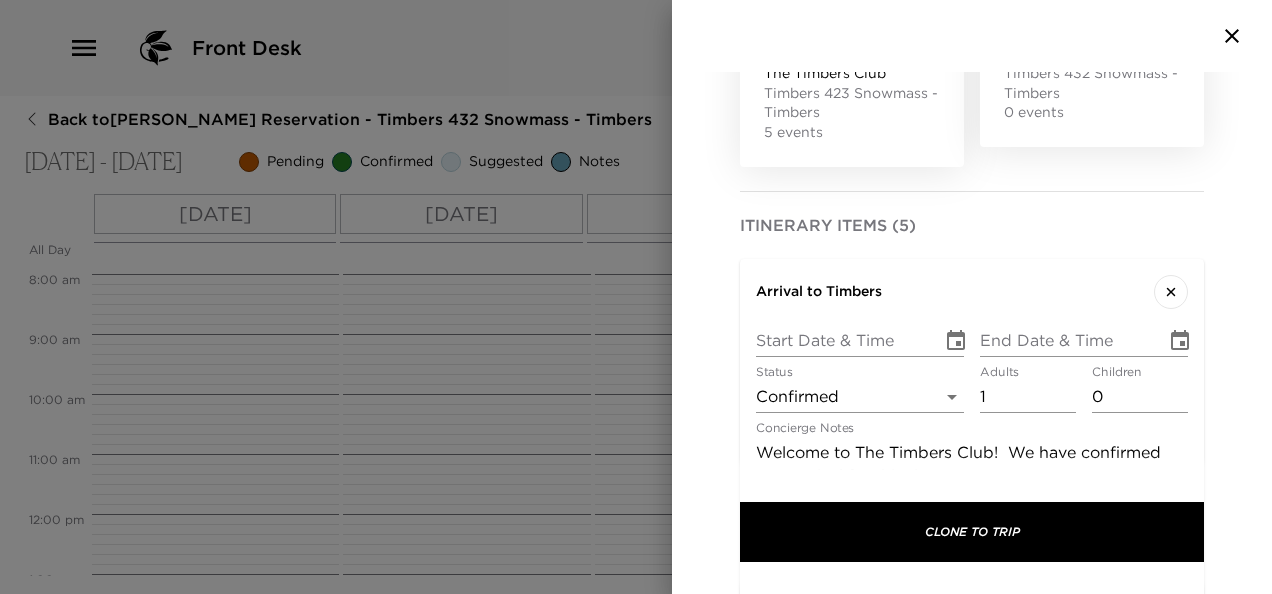 scroll, scrollTop: 494, scrollLeft: 0, axis: vertical 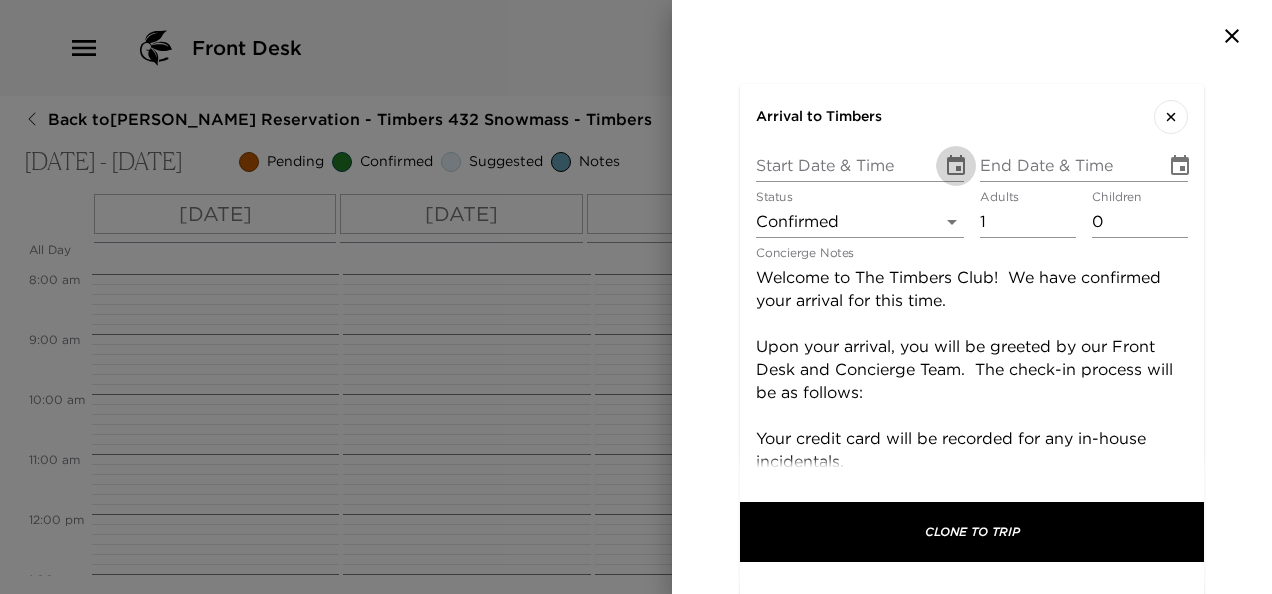 click 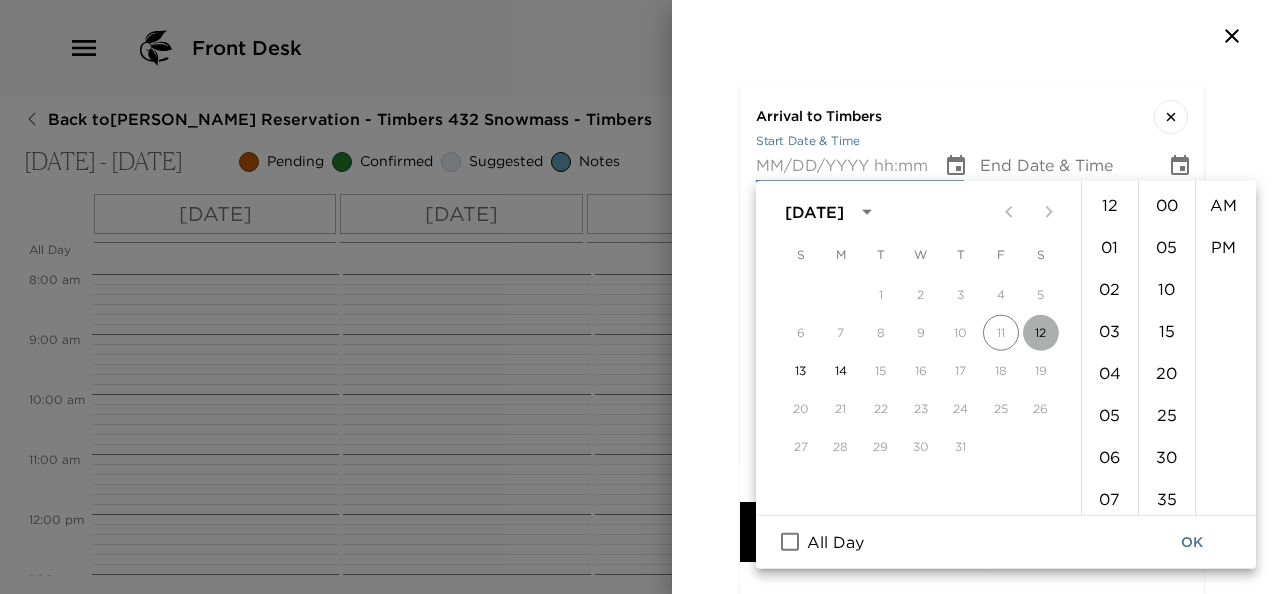 click on "12" at bounding box center [1041, 333] 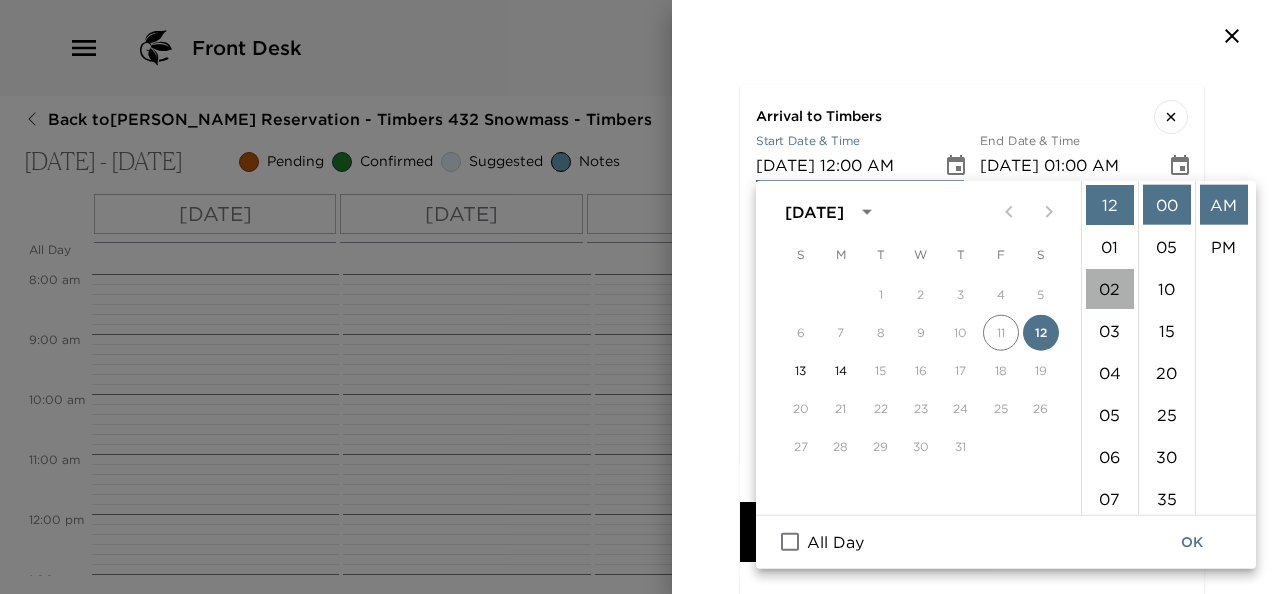 click on "02" at bounding box center [1110, 289] 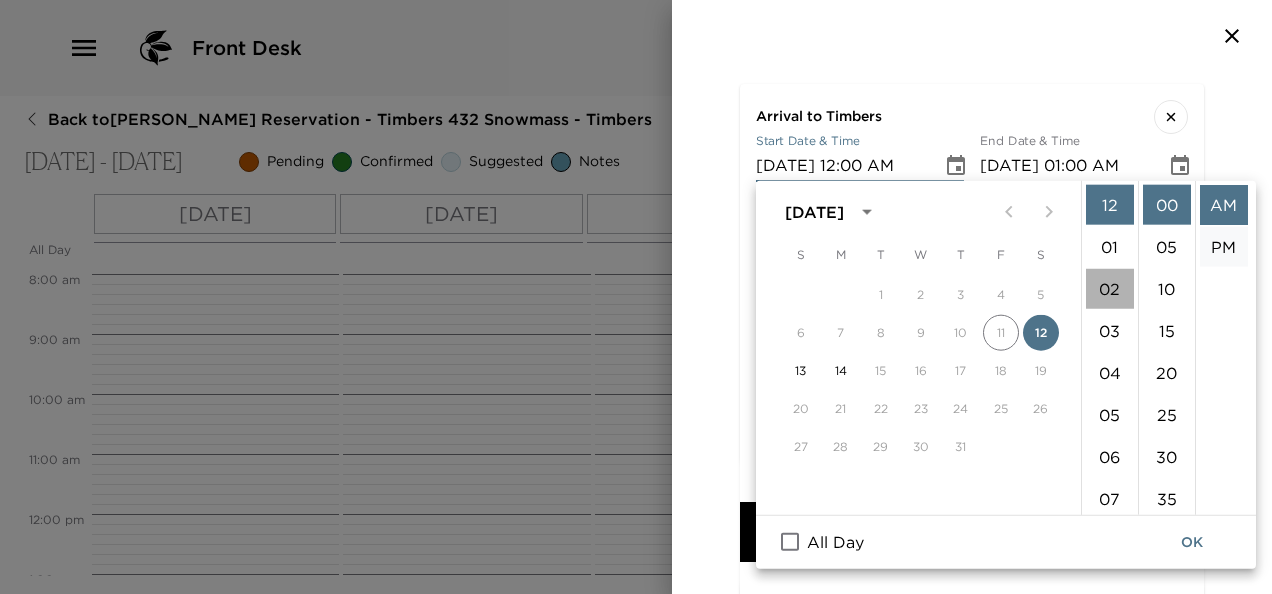 type on "07/12/2025 02:00 AM" 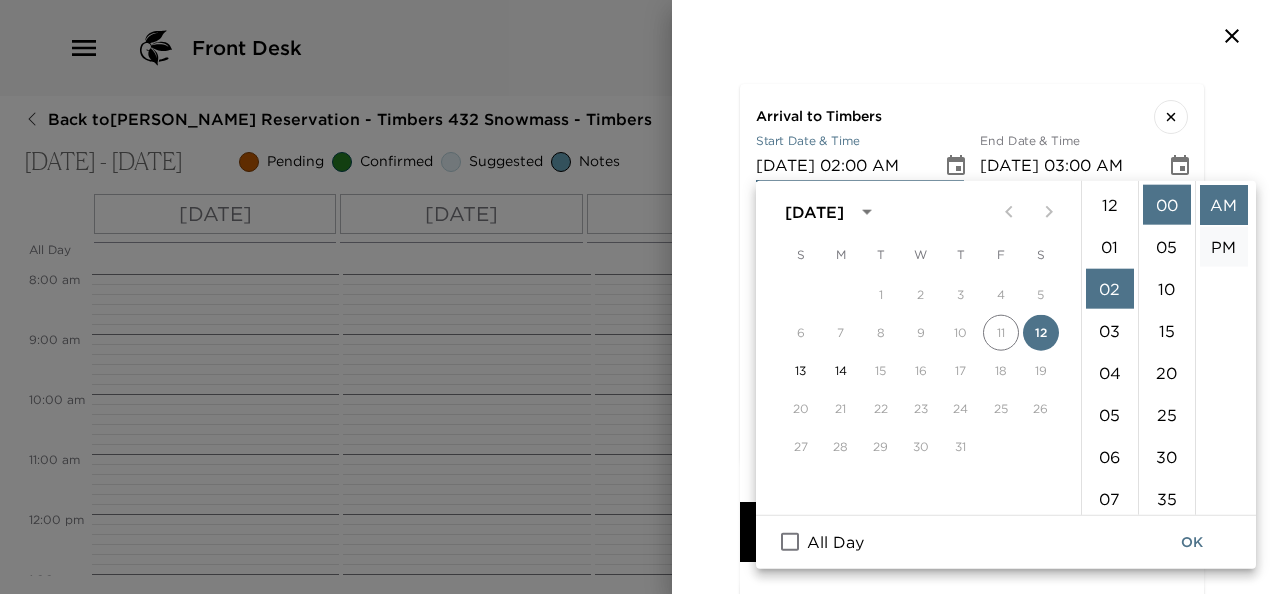 scroll, scrollTop: 84, scrollLeft: 0, axis: vertical 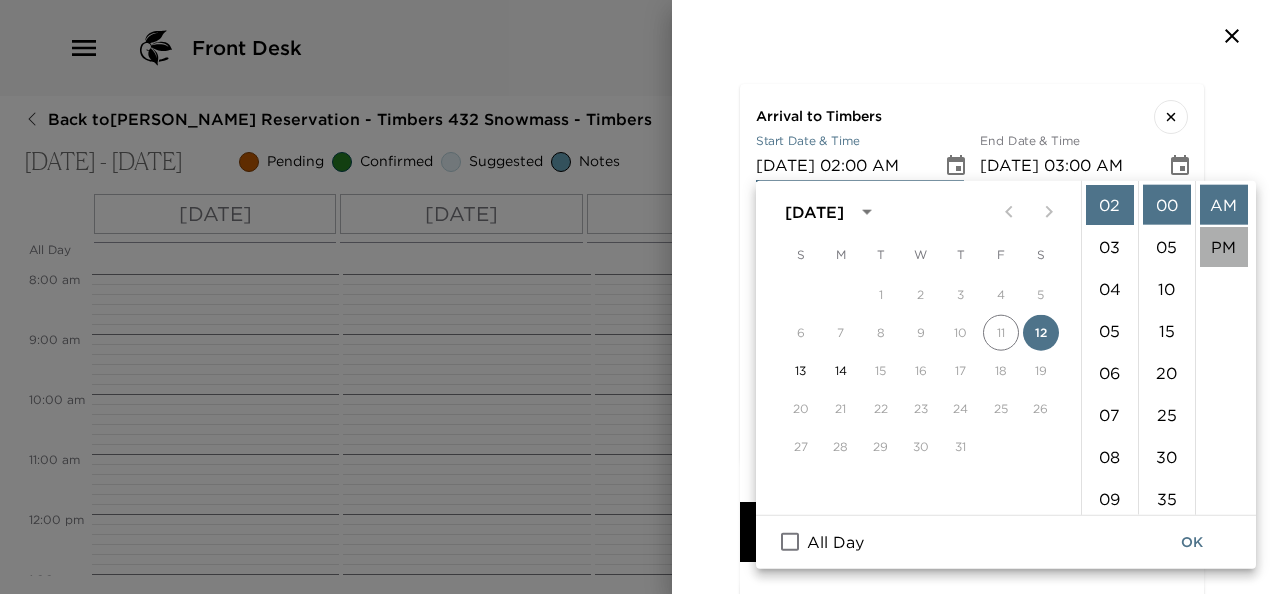 click on "PM" at bounding box center (1224, 247) 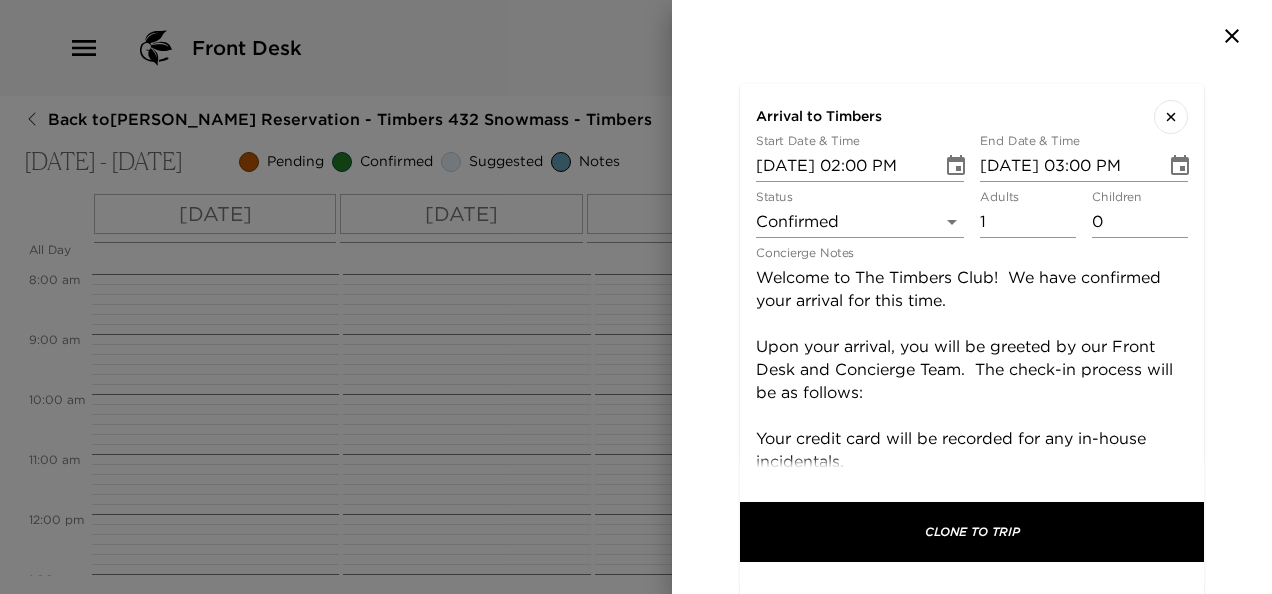 scroll, scrollTop: 42, scrollLeft: 0, axis: vertical 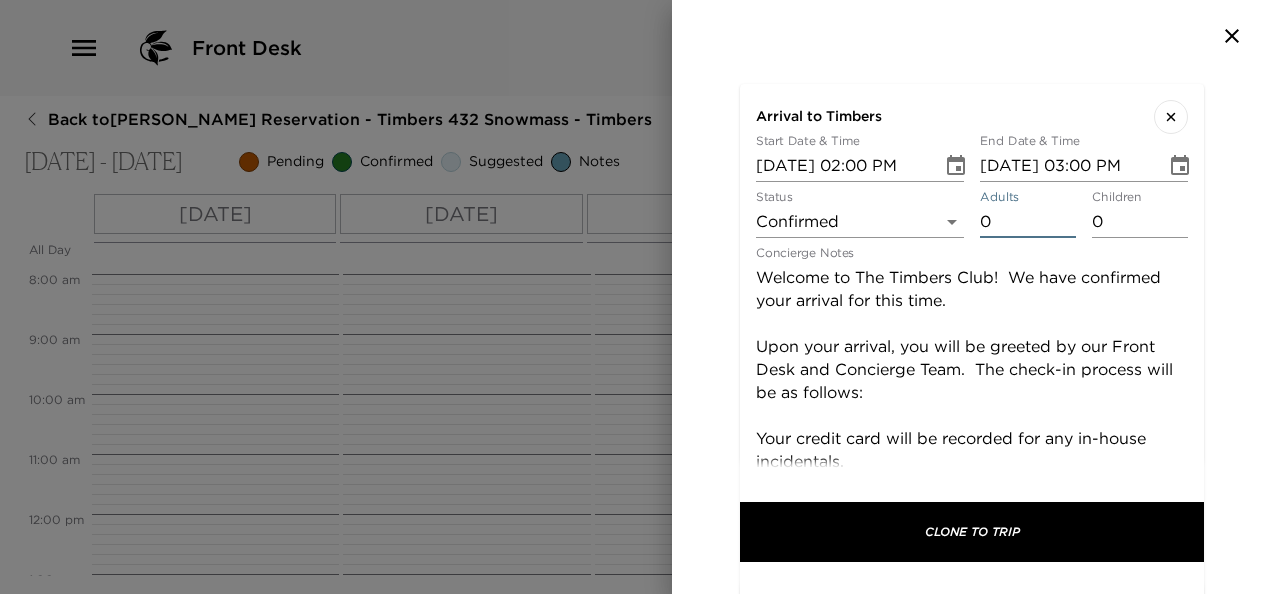 type on "0" 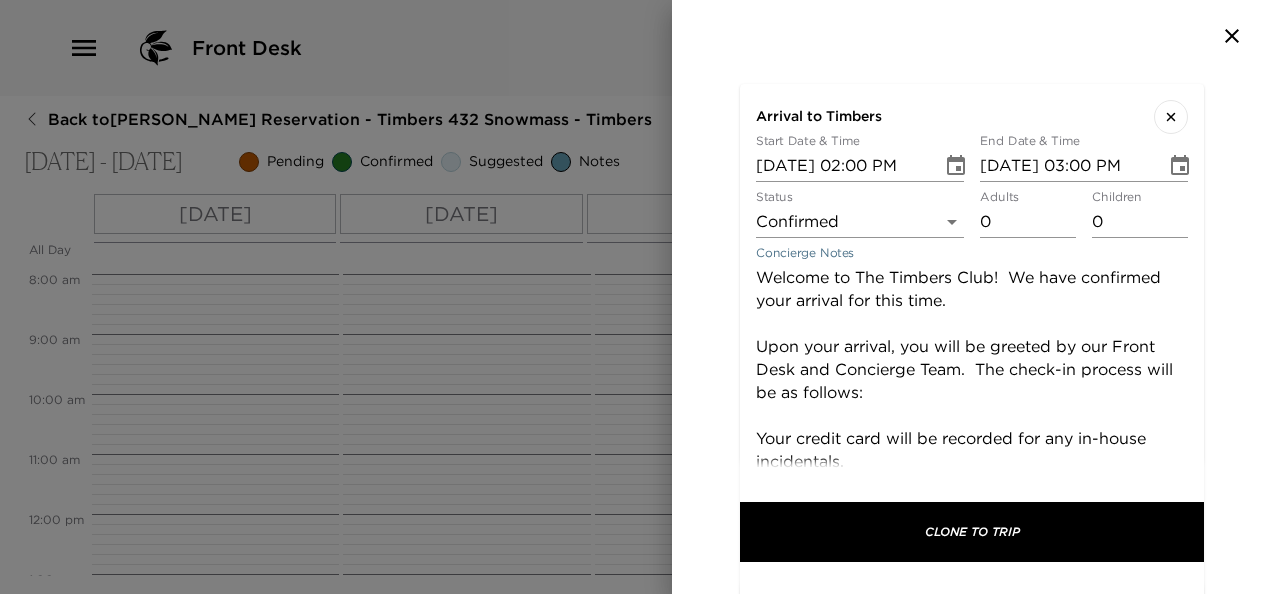 click on "Welcome to The Timbers Club!  We have confirmed your arrival for this time.
Upon your arrival, you will be greeted by our Front Desk and Concierge Team.  The check-in process will be as follows:
Your credit card will be recorded for any in-house incidentals.
You will be offered a tour of the clubhouse and facilities.
We will escort you and your luggage to your residence and provide an orientation of your residence amenities.
We are happy to assist you in any way during your stay and look forward to seeing you on property and around the facility." at bounding box center (972, 473) 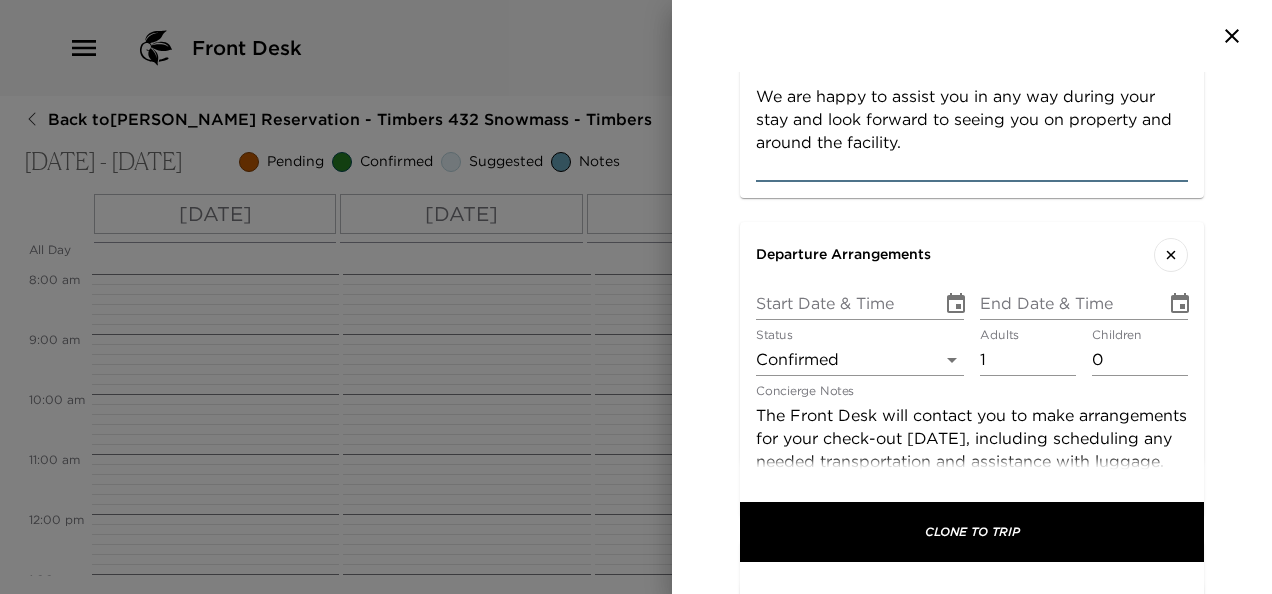 scroll, scrollTop: 998, scrollLeft: 0, axis: vertical 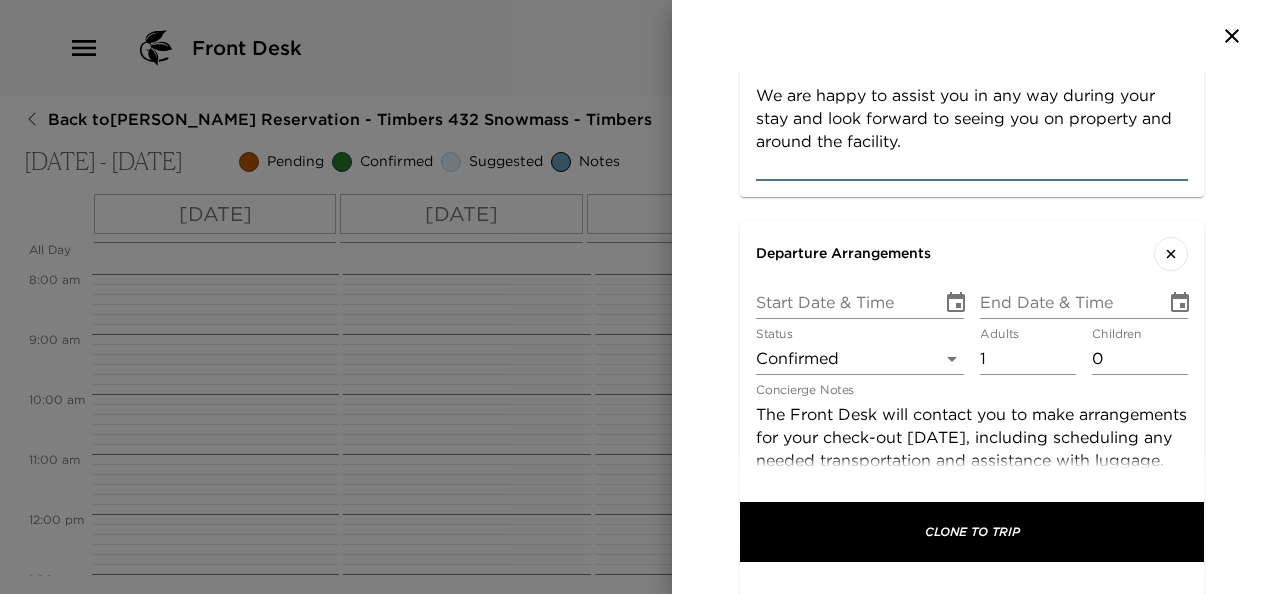 type on "Welcome back to The Timbers Club!  We have confirmed your arrival for this time.
Upon your arrival, you will be greeted by our Front Desk and Concierge Team.  The check-in process will be as follows:
Your credit card will be recorded for any in-house incidentals.
You will be offered a tour of the clubhouse and facilities.
We will escort you and your luggage to your residence and provide an orientation of your residence amenities.
We are happy to assist you in any way during your stay and look forward to seeing you on property and around the facility." 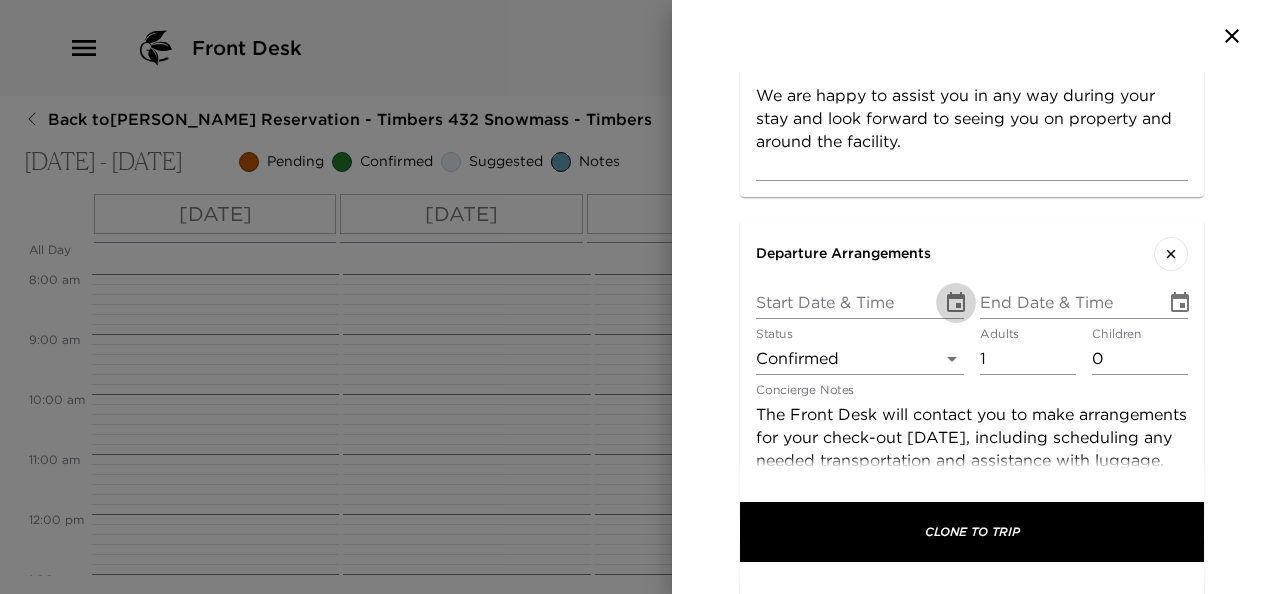 click 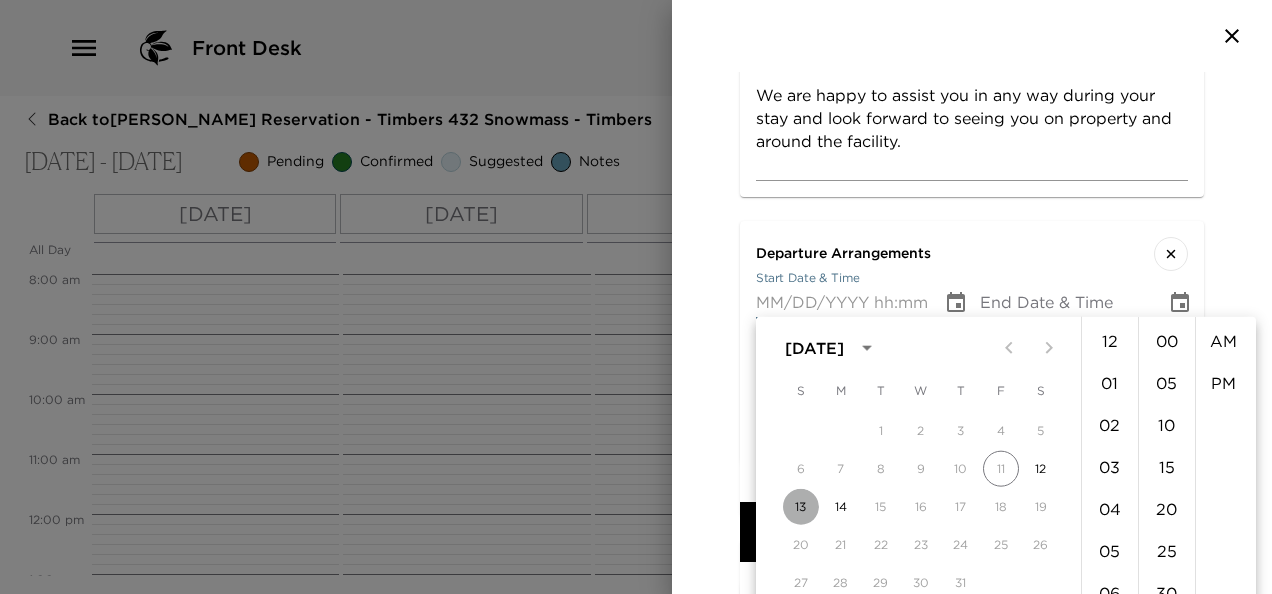 click on "13" at bounding box center [801, 507] 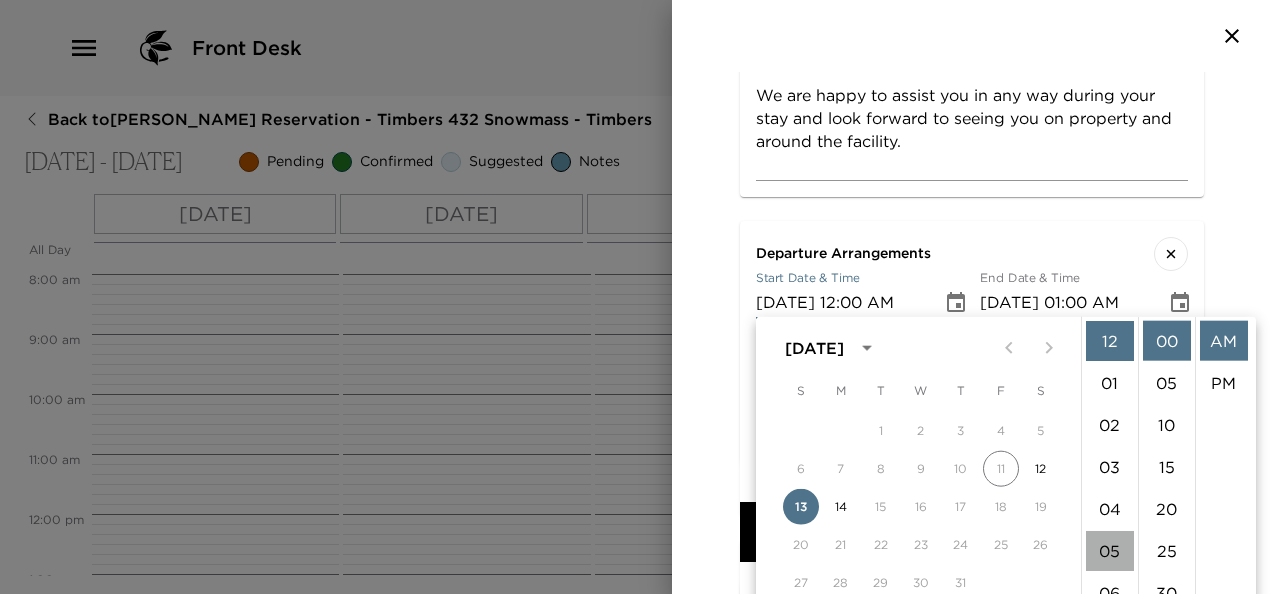 click on "05" at bounding box center [1110, 551] 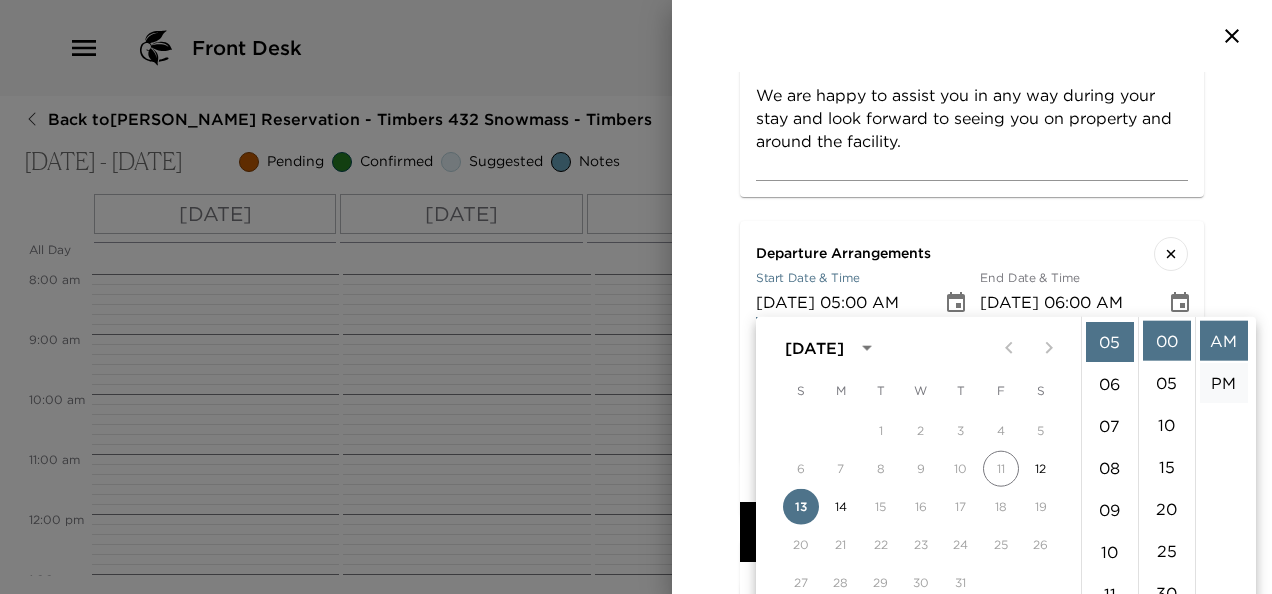 scroll, scrollTop: 210, scrollLeft: 0, axis: vertical 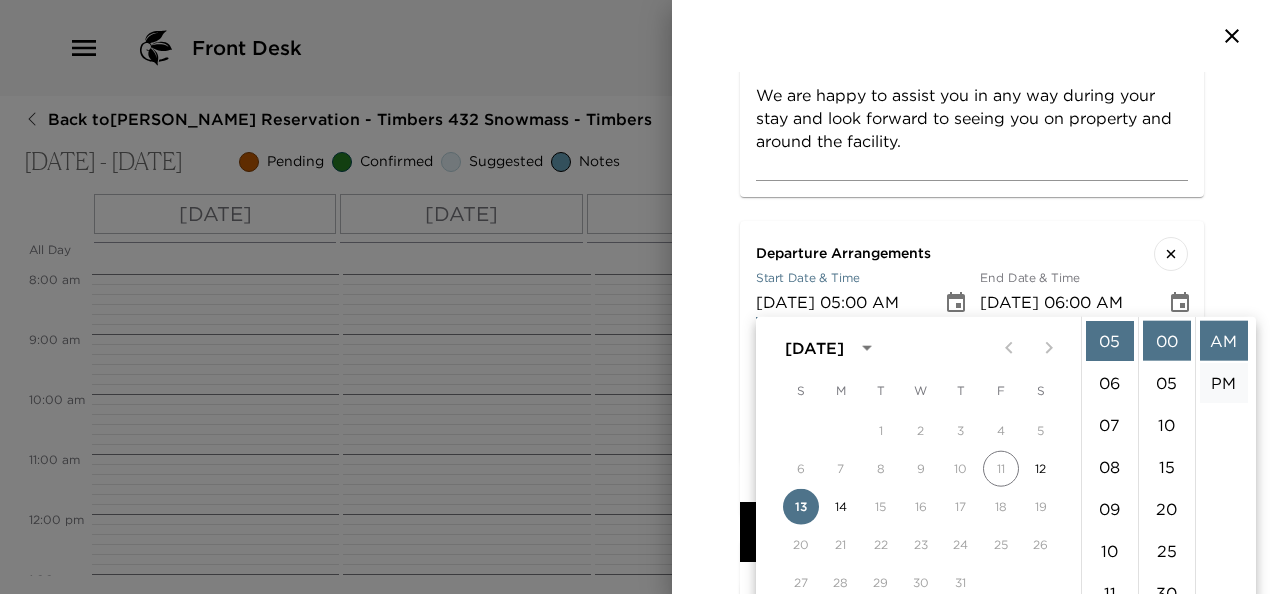 click on "PM" at bounding box center [1224, 383] 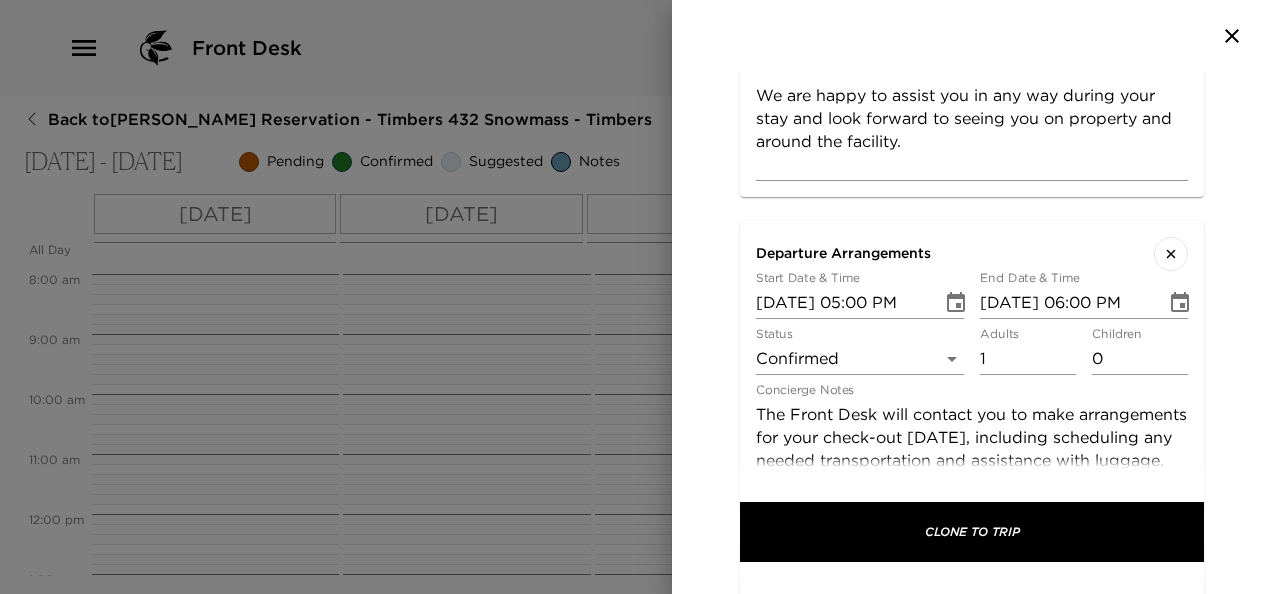 scroll, scrollTop: 42, scrollLeft: 0, axis: vertical 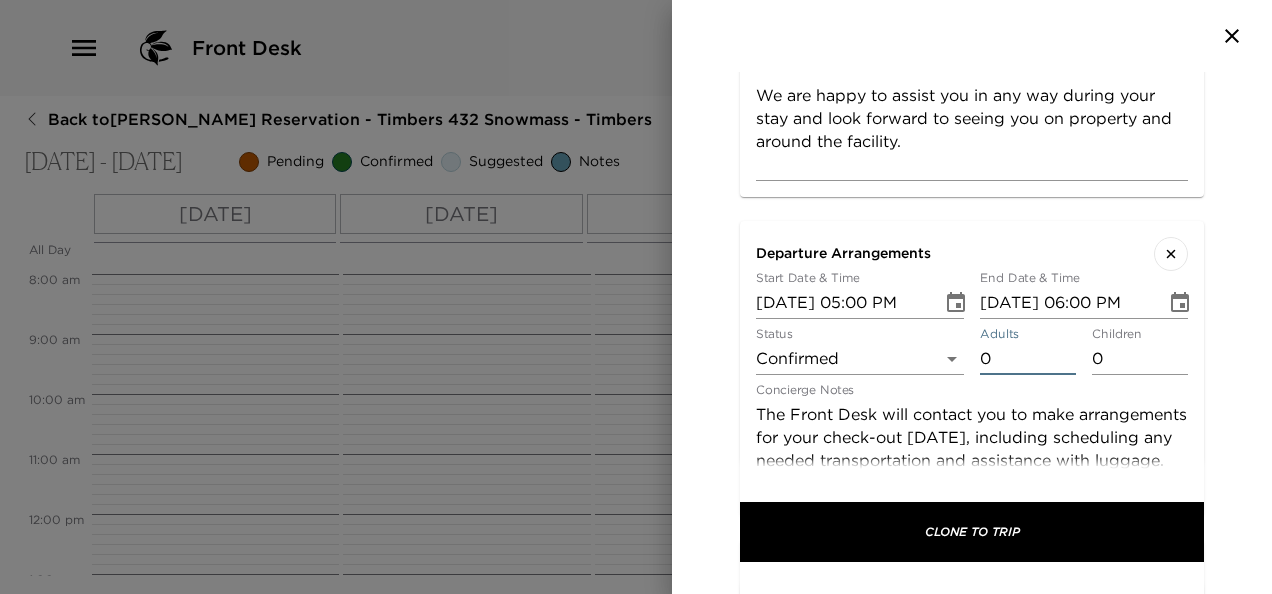 type on "0" 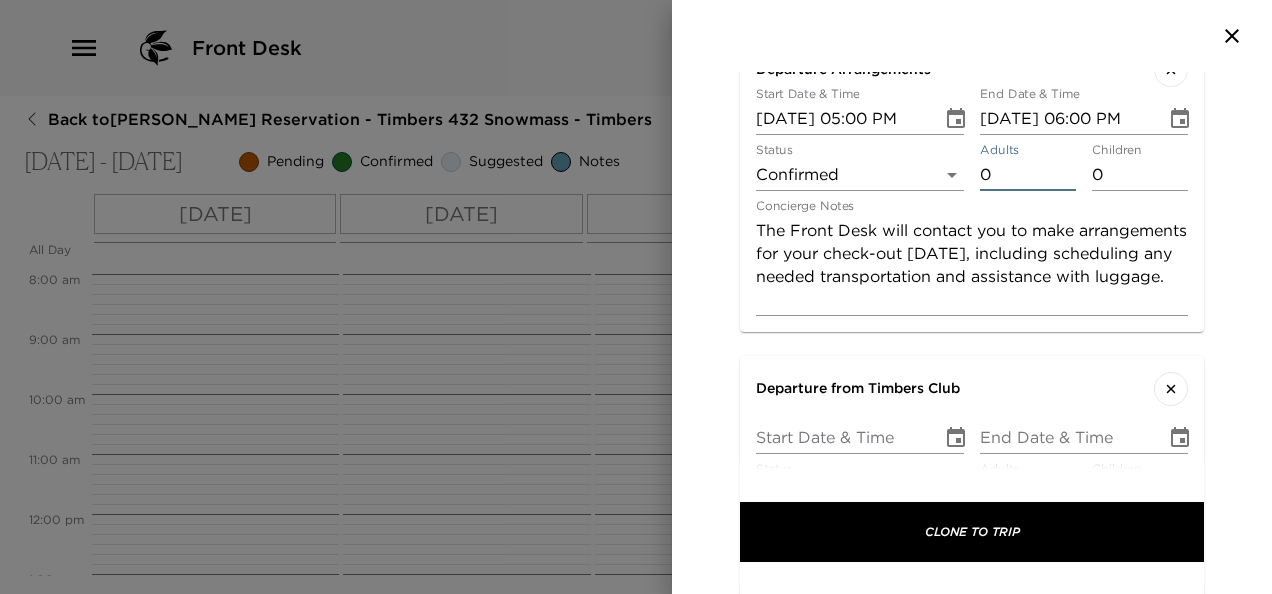 scroll, scrollTop: 1330, scrollLeft: 0, axis: vertical 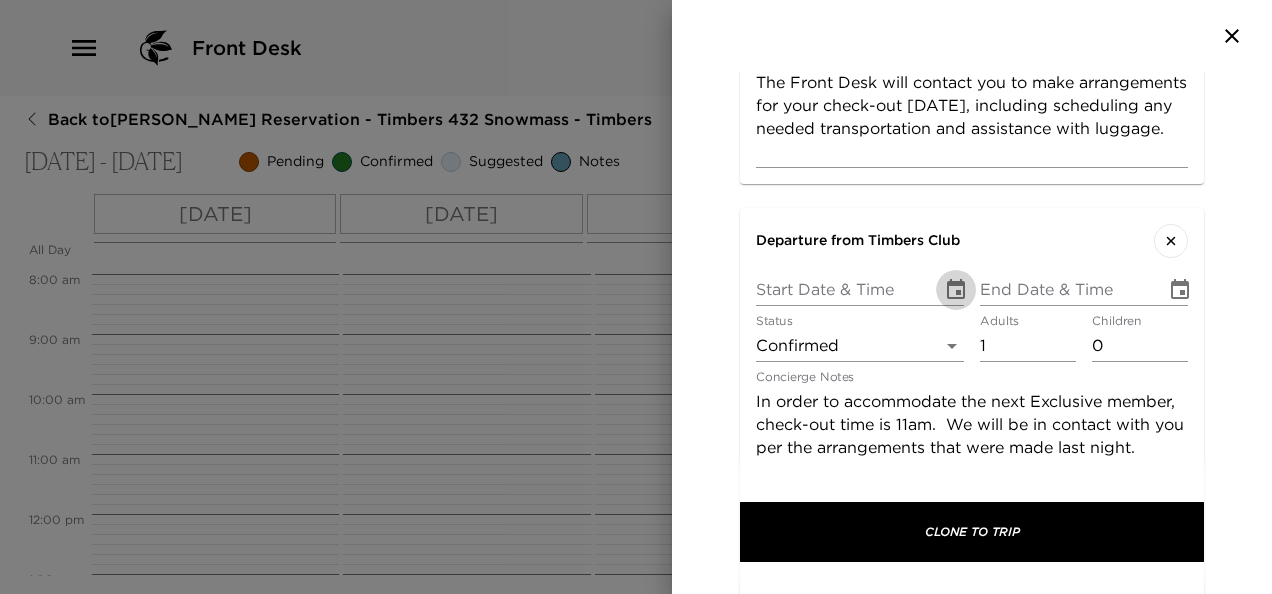 click 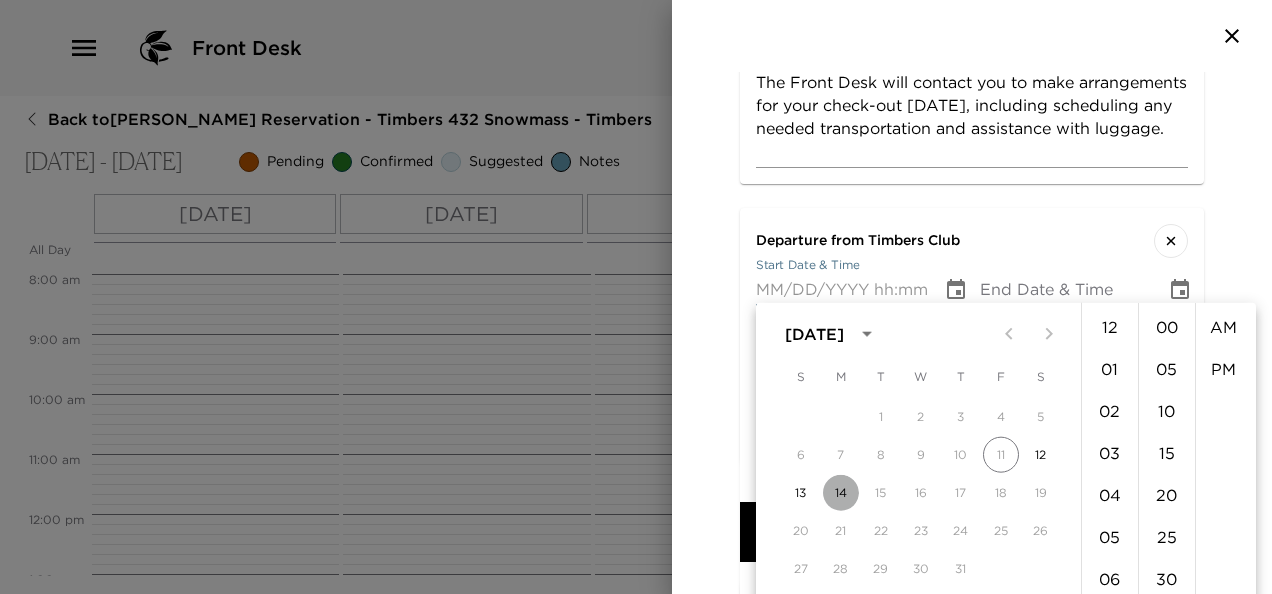 click on "14" at bounding box center [841, 493] 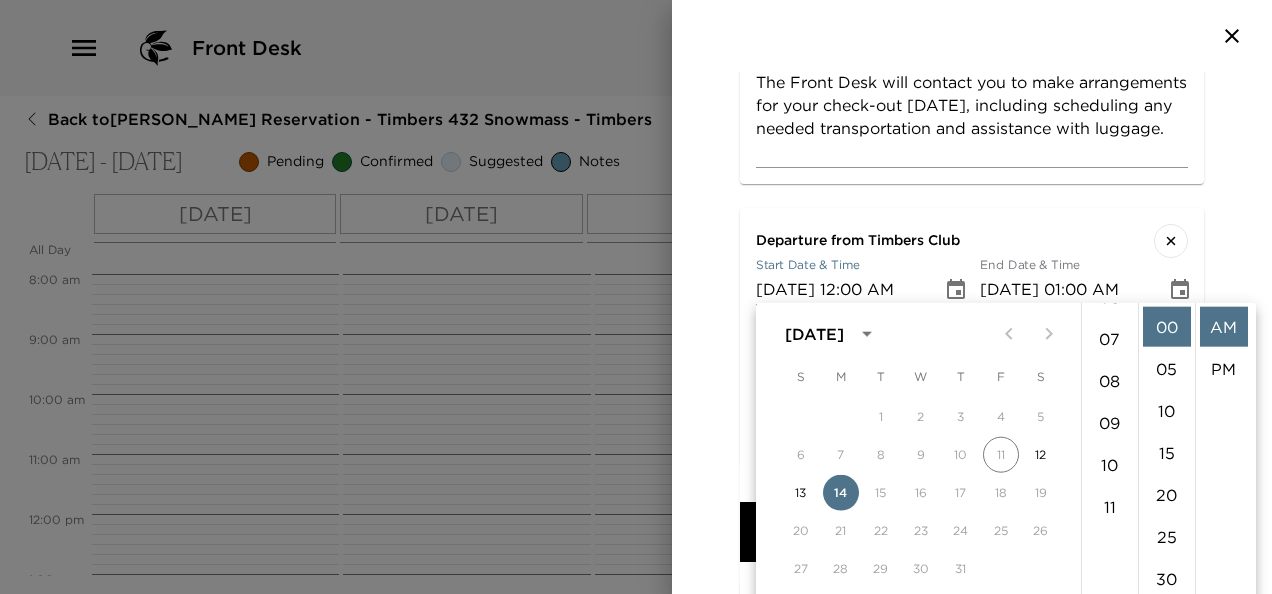 scroll, scrollTop: 282, scrollLeft: 0, axis: vertical 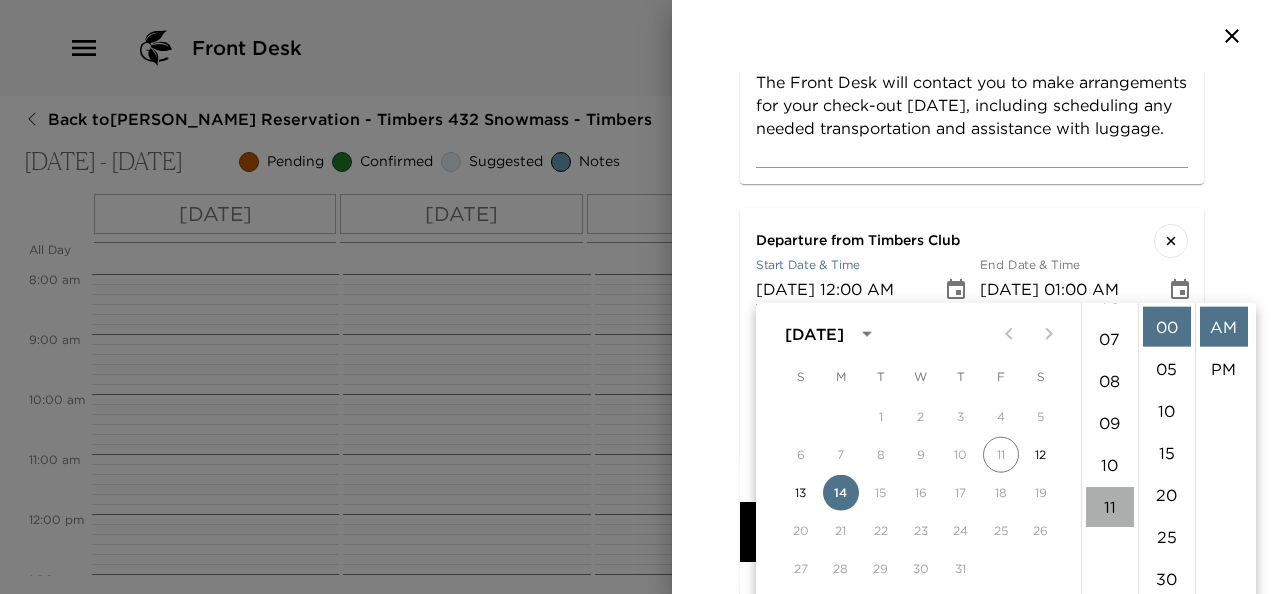 click on "11" at bounding box center (1110, 507) 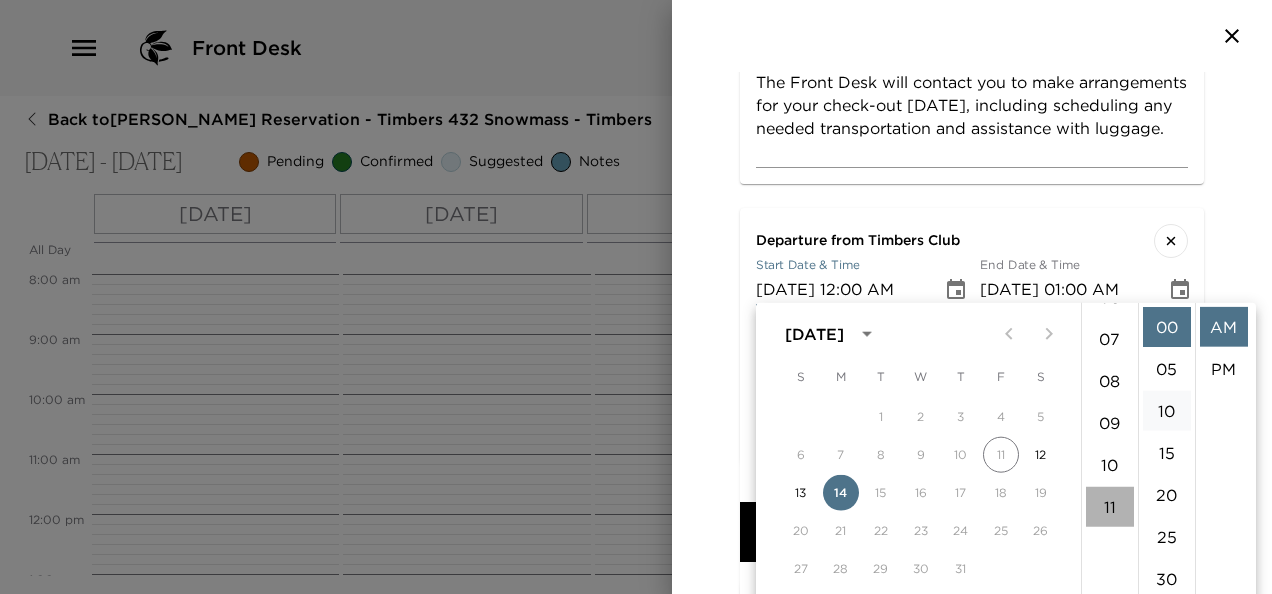 type on "07/14/2025 11:00 AM" 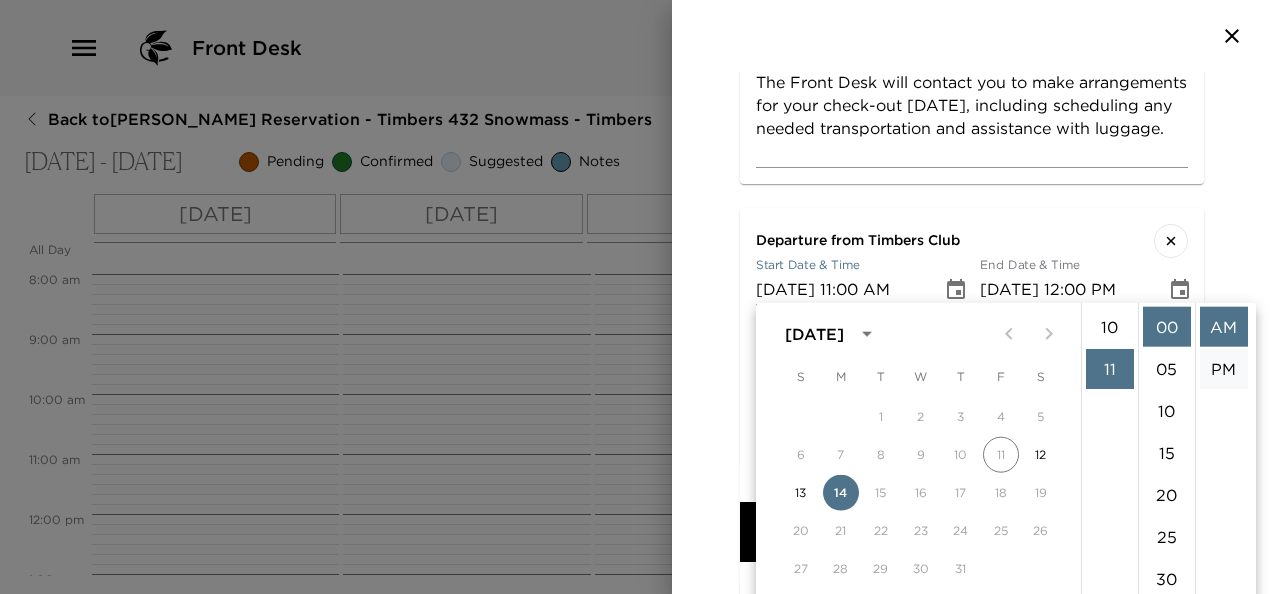 scroll, scrollTop: 462, scrollLeft: 0, axis: vertical 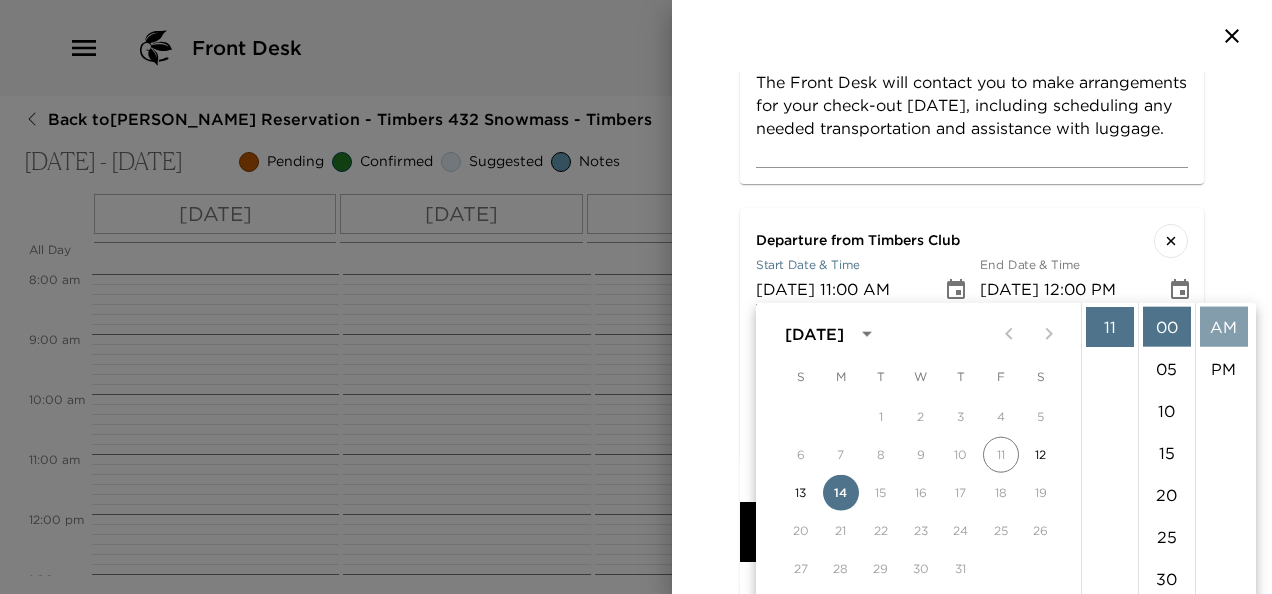 click on "AM" at bounding box center (1224, 327) 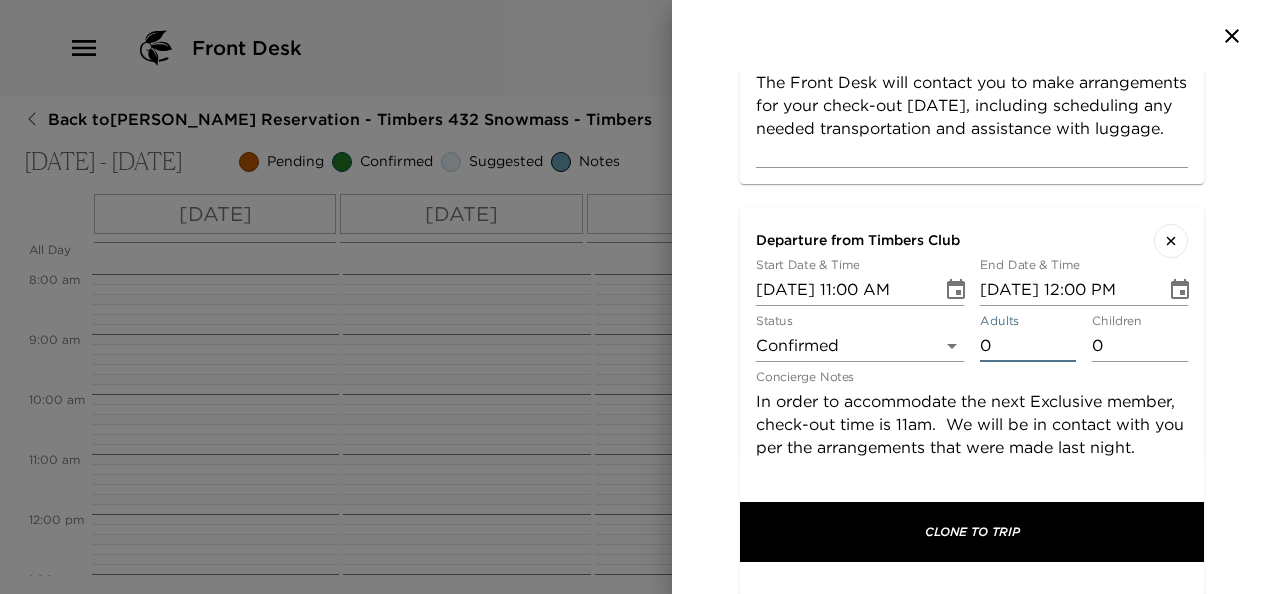 type on "0" 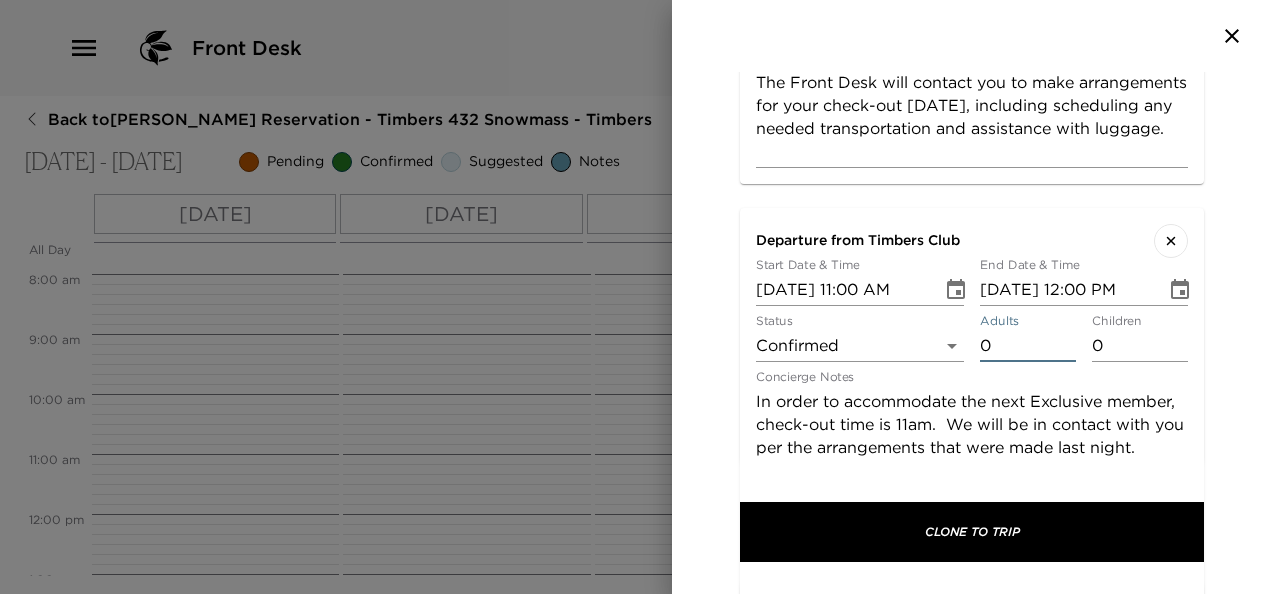 click on "0" at bounding box center (1028, 346) 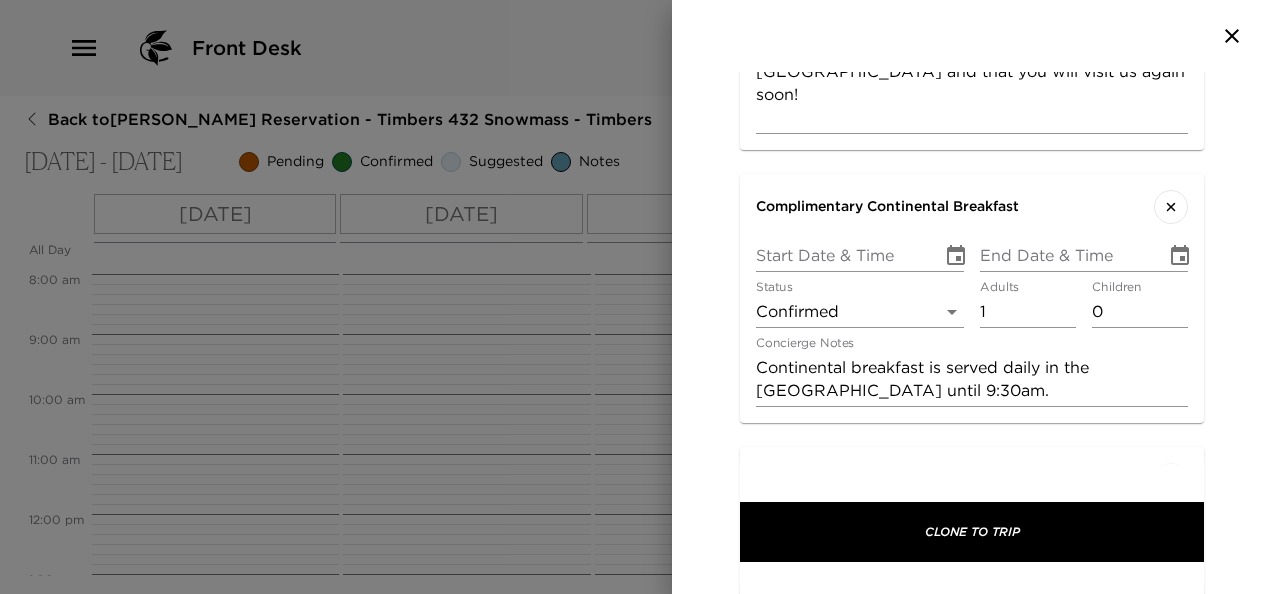 scroll, scrollTop: 1936, scrollLeft: 0, axis: vertical 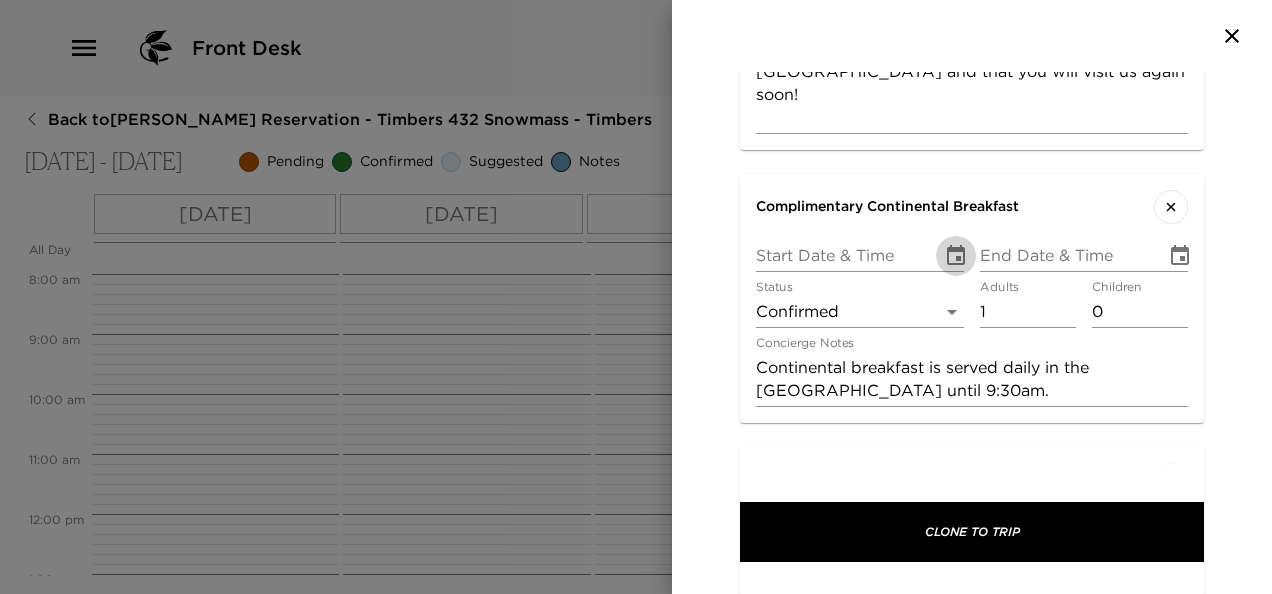 click 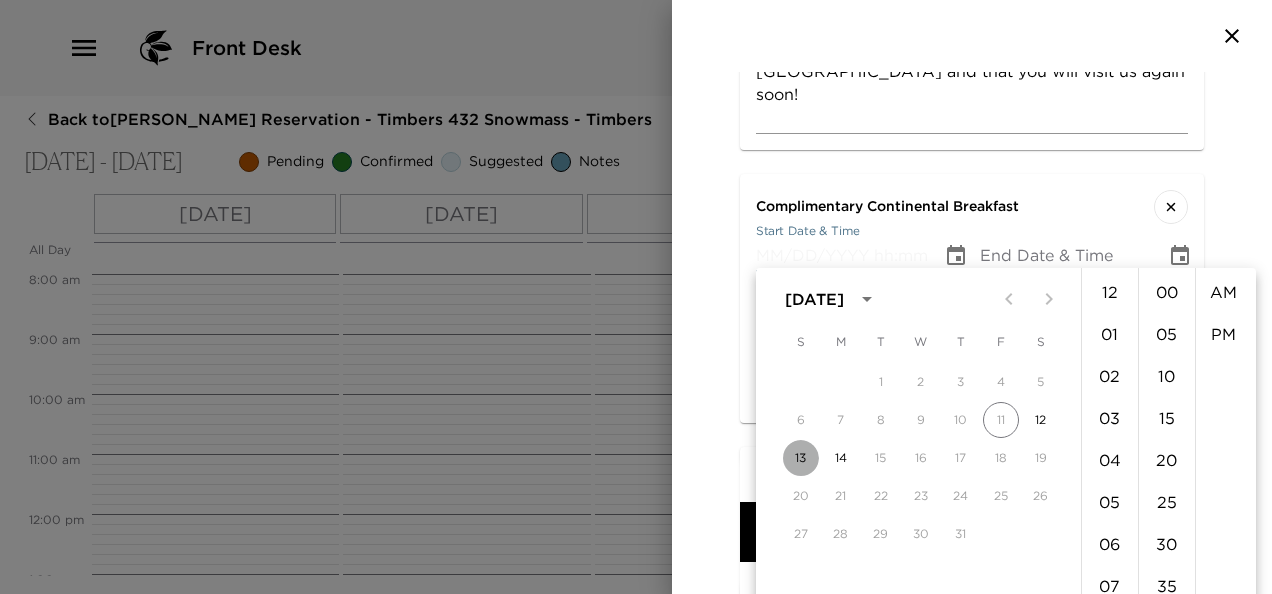 click on "13" at bounding box center [801, 458] 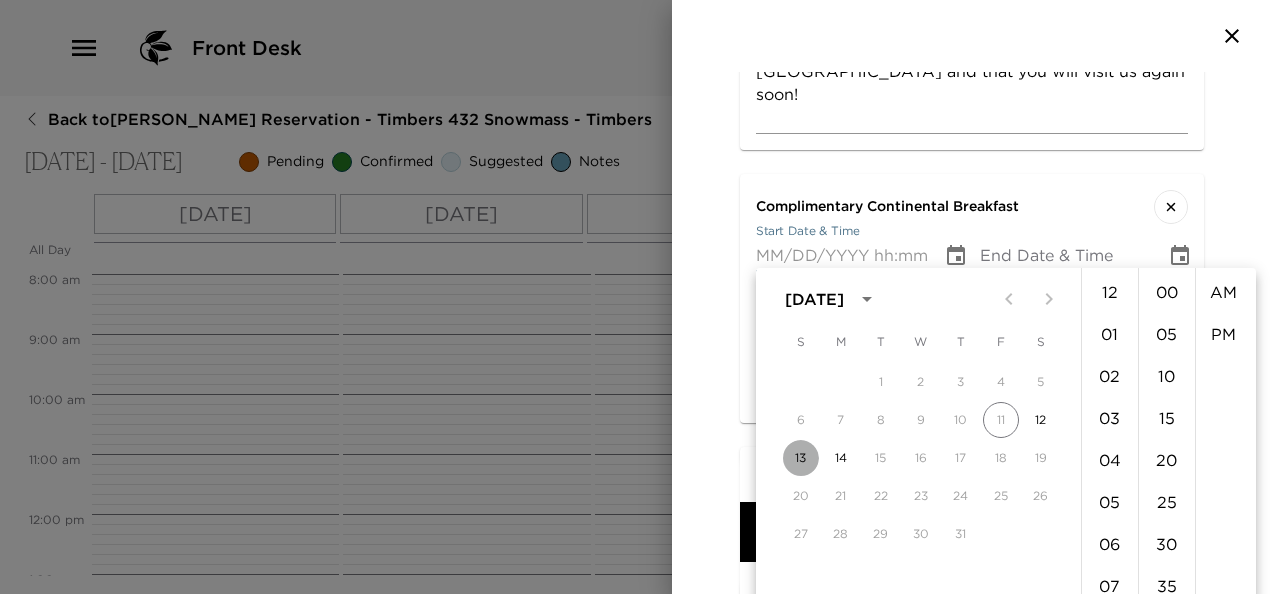 type on "[DATE] 12:00 AM" 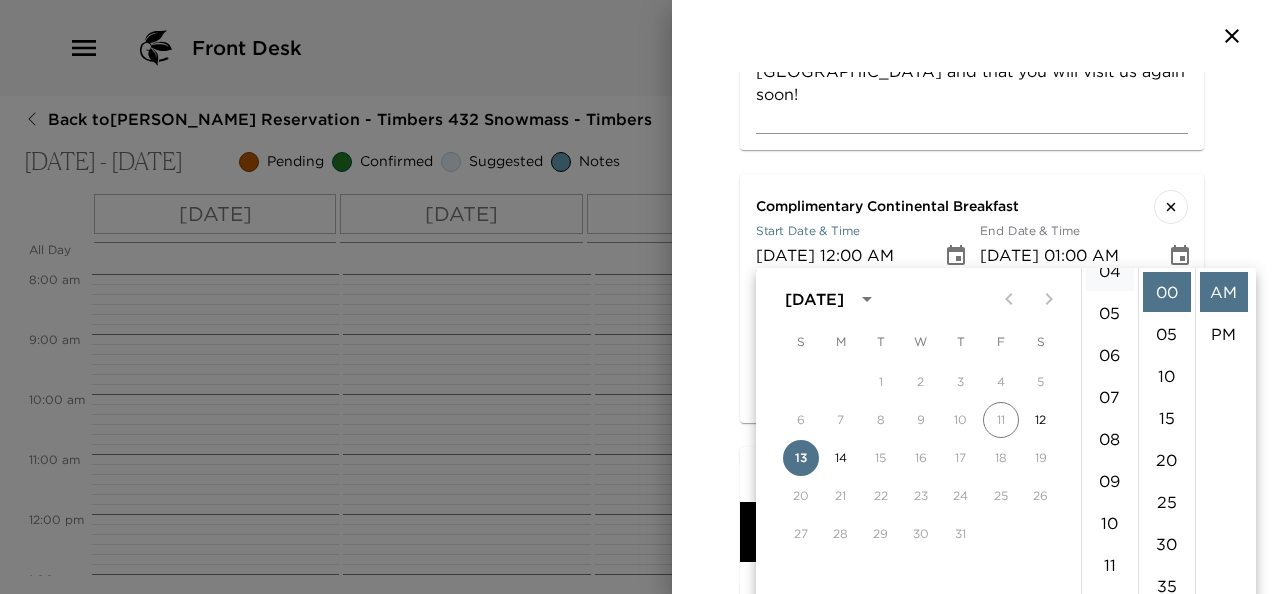 scroll, scrollTop: 193, scrollLeft: 0, axis: vertical 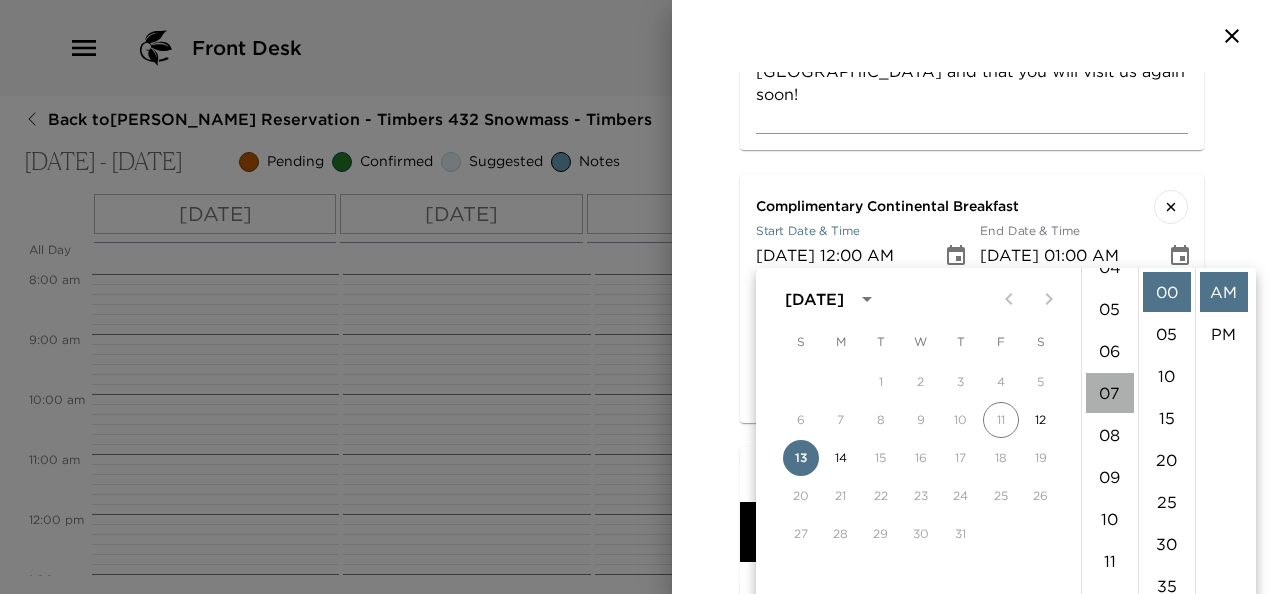 click on "07" at bounding box center (1110, 393) 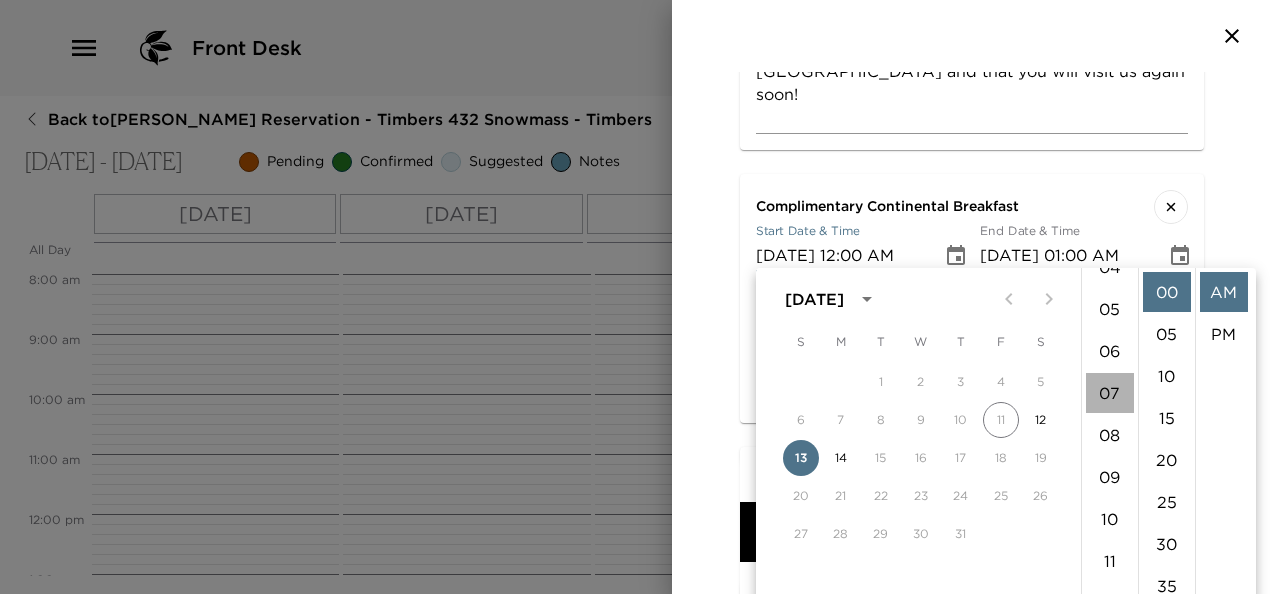 type on "[DATE] 07:00 AM" 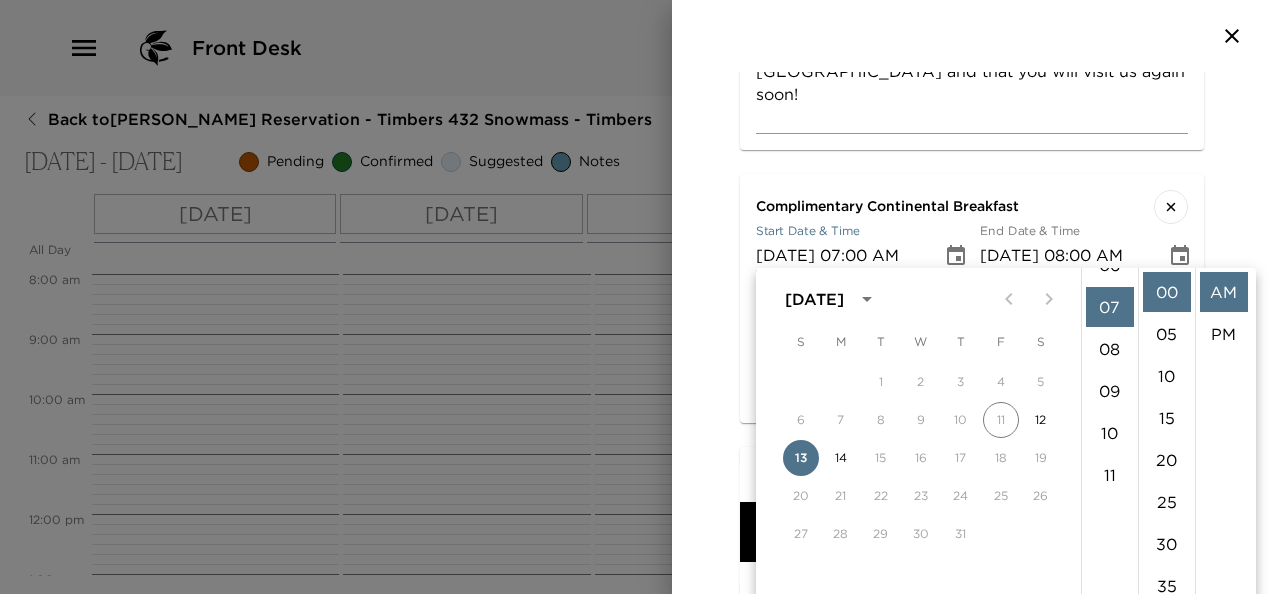 scroll, scrollTop: 294, scrollLeft: 0, axis: vertical 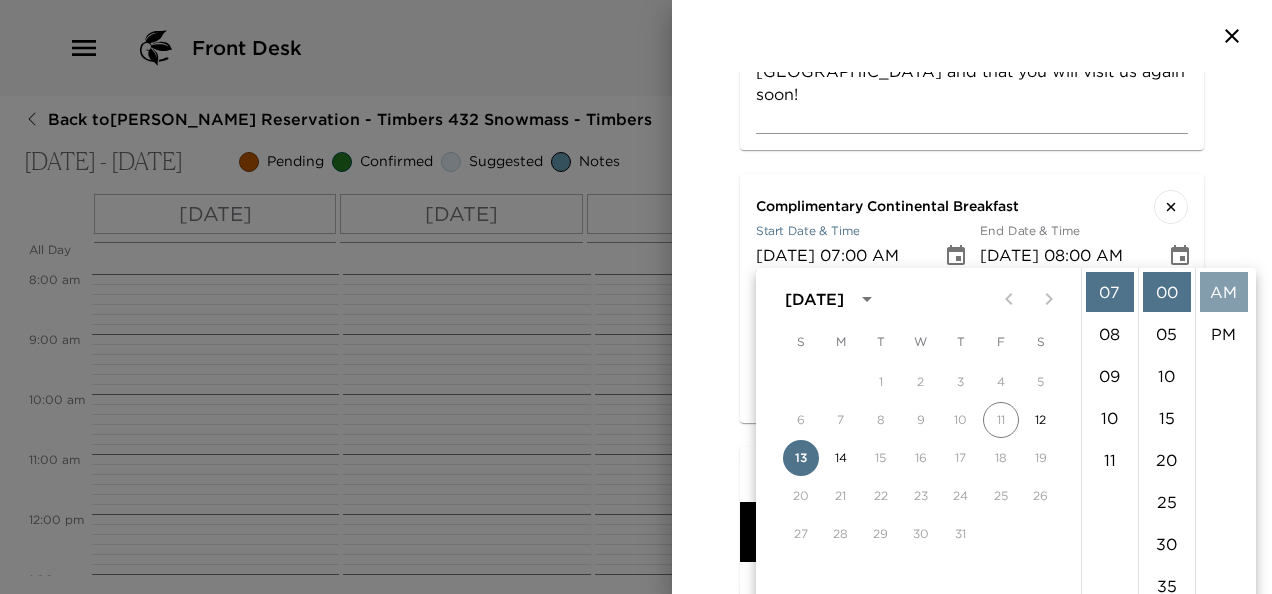click on "AM" at bounding box center [1224, 292] 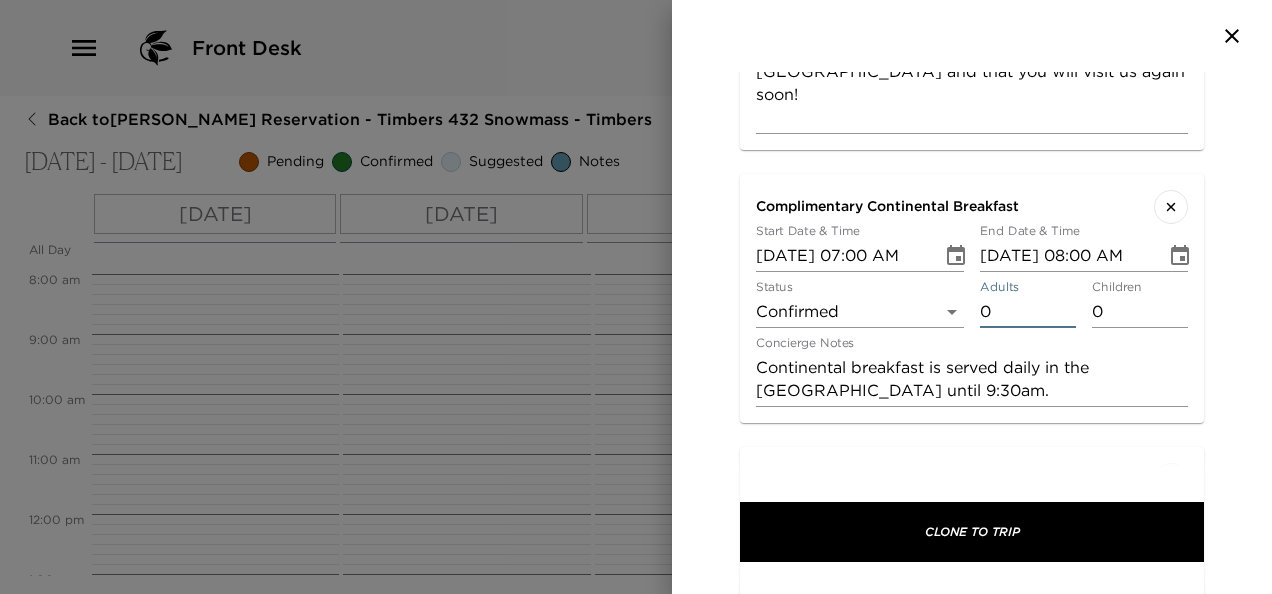 type on "0" 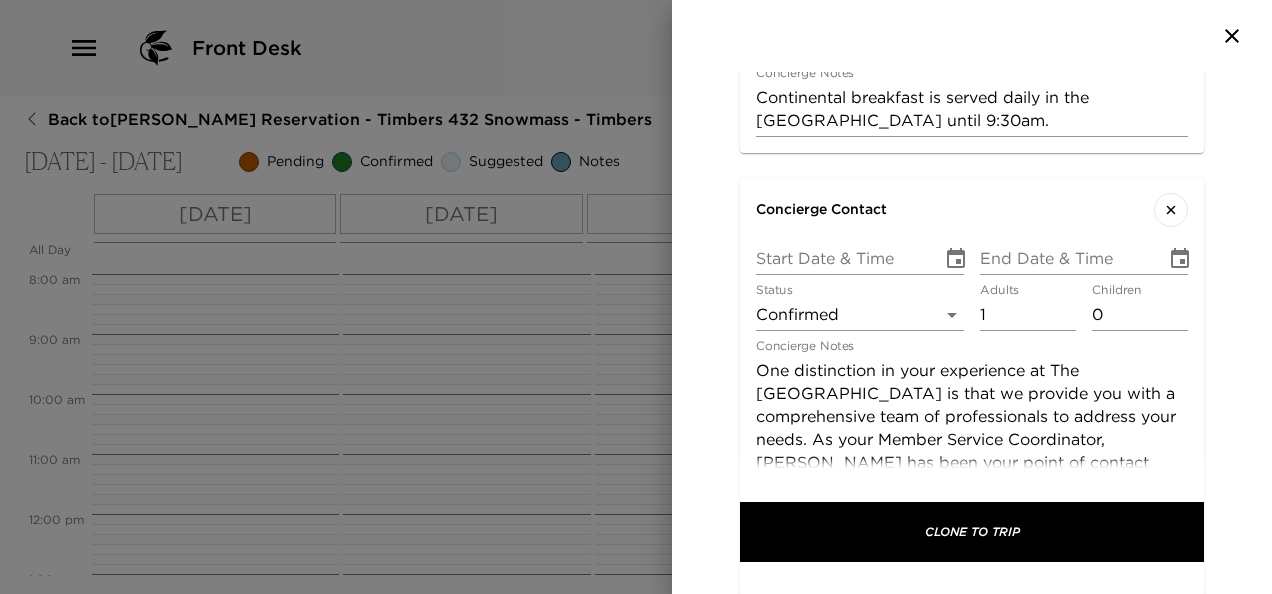 scroll, scrollTop: 2208, scrollLeft: 0, axis: vertical 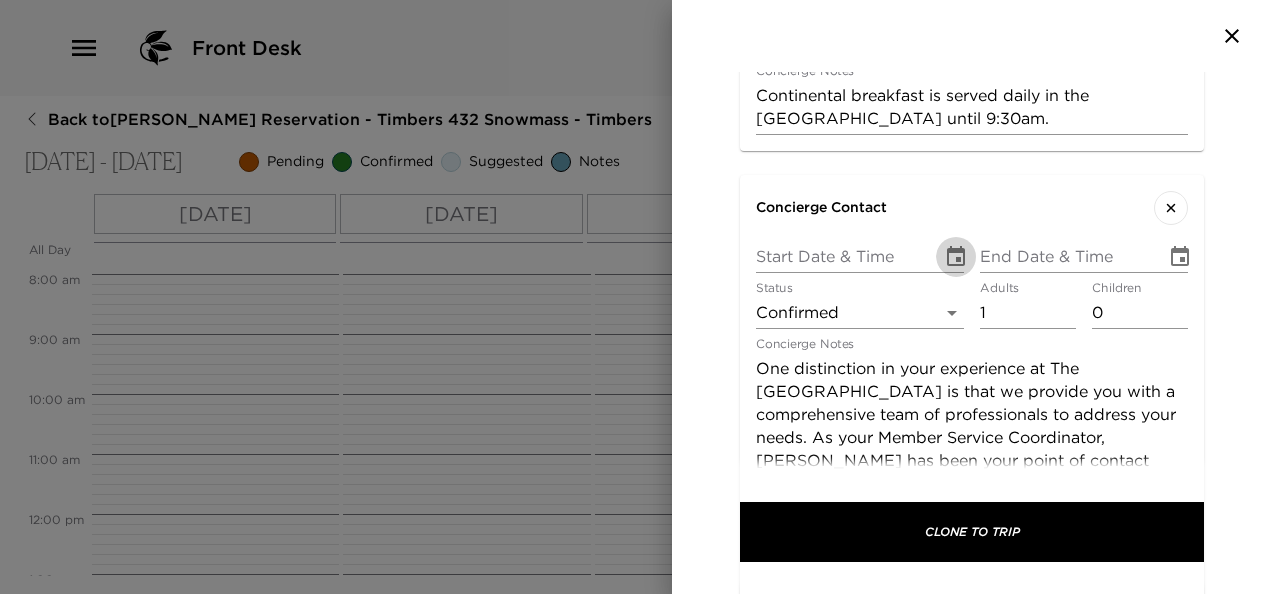 click 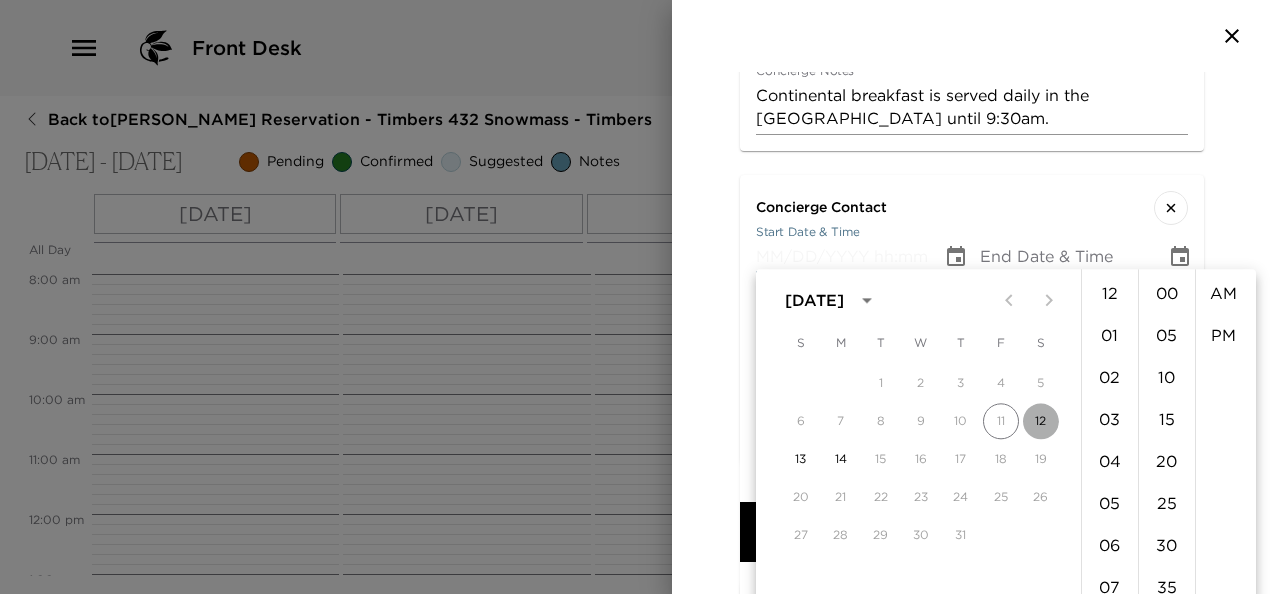 click on "12" at bounding box center (1041, 421) 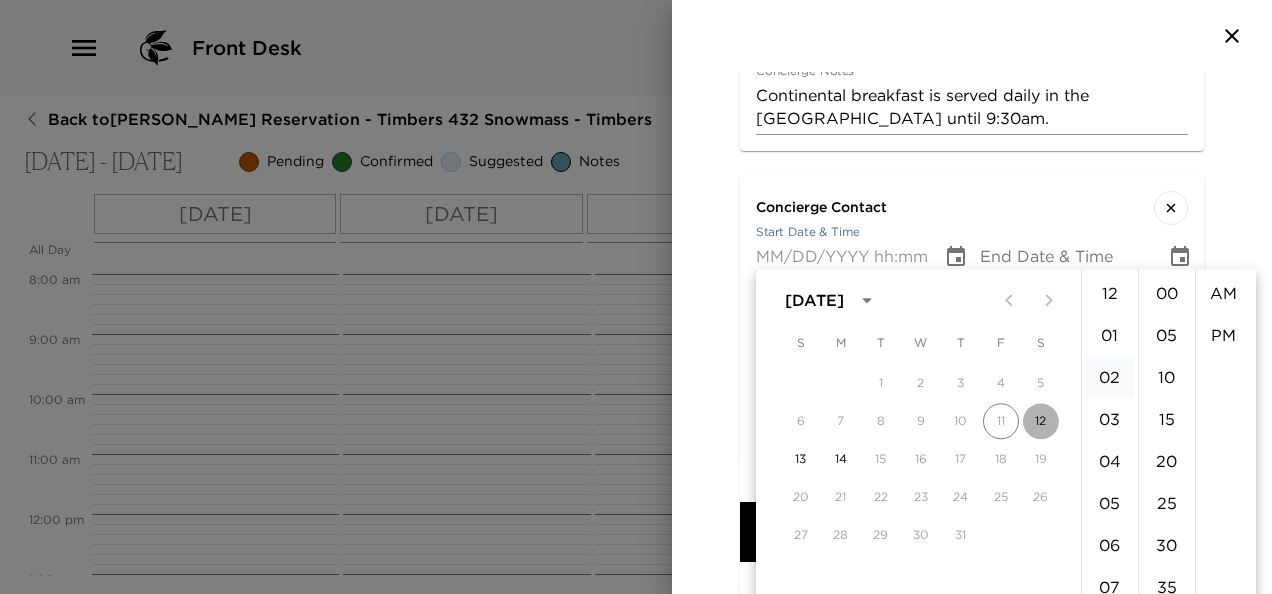 type on "[DATE] 12:00 AM" 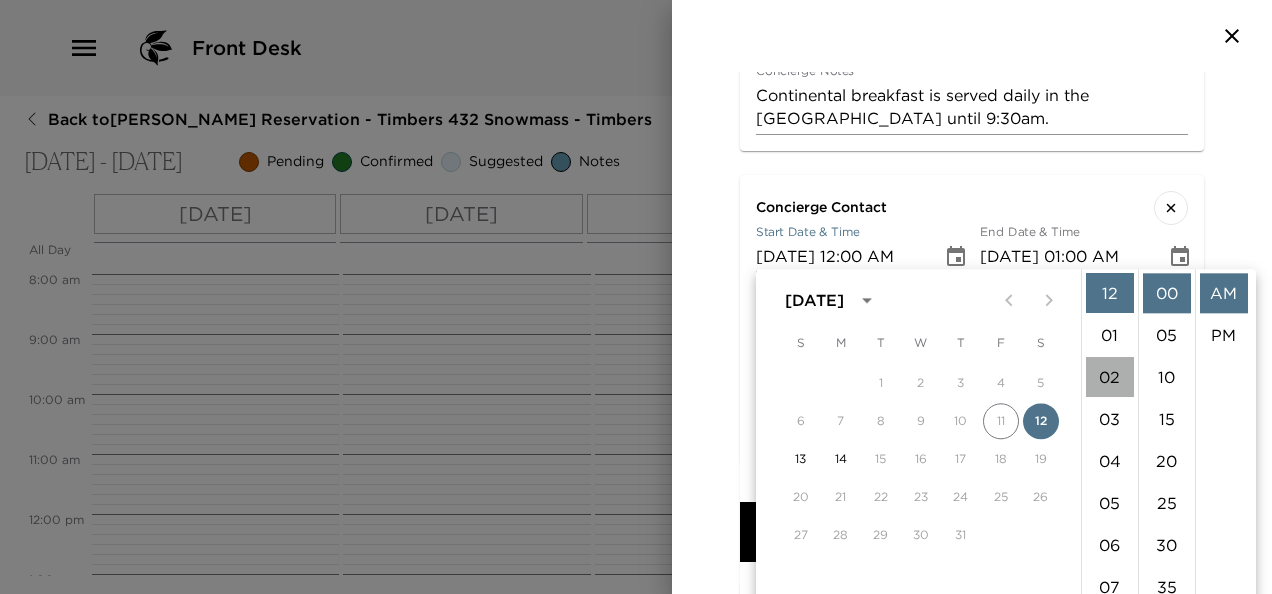 click on "02" at bounding box center (1110, 377) 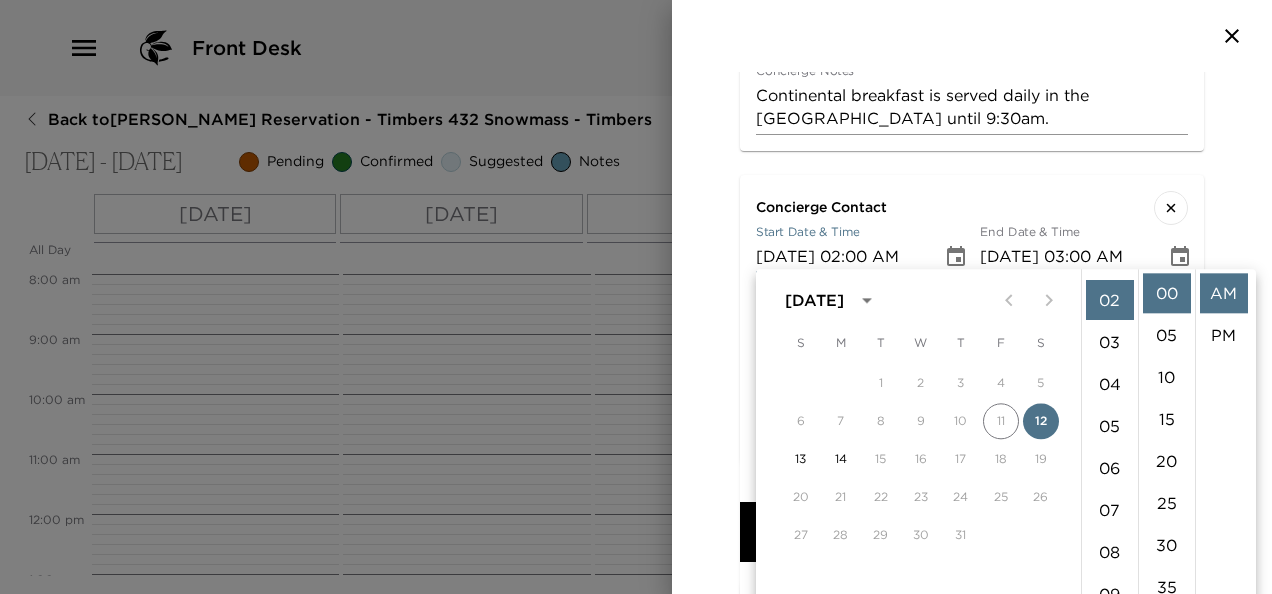 scroll, scrollTop: 84, scrollLeft: 0, axis: vertical 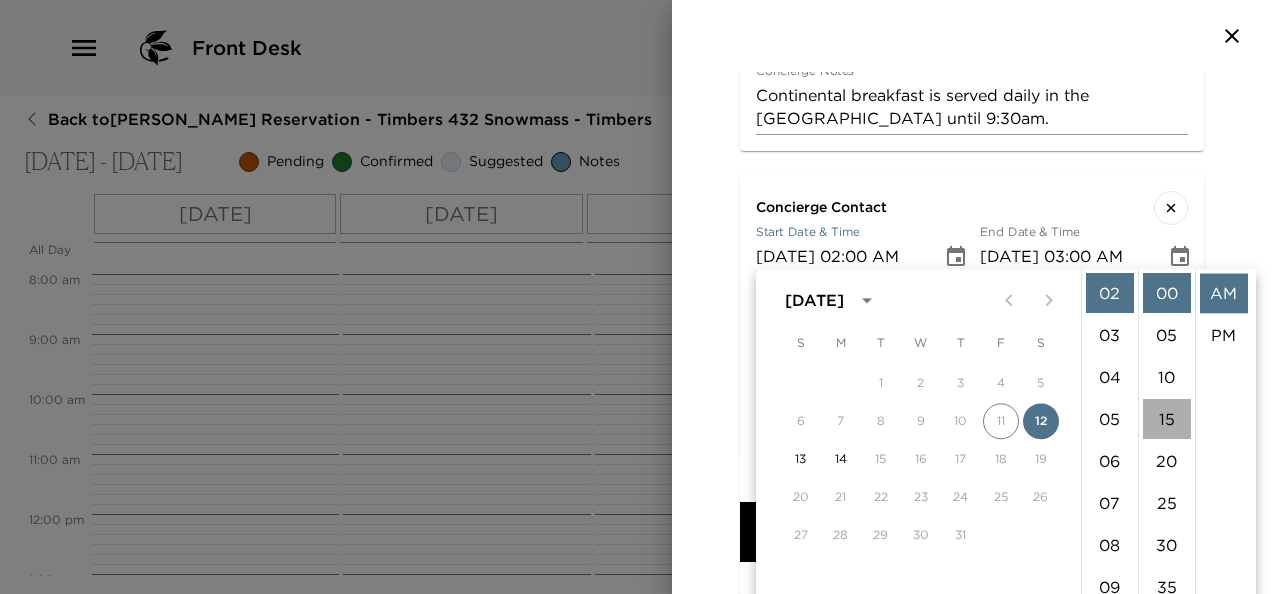 click on "15" at bounding box center (1167, 419) 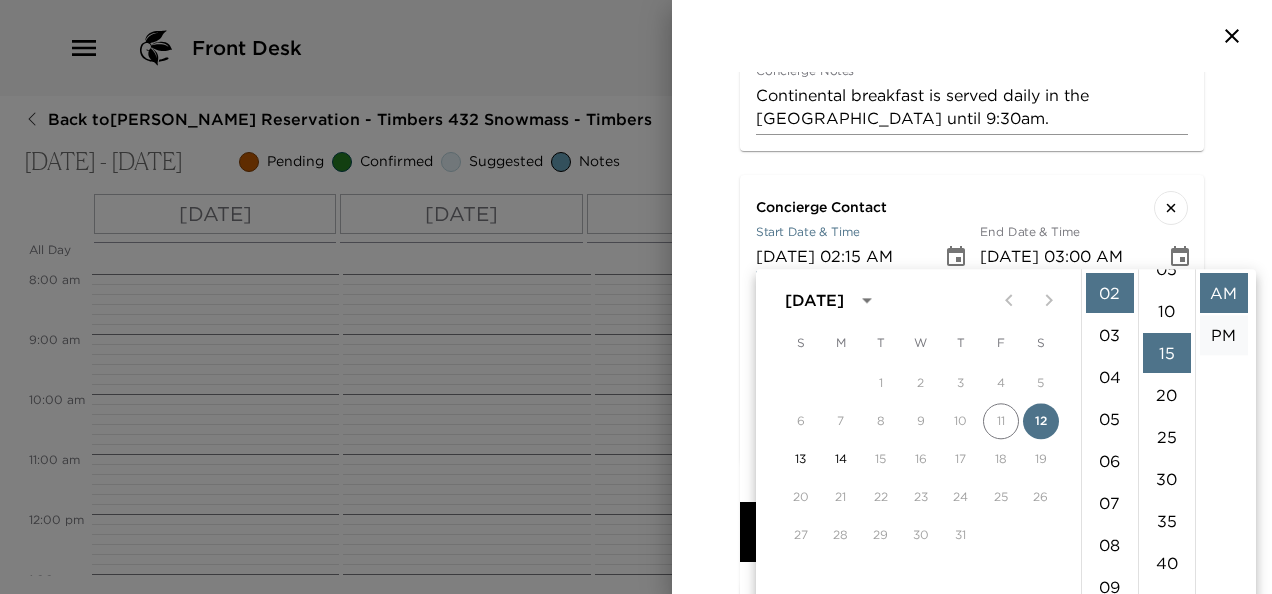 scroll, scrollTop: 126, scrollLeft: 0, axis: vertical 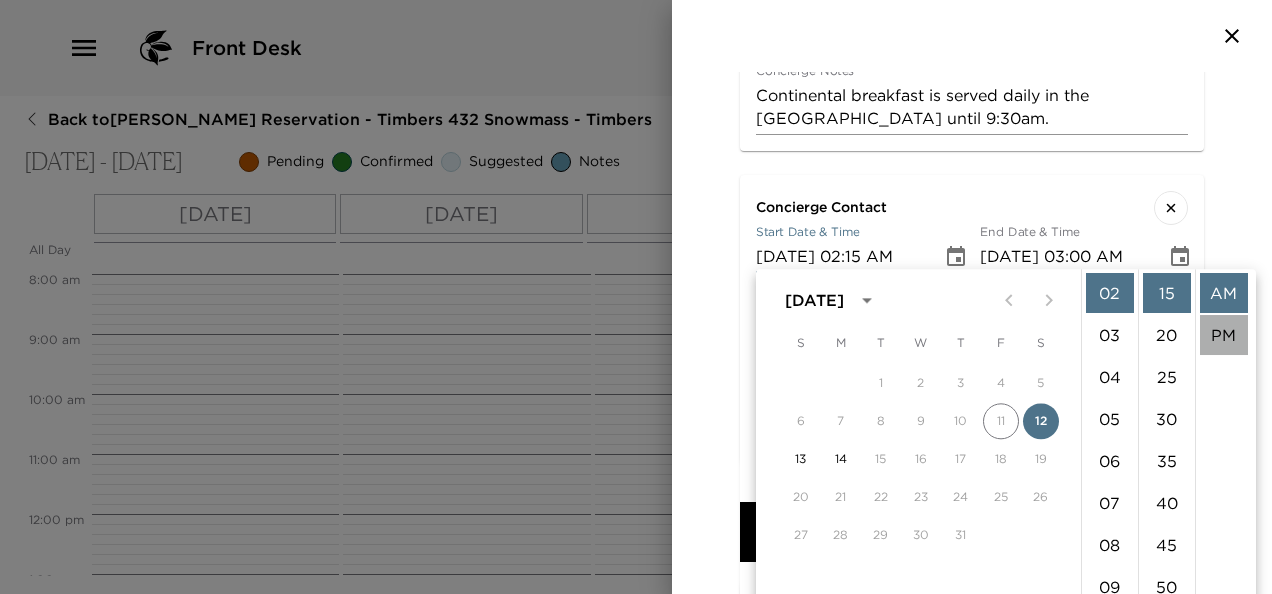 click on "PM" at bounding box center (1224, 335) 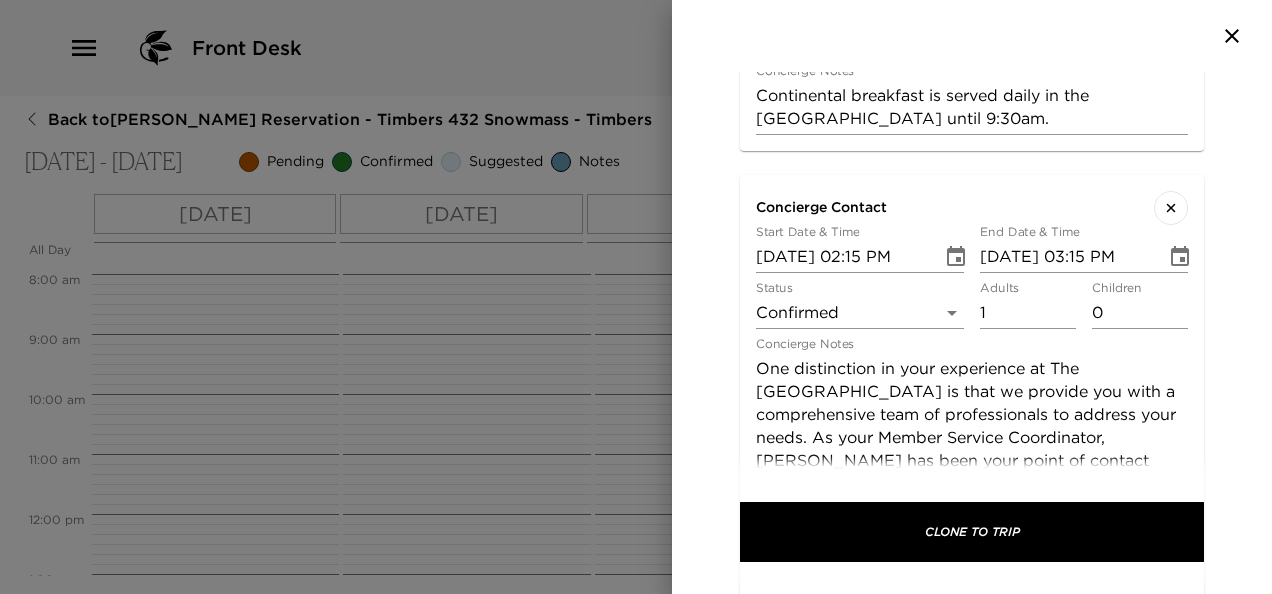 scroll, scrollTop: 42, scrollLeft: 0, axis: vertical 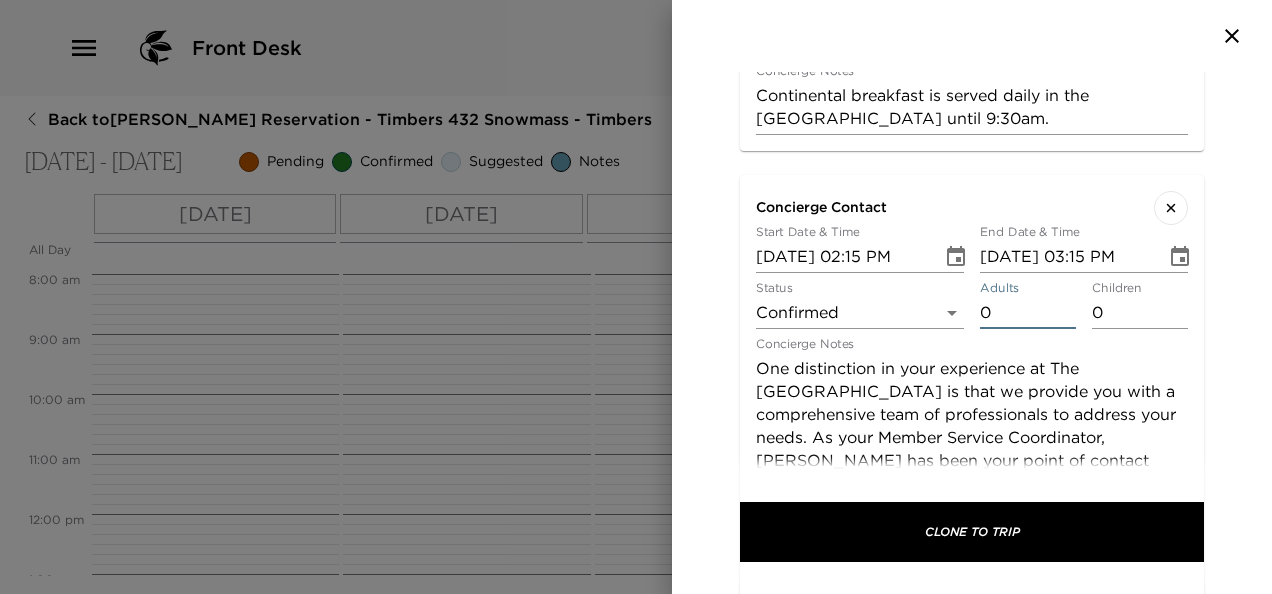 type on "0" 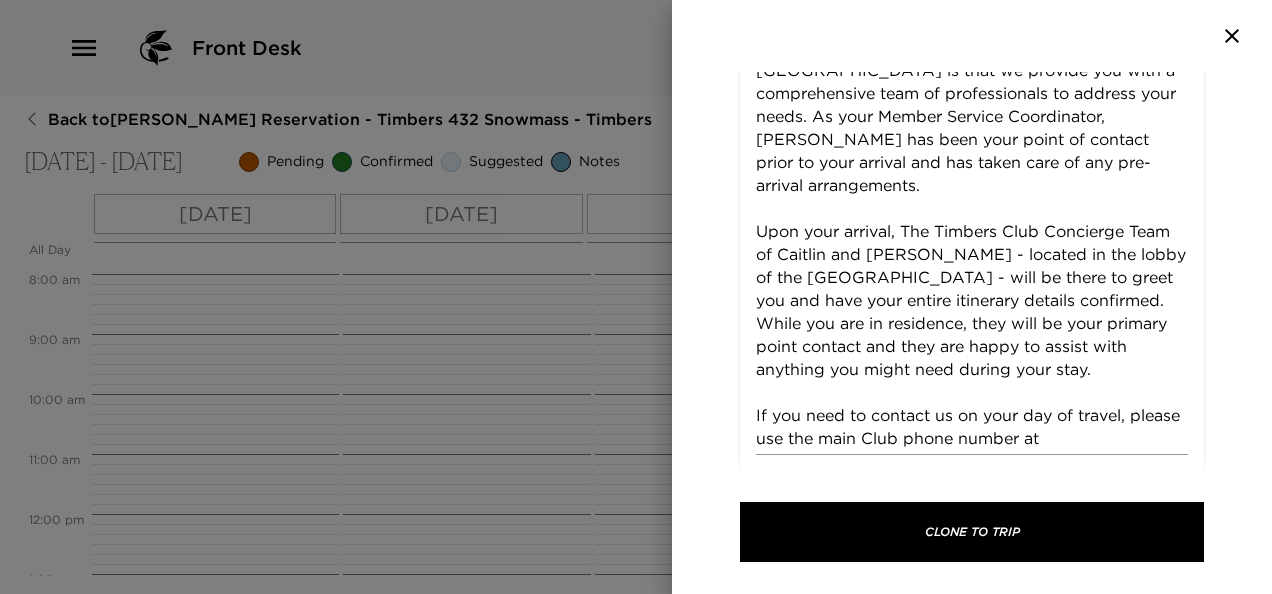 scroll, scrollTop: 2530, scrollLeft: 0, axis: vertical 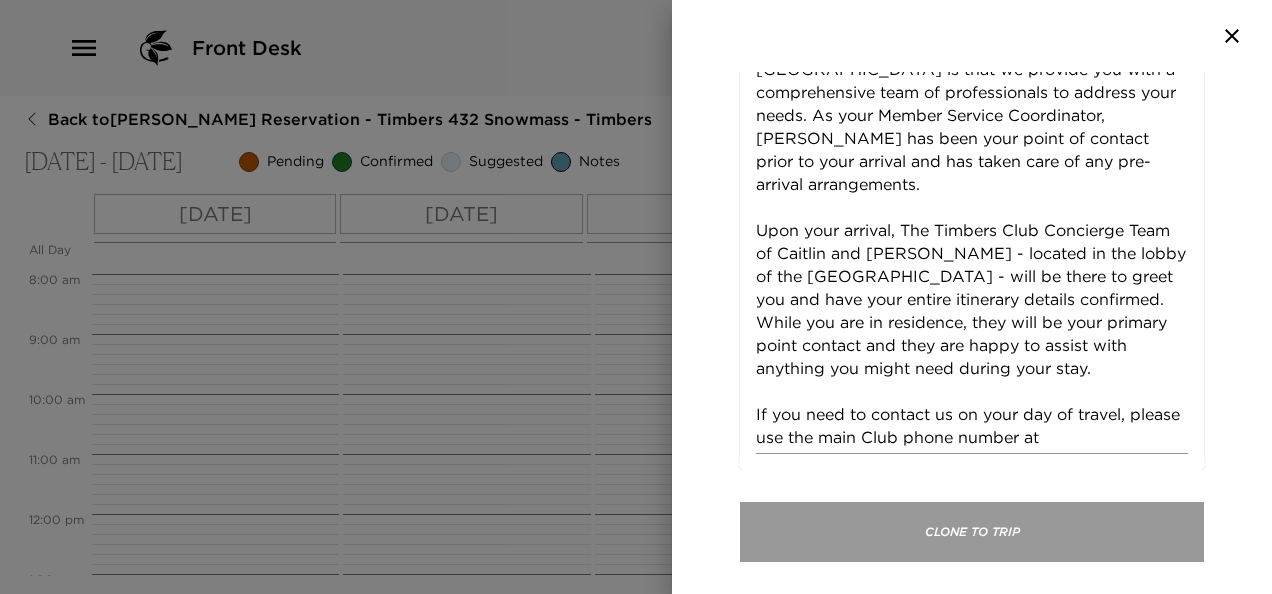 click on "Clone To Trip" at bounding box center (972, 532) 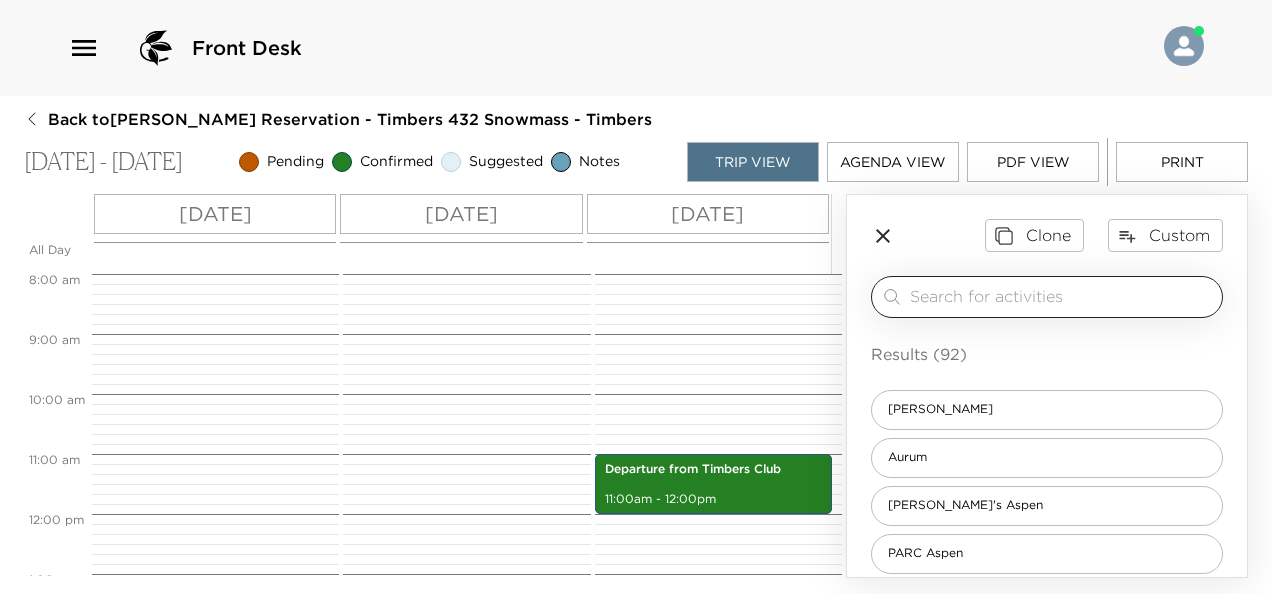 click at bounding box center [1062, 296] 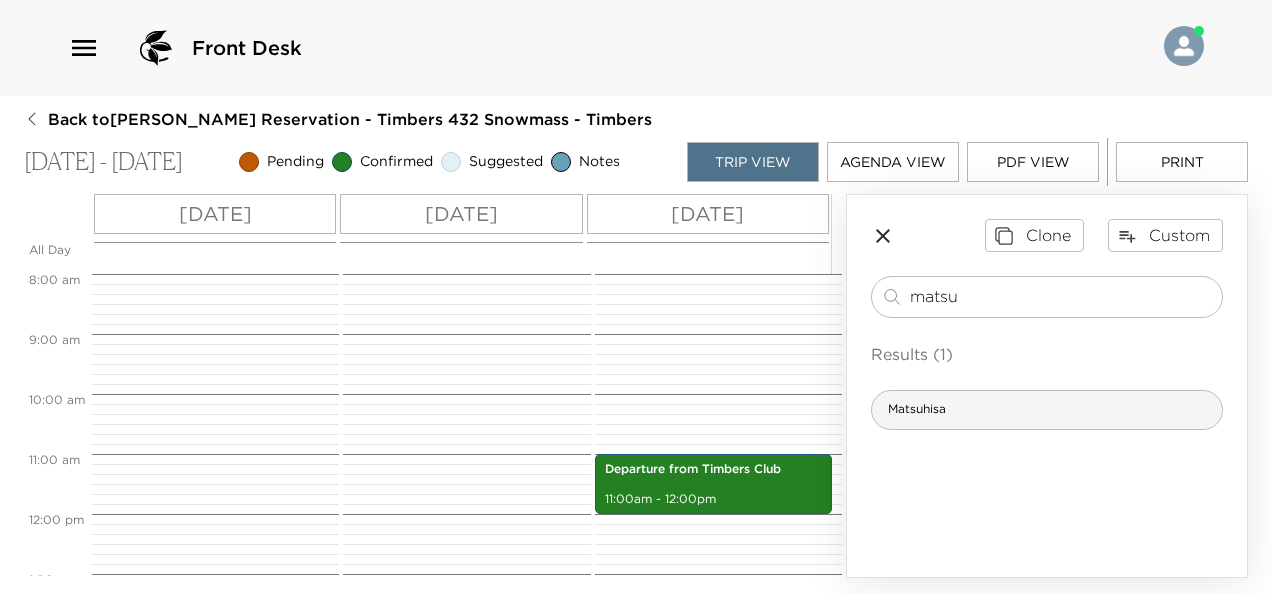 type on "matsu" 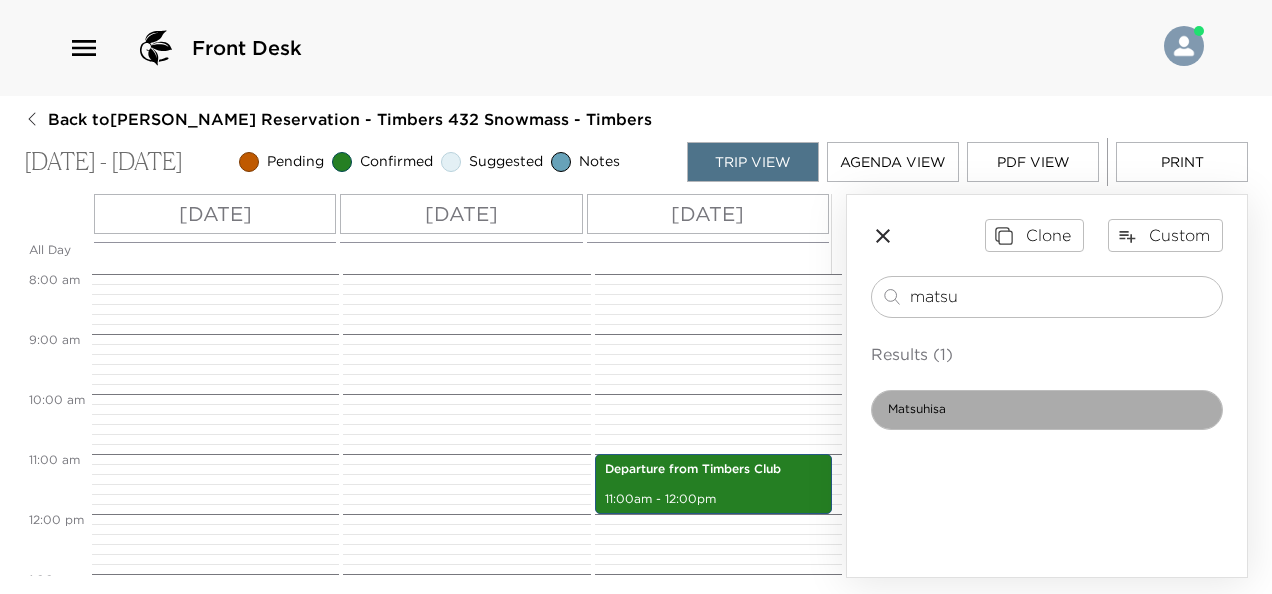 click on "Matsuhisa" at bounding box center [917, 409] 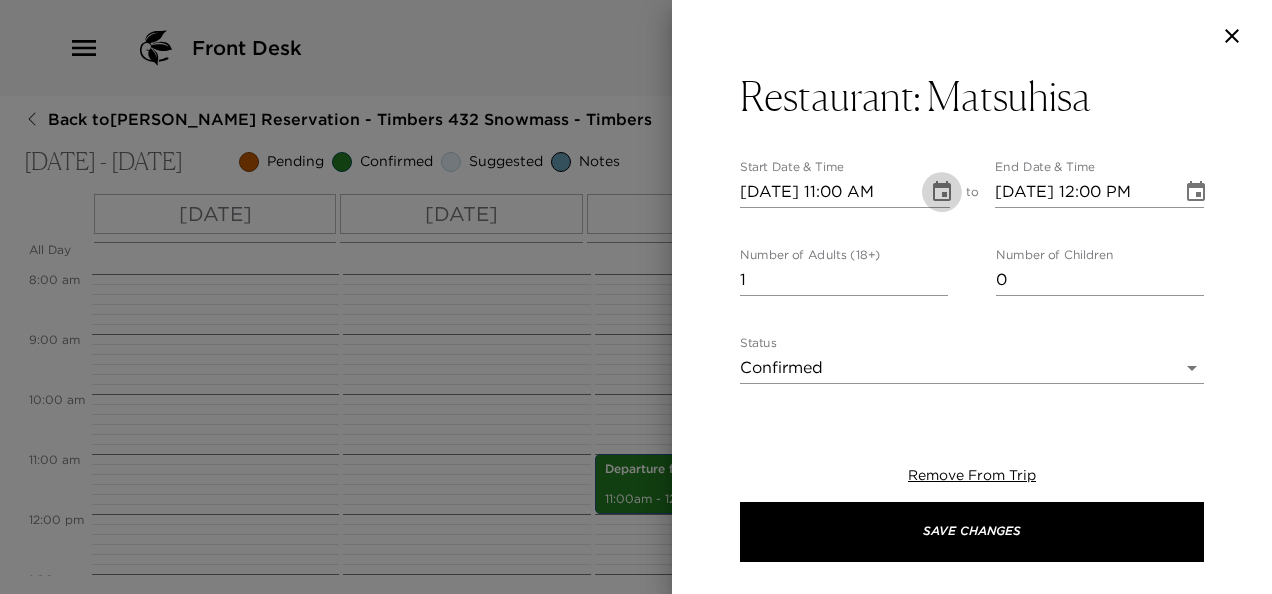 click 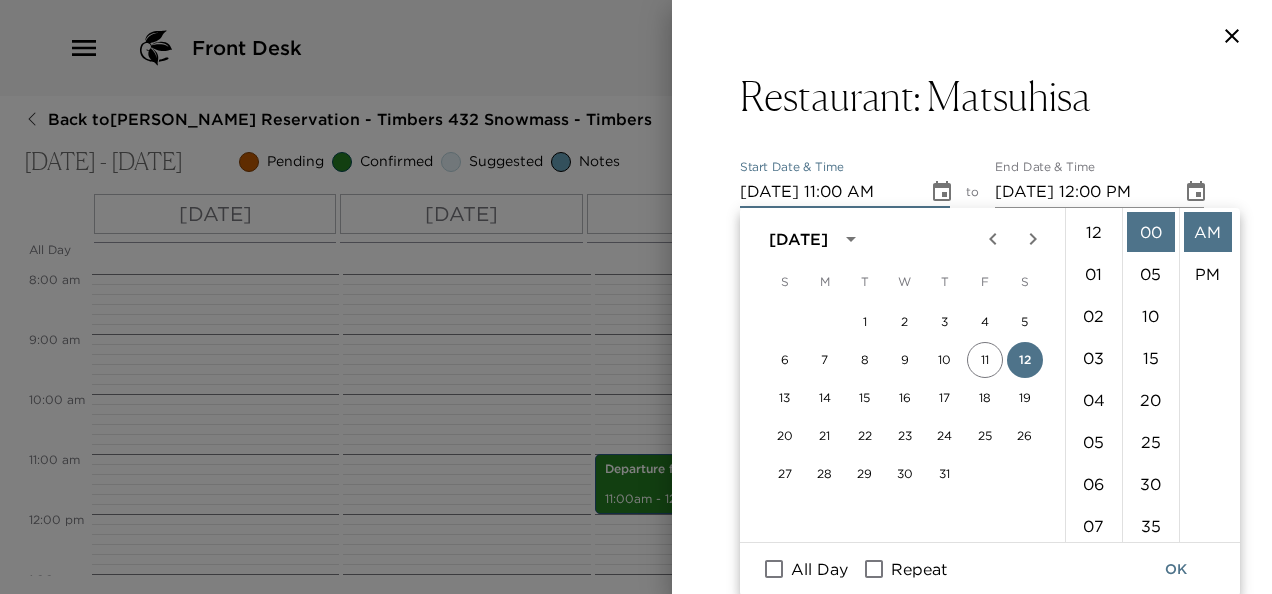 scroll, scrollTop: 462, scrollLeft: 0, axis: vertical 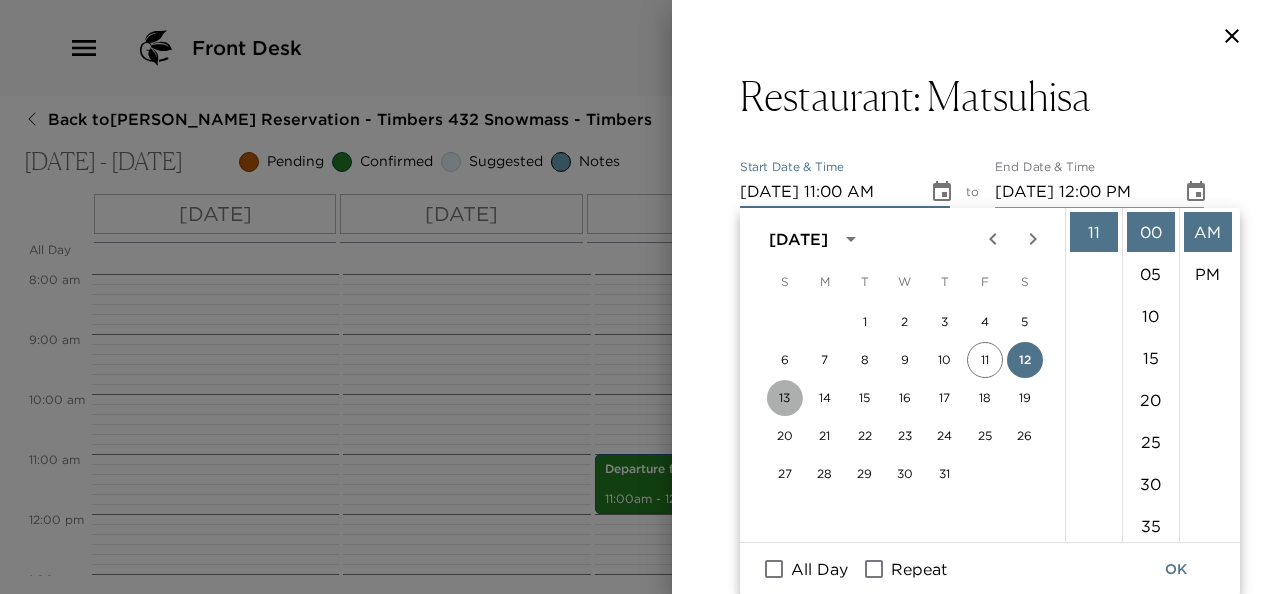 click on "13" at bounding box center (785, 398) 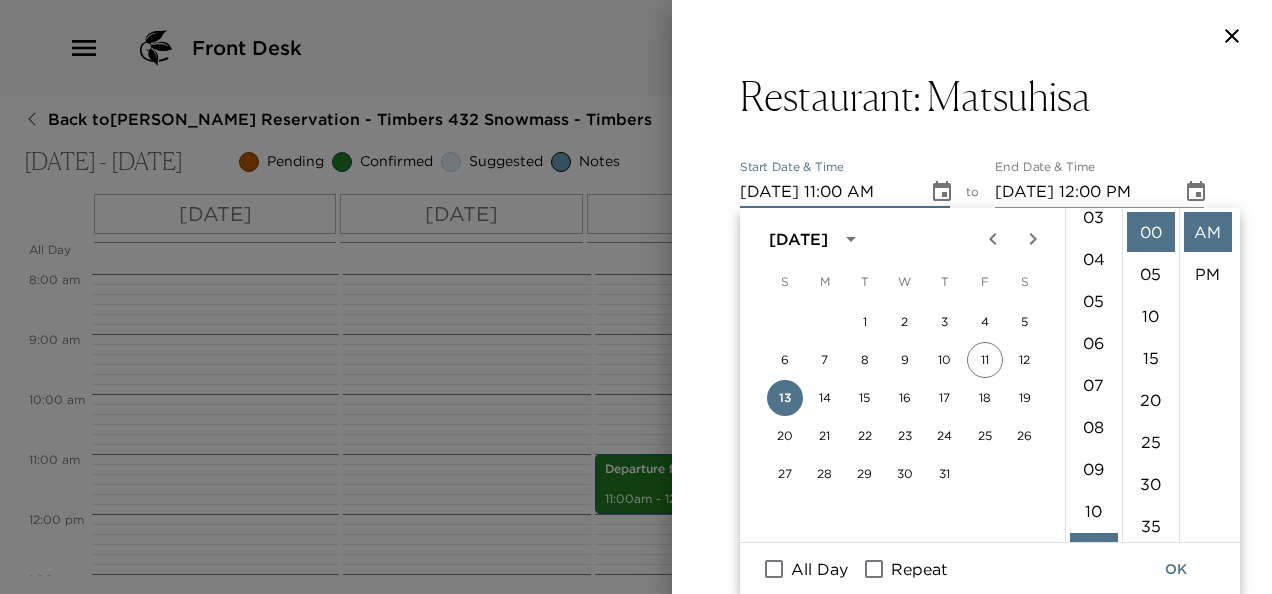 scroll, scrollTop: 140, scrollLeft: 0, axis: vertical 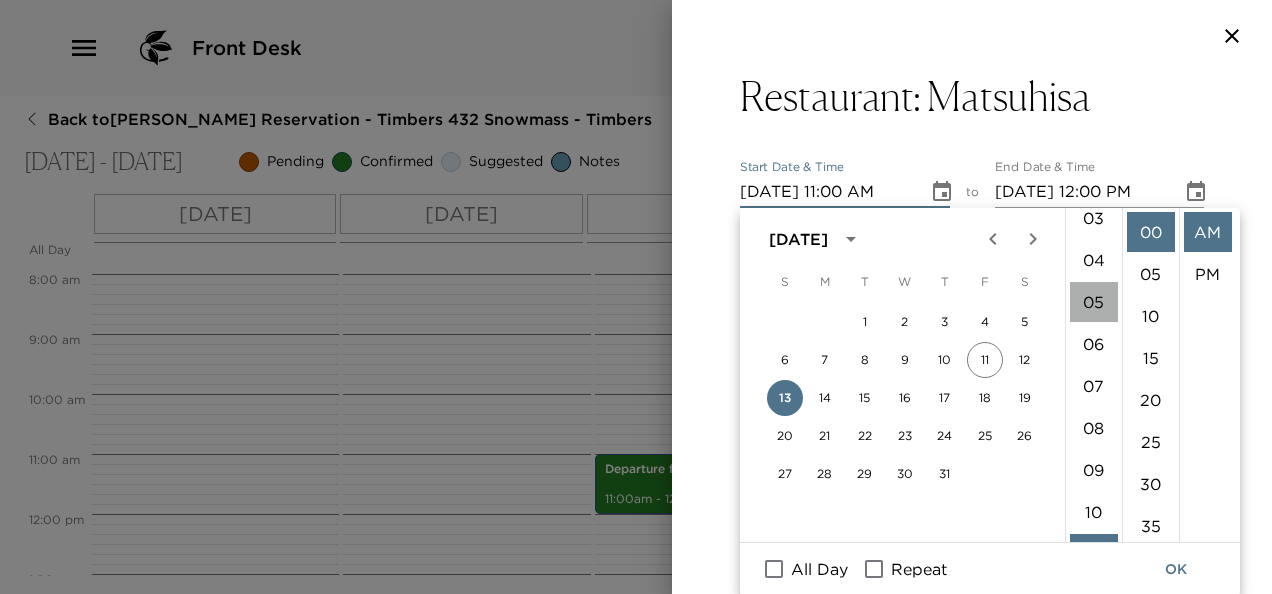 click on "05" at bounding box center (1094, 302) 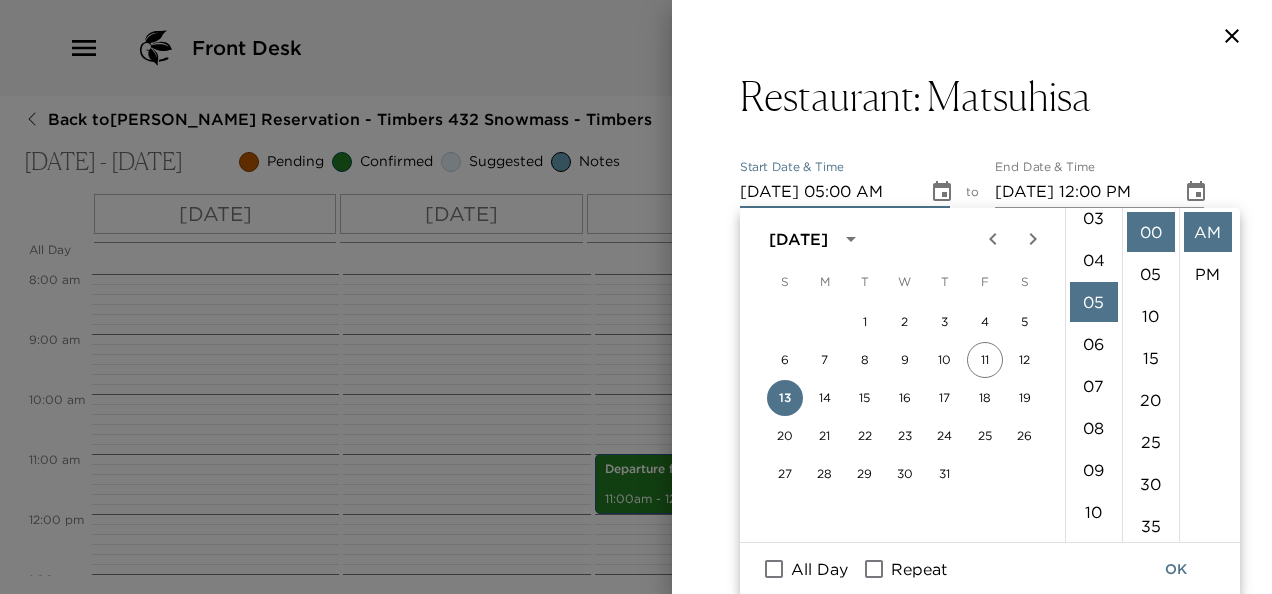 scroll, scrollTop: 210, scrollLeft: 0, axis: vertical 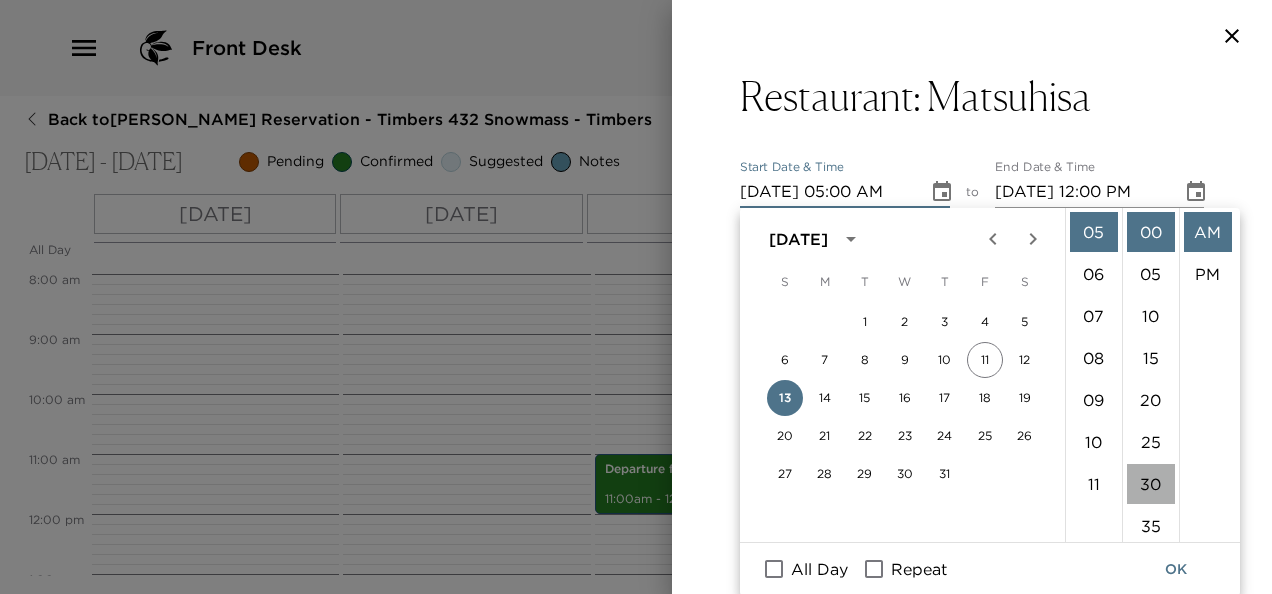 click on "30" at bounding box center [1151, 484] 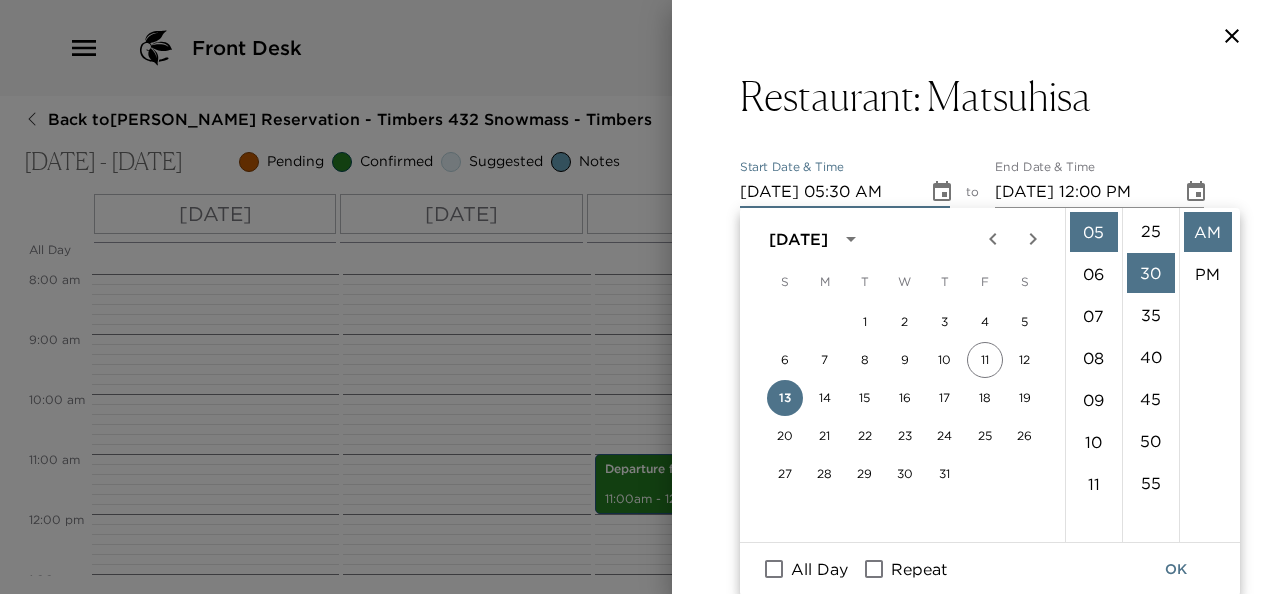 scroll, scrollTop: 252, scrollLeft: 0, axis: vertical 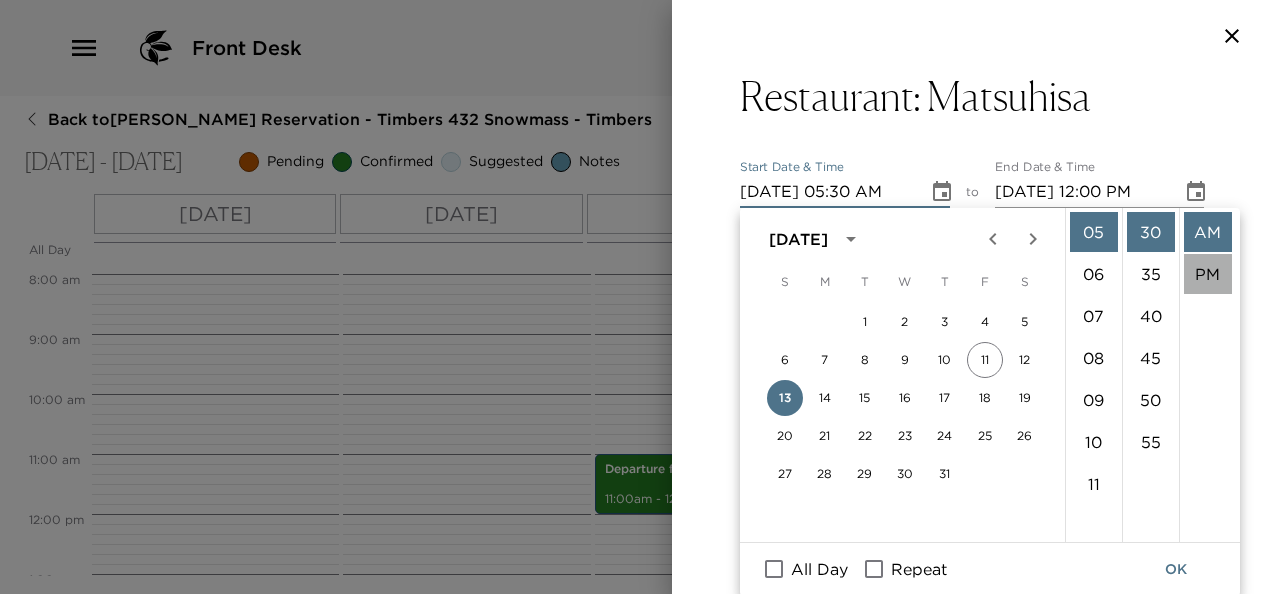 click on "PM" at bounding box center (1208, 274) 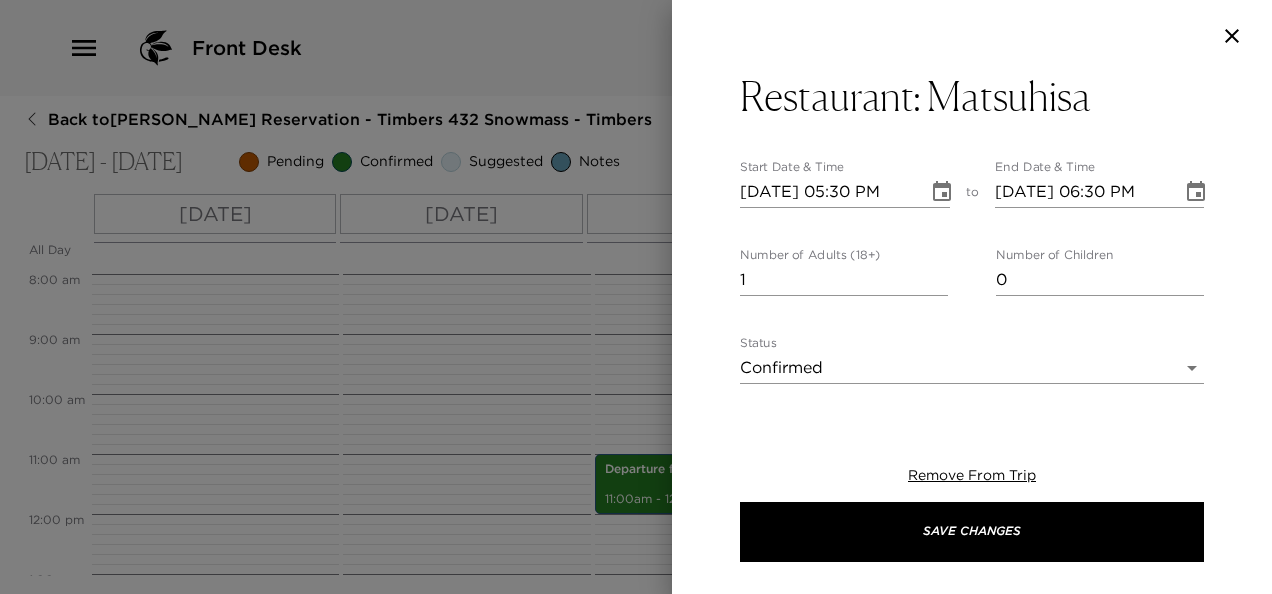 scroll, scrollTop: 42, scrollLeft: 0, axis: vertical 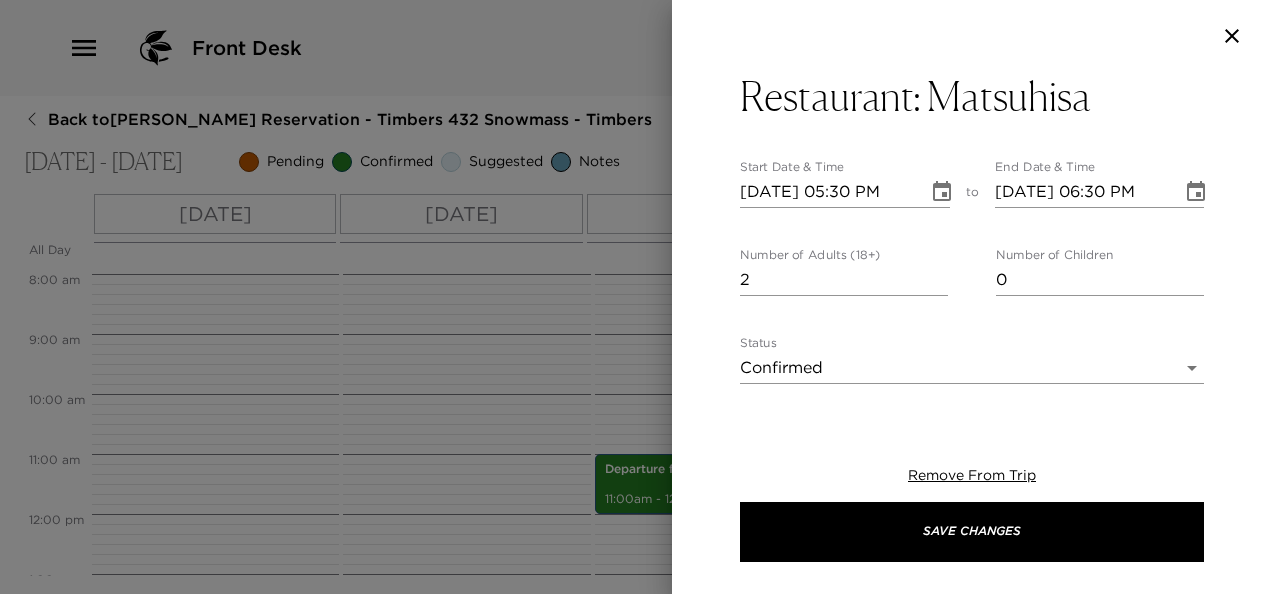 click on "2" at bounding box center (844, 280) 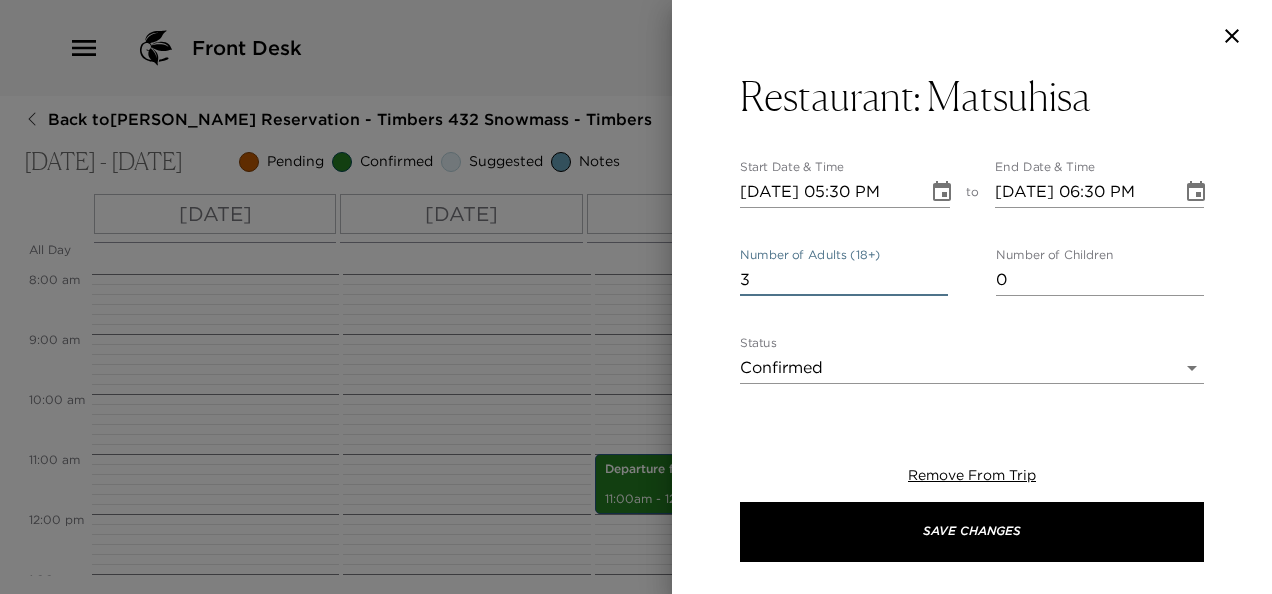 click on "3" at bounding box center (844, 280) 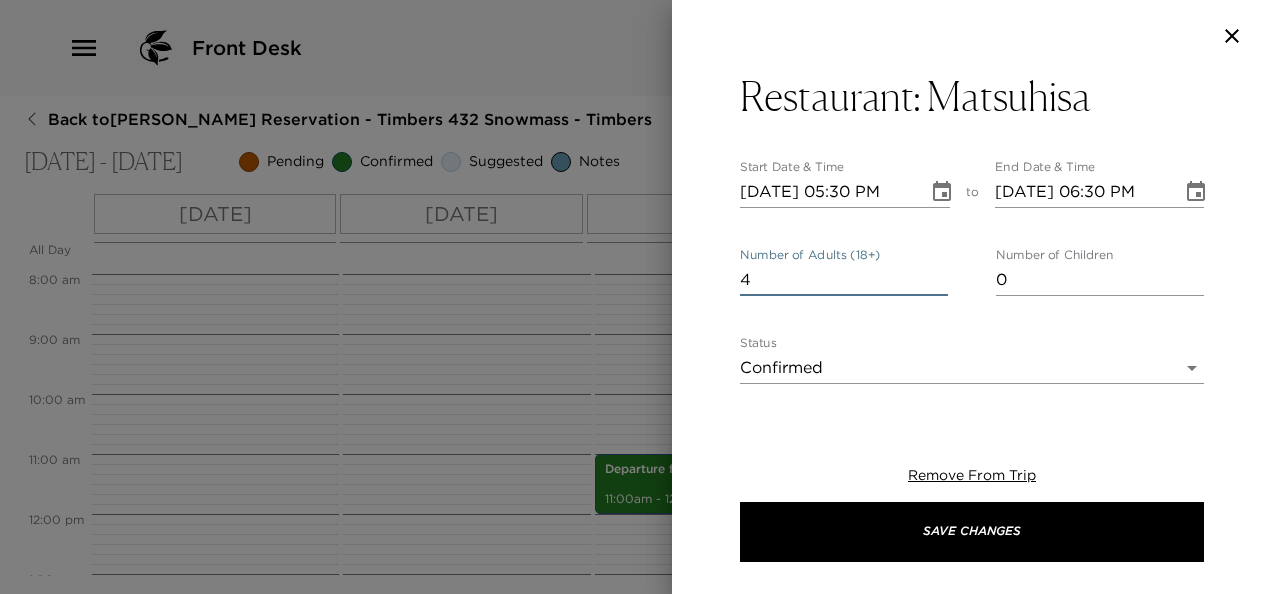 click on "4" at bounding box center (844, 280) 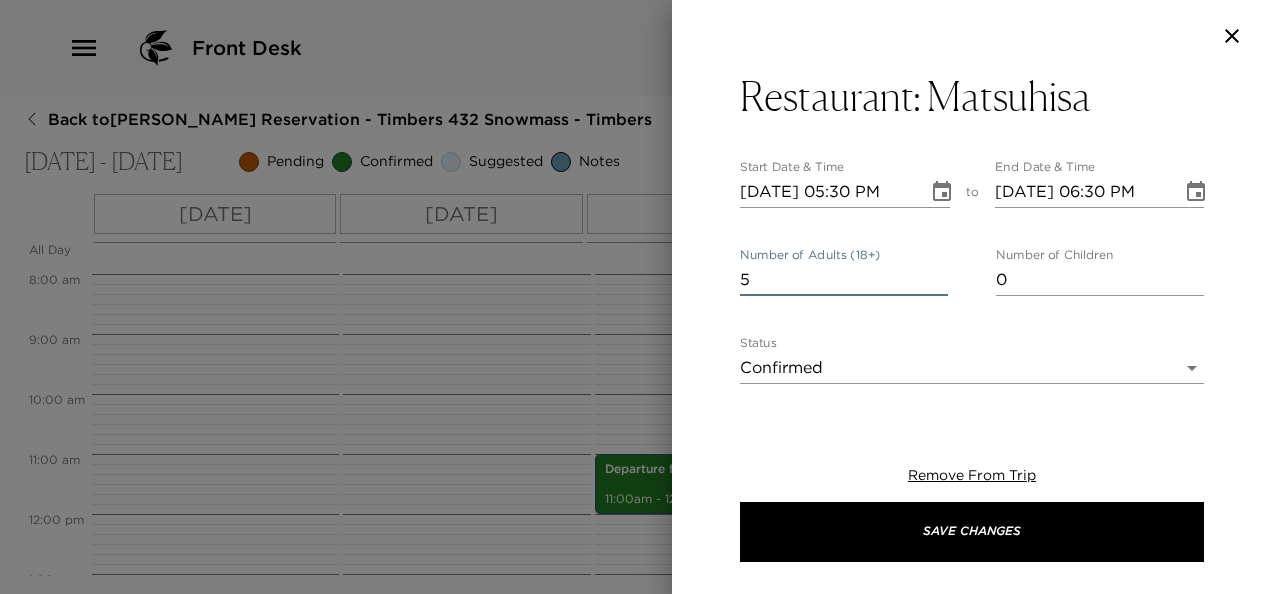 click on "5" at bounding box center (844, 280) 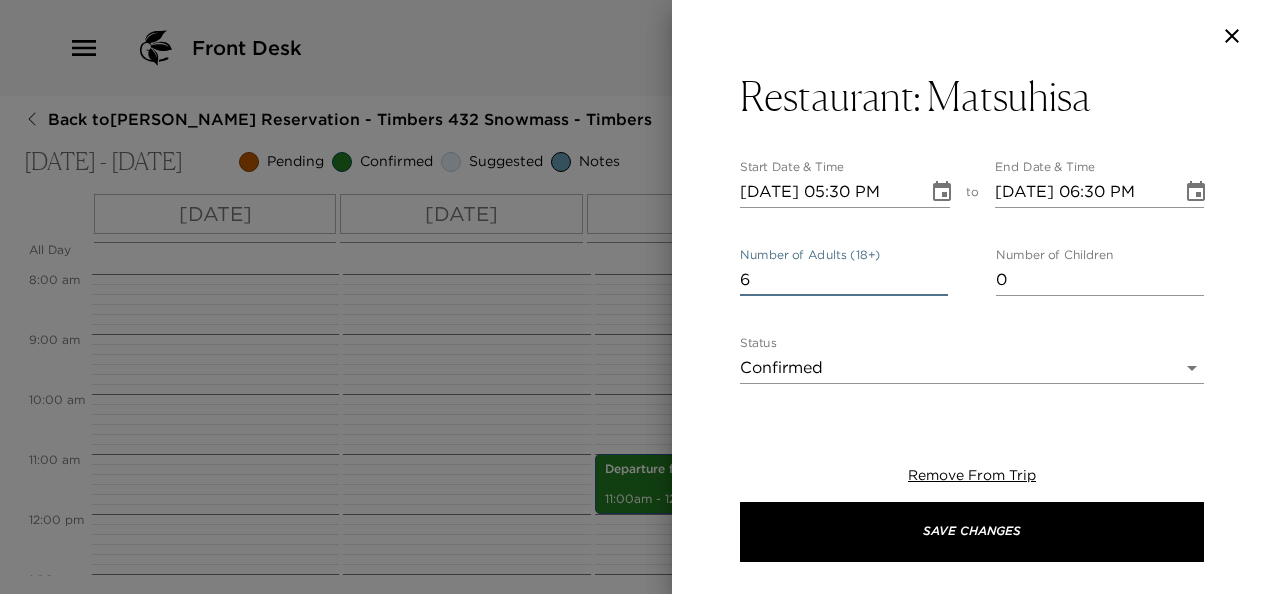 click on "6" at bounding box center (844, 280) 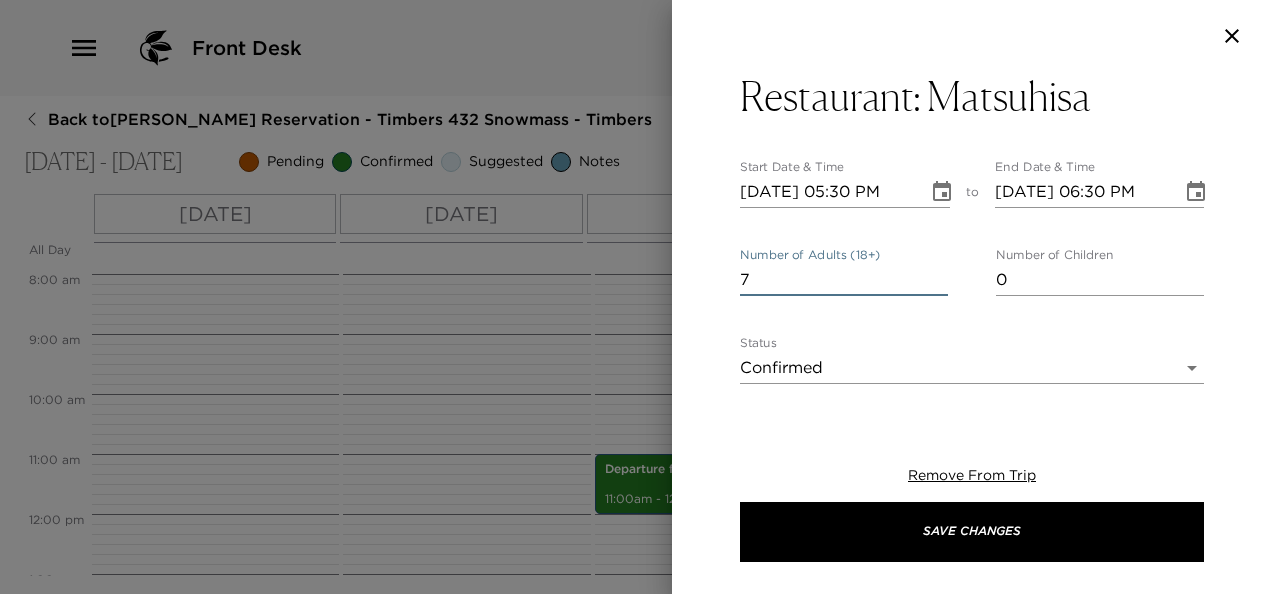 click on "7" at bounding box center [844, 280] 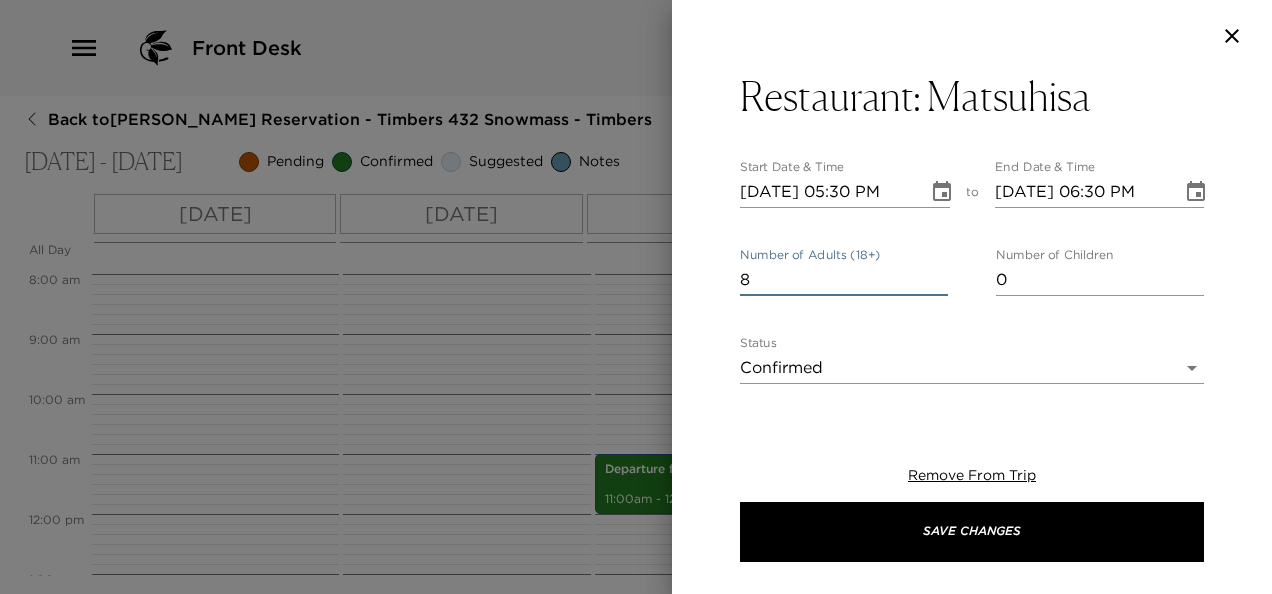 type on "8" 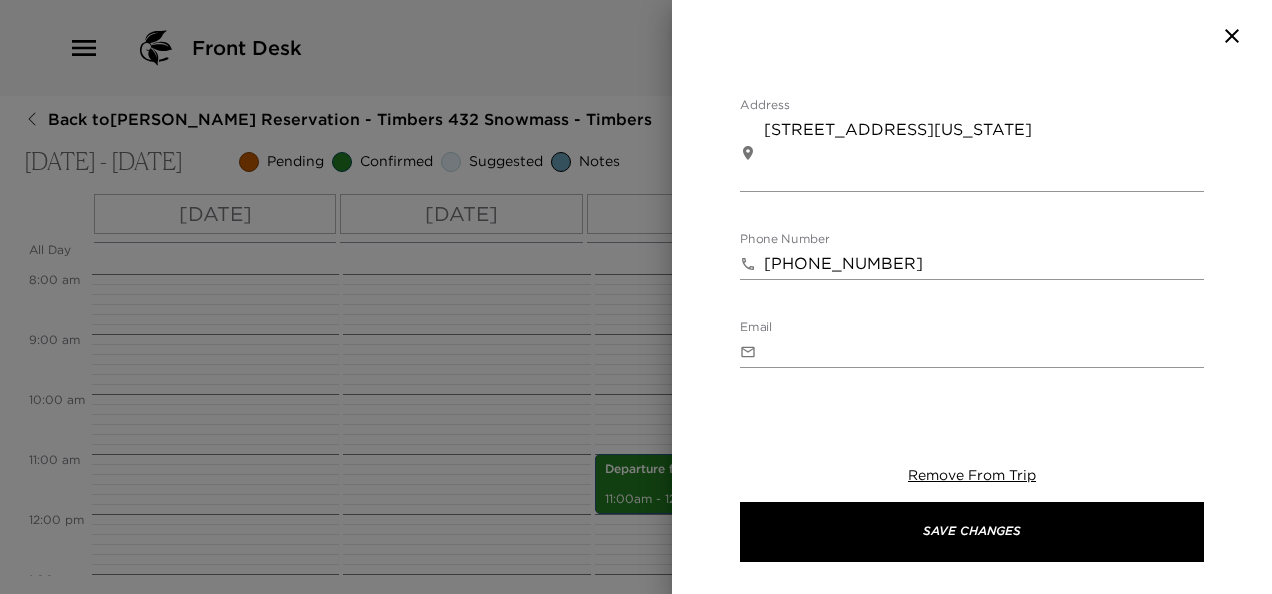 scroll, scrollTop: 734, scrollLeft: 0, axis: vertical 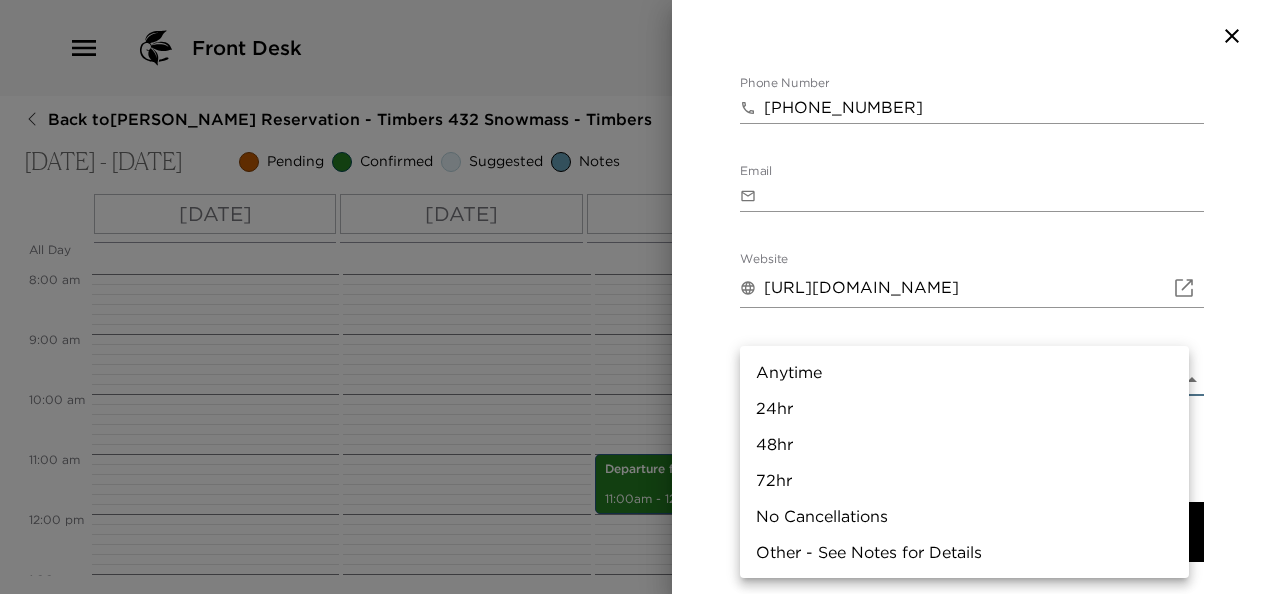 click on "Front Desk Back to  William Sharp Reservation - Timbers 432 Snowmass - Timbers Jul 12 - Jul 14, 2025 Pending Confirmed Suggested Notes Trip View Agenda View PDF View Print All Day Sat 07/12 Sun 07/13 Mon 07/14 12:00 AM 1:00 AM 2:00 AM 3:00 AM 4:00 AM 5:00 AM 6:00 AM 7:00 AM 8:00 AM 9:00 AM 10:00 AM 11:00 AM 12:00 PM 1:00 PM 2:00 PM 3:00 PM 4:00 PM 5:00 PM 6:00 PM 7:00 PM 8:00 PM 9:00 PM 10:00 PM 11:00 PM Arrival to Timbers 2:00pm - 3:00pm Concierge Contact 2:15pm - 3:15pm Complimentary Continental Breakfast 7:00am - 8:00am Departure Arrangements 5:00pm - 6:00pm Departure from Timbers Club 11:00am - 12:00pm Clone Custom matsu ​ Results (1) Matsuhisa Restaurant: Matsuhisa Start Date & Time 07/13/2025 05:30 PM to End Date & Time 07/13/2025 06:30 PM Number of Adults (18+) 8 Number of Children 0 Status Confirmed Confirmed Hide From Member Request Transportation Concierge Notes x Cost ​ x Address ​ 303 East Main Street
Aspen Colorado 81611
United States x Phone Number ​ (970) 544-6628 Email ​ Website ​" at bounding box center (636, 297) 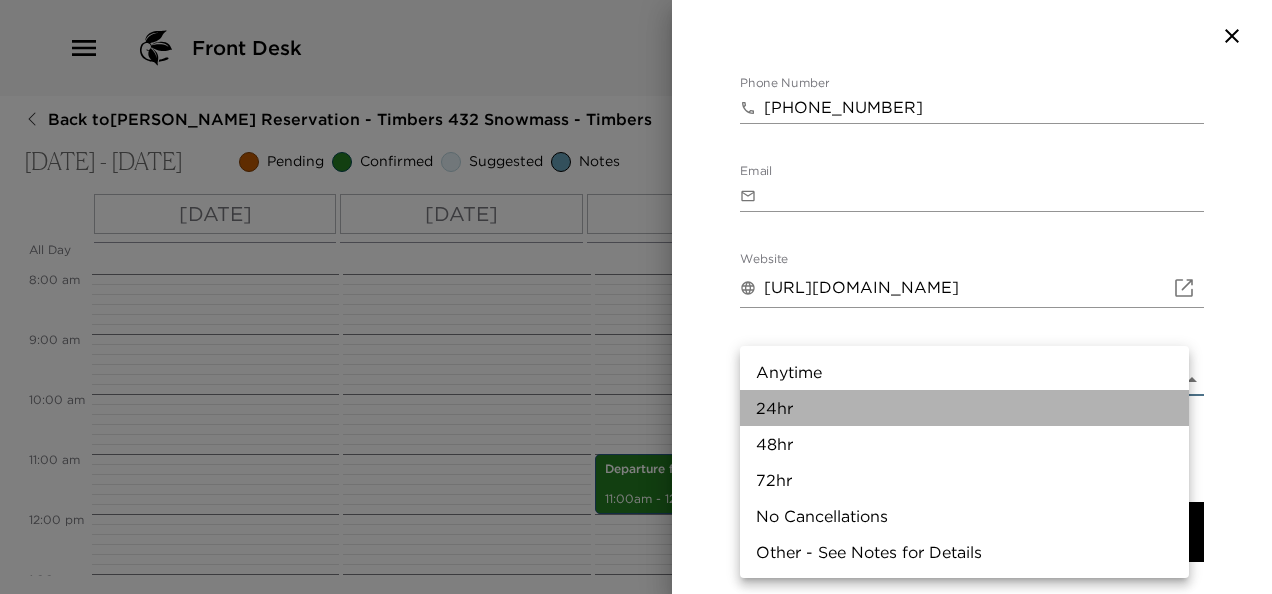 click on "24hr" at bounding box center [964, 408] 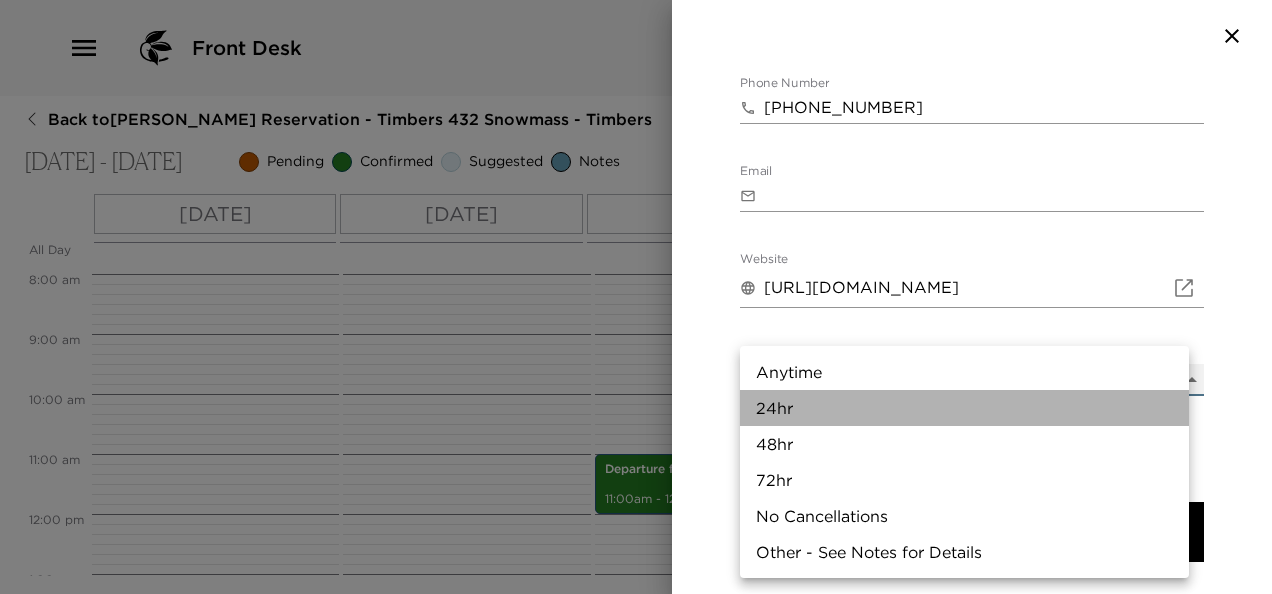 type on "24hr" 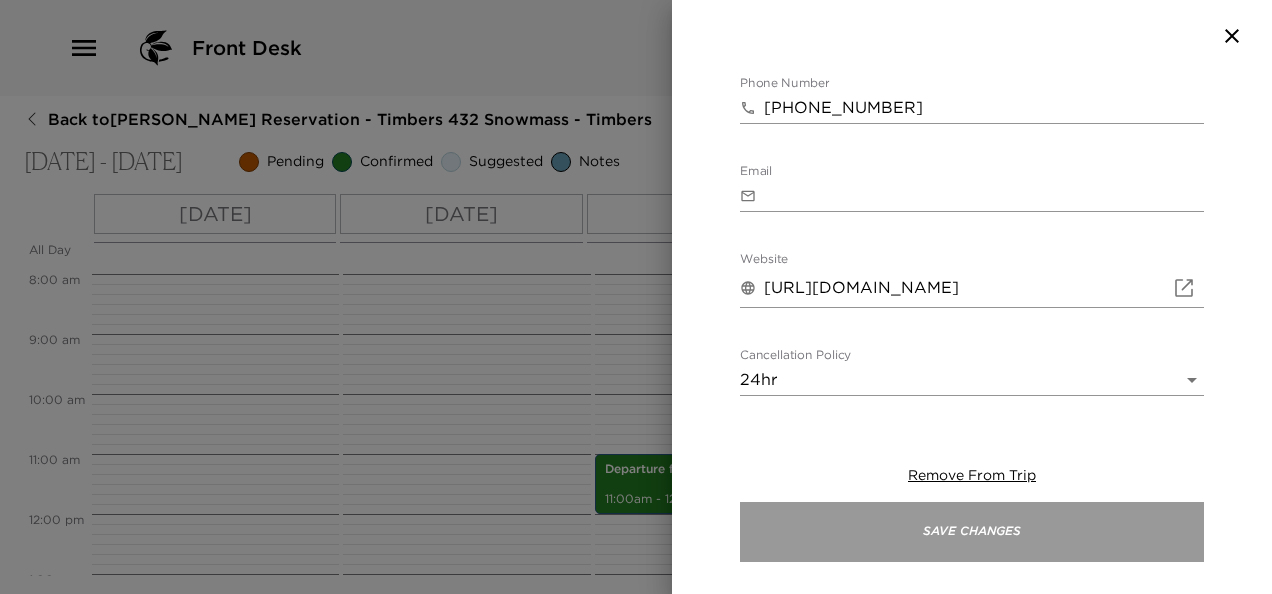 click on "Save Changes" at bounding box center (972, 532) 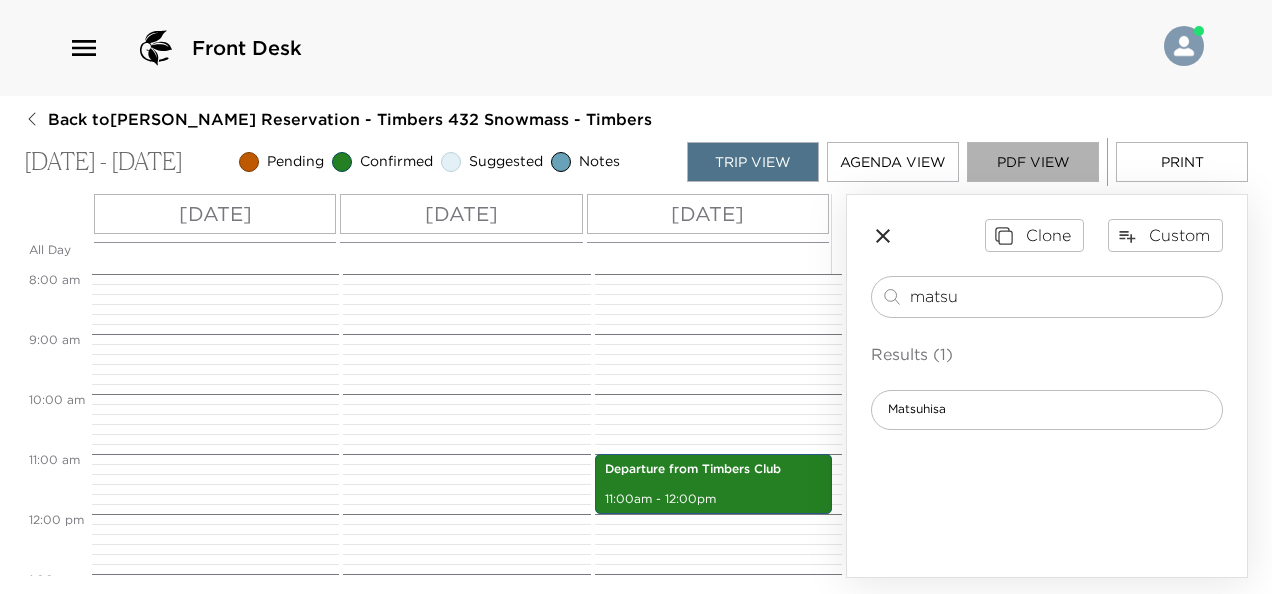 click on "PDF View" at bounding box center (1033, 162) 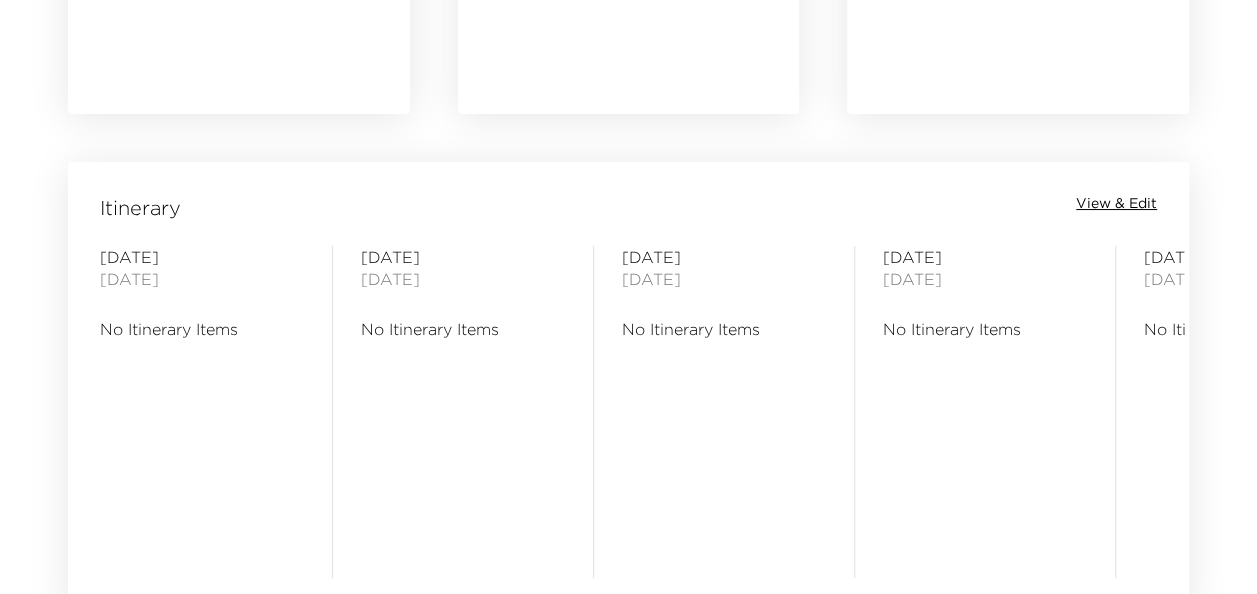 scroll, scrollTop: 1507, scrollLeft: 0, axis: vertical 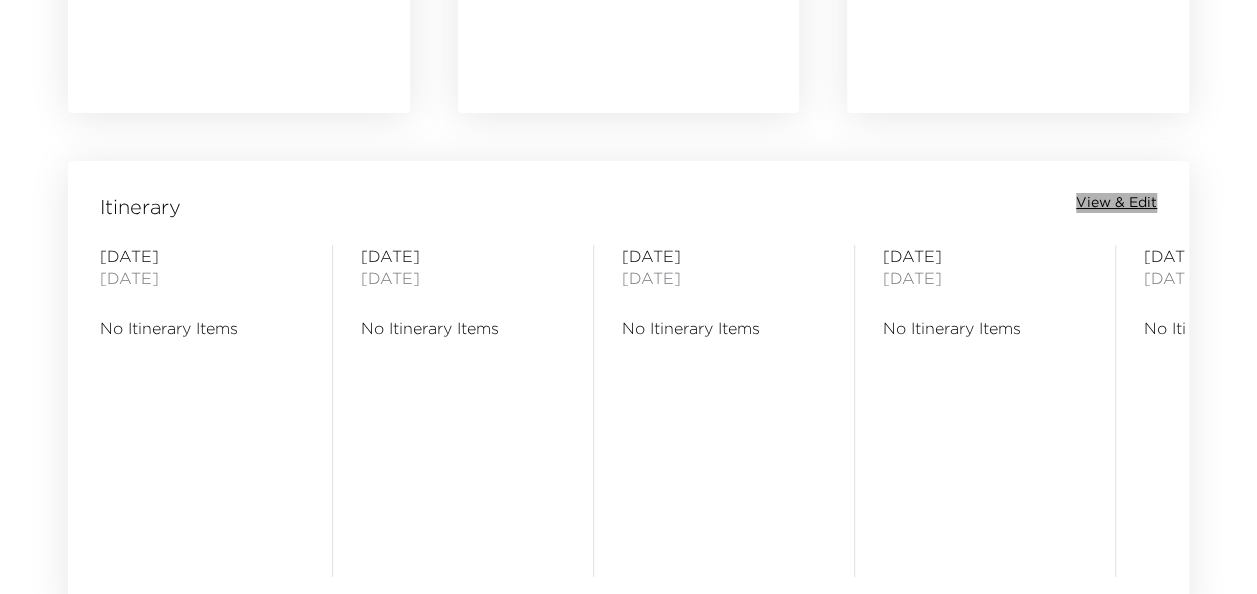 click on "View & Edit" at bounding box center (1116, 203) 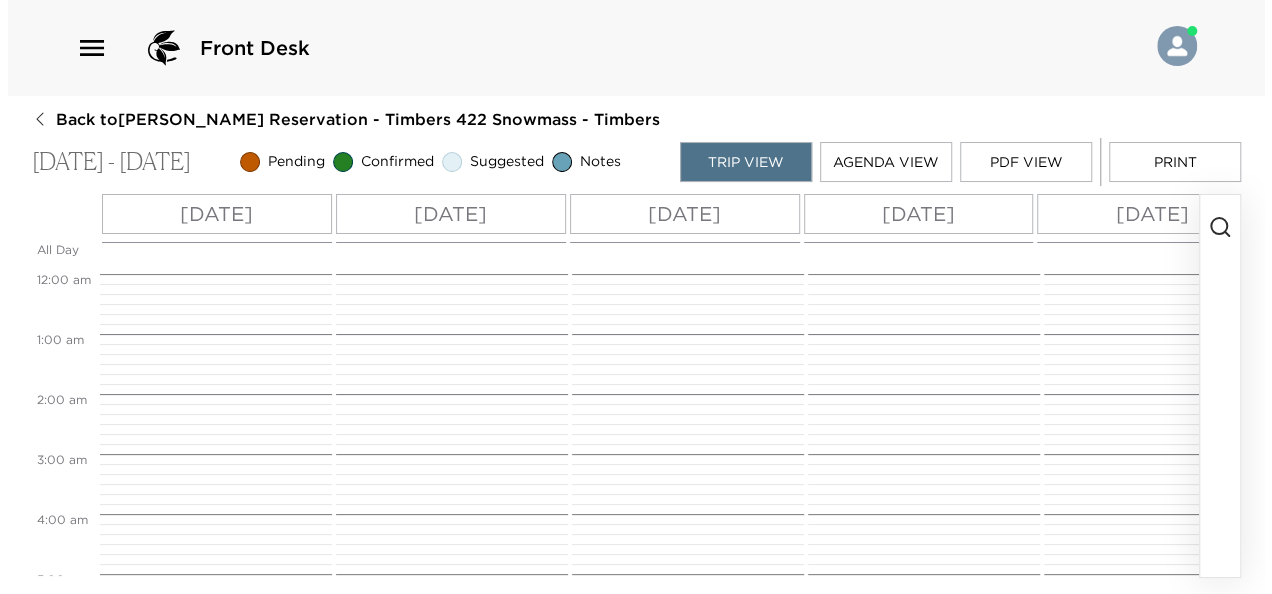 scroll, scrollTop: 0, scrollLeft: 0, axis: both 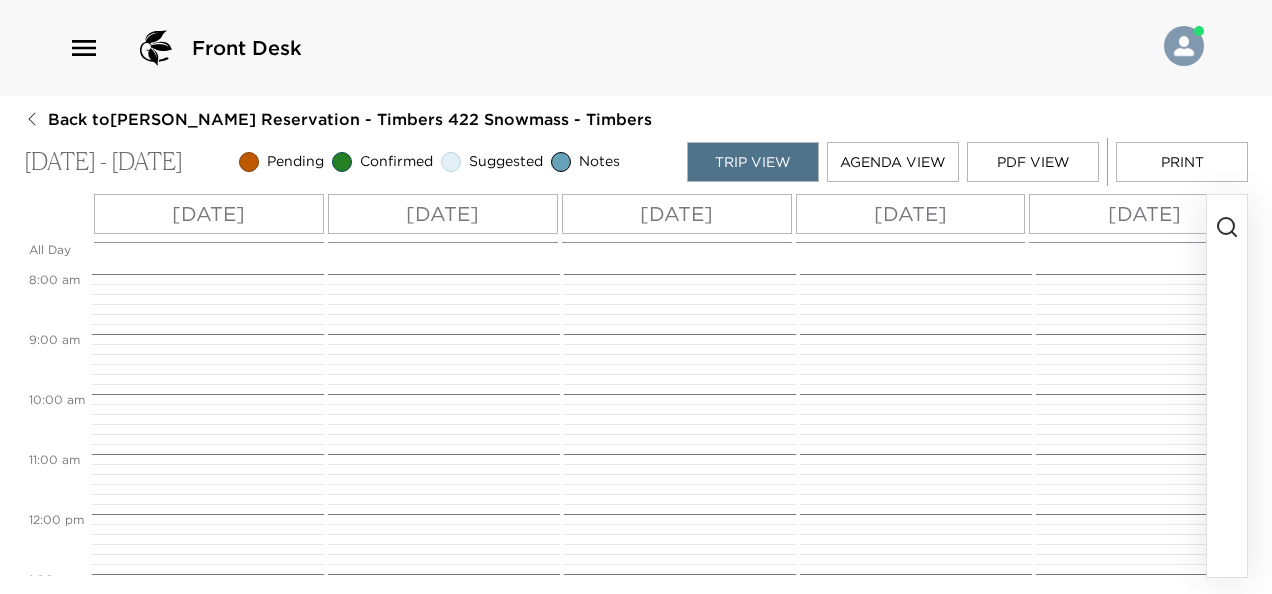 click 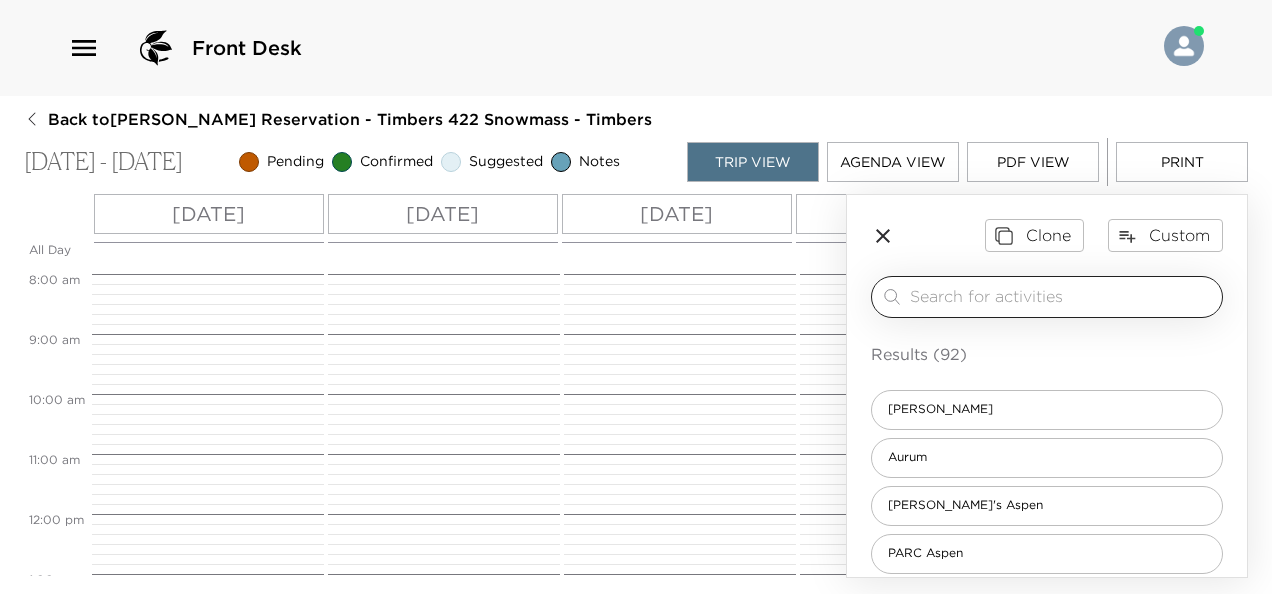 click at bounding box center (1062, 296) 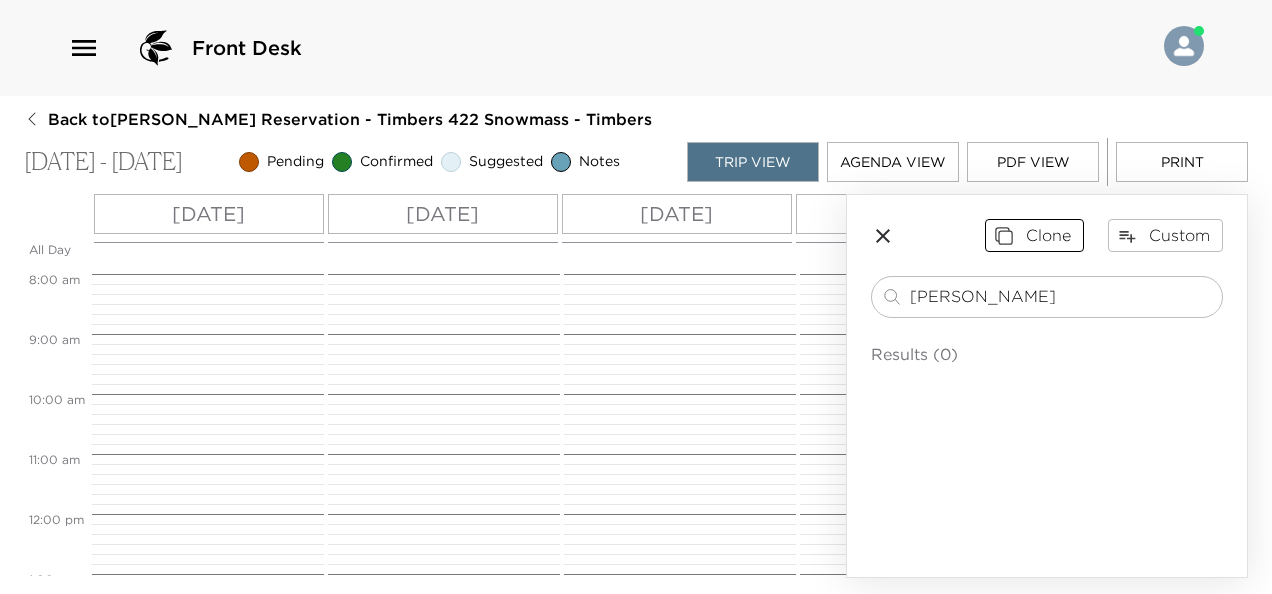 type on "[PERSON_NAME]" 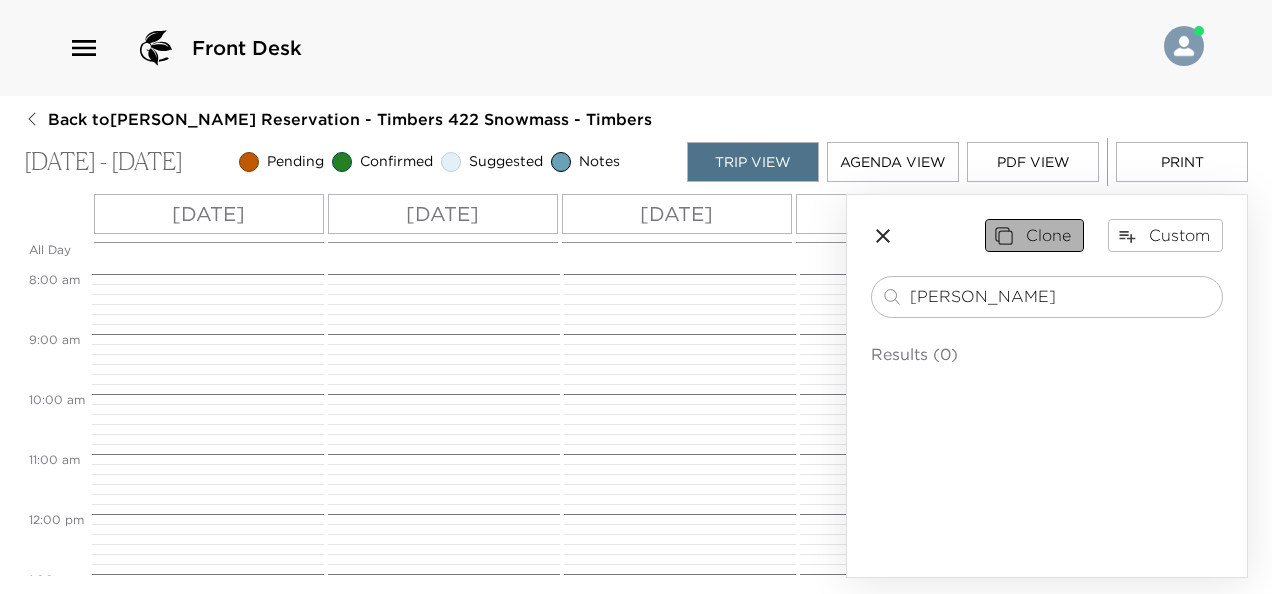 click on "Clone" at bounding box center [1034, 235] 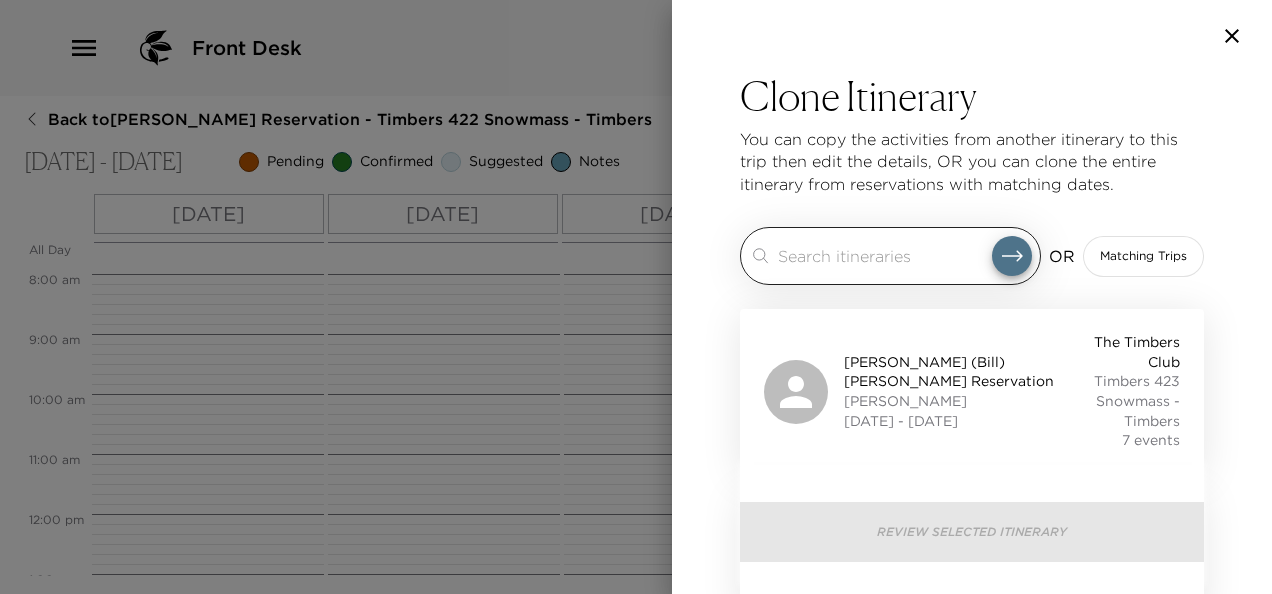 click at bounding box center (885, 255) 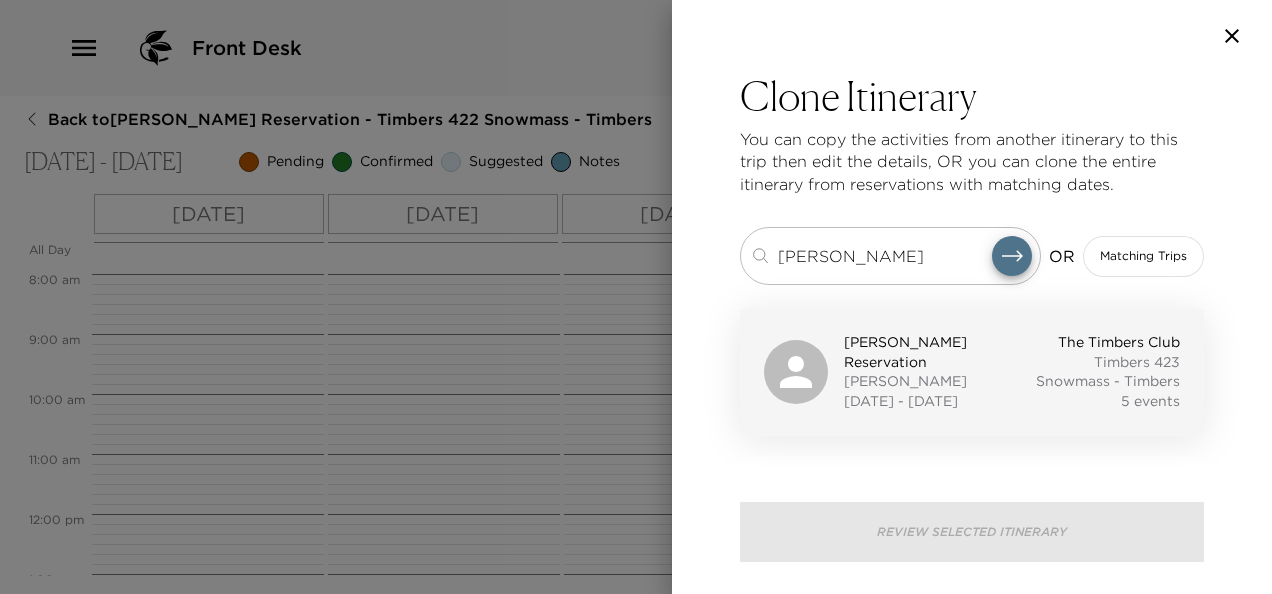 type on "[PERSON_NAME]" 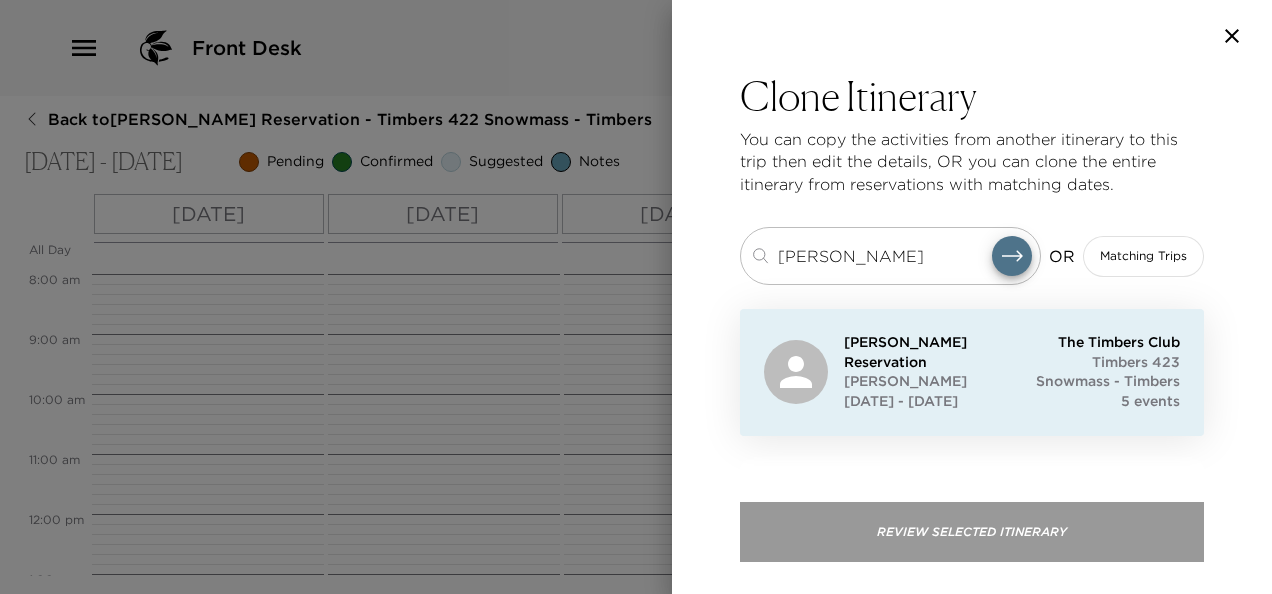 click on "Review Selected Itinerary" at bounding box center (972, 532) 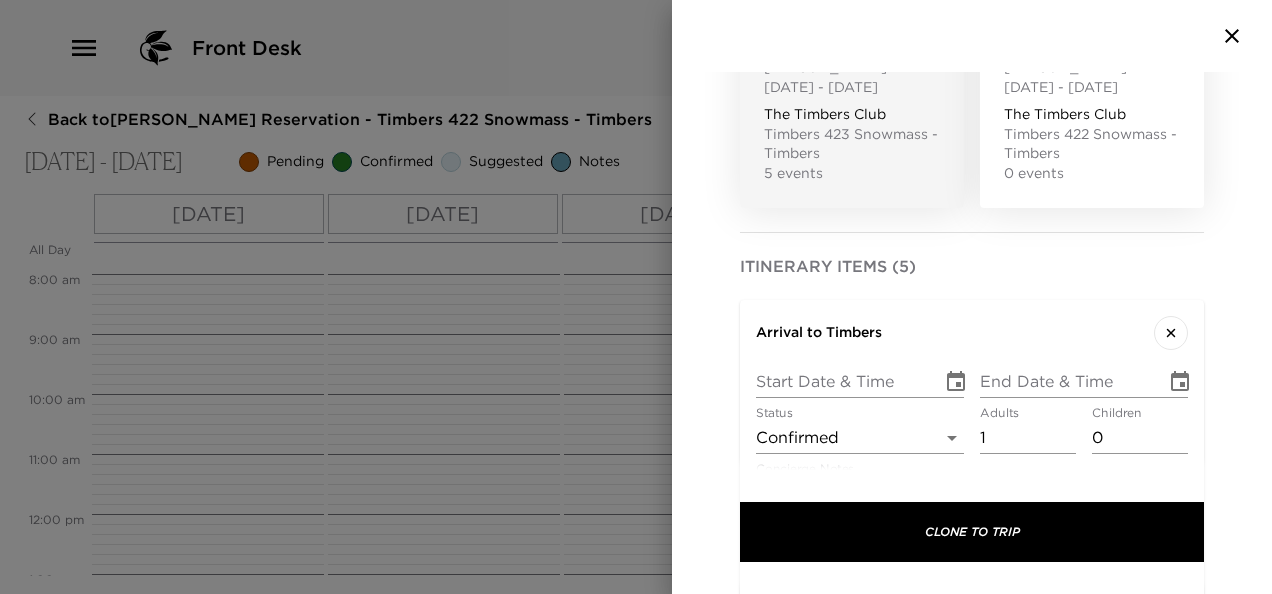 scroll, scrollTop: 453, scrollLeft: 0, axis: vertical 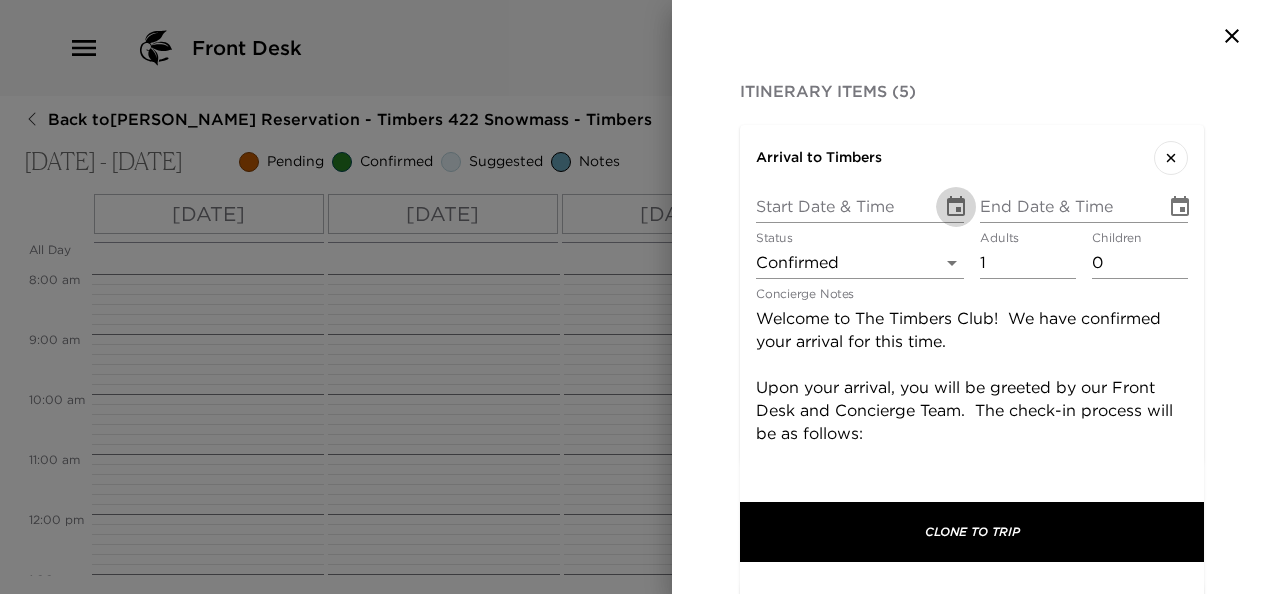 click 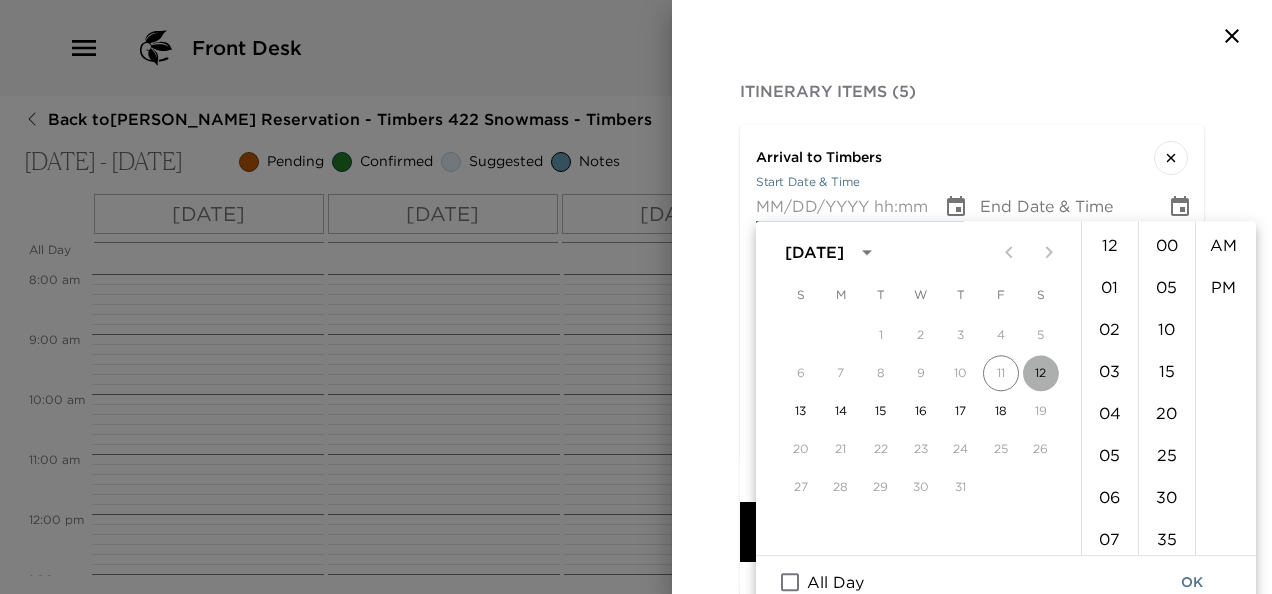 click on "12" at bounding box center [1041, 373] 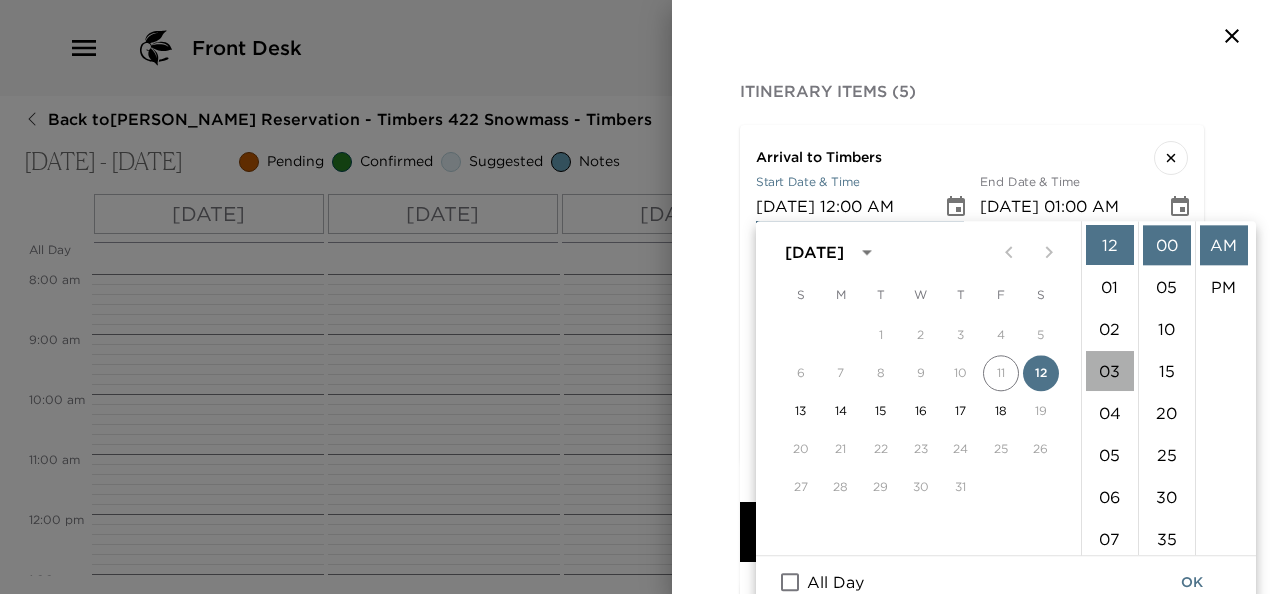 click on "03" at bounding box center (1110, 371) 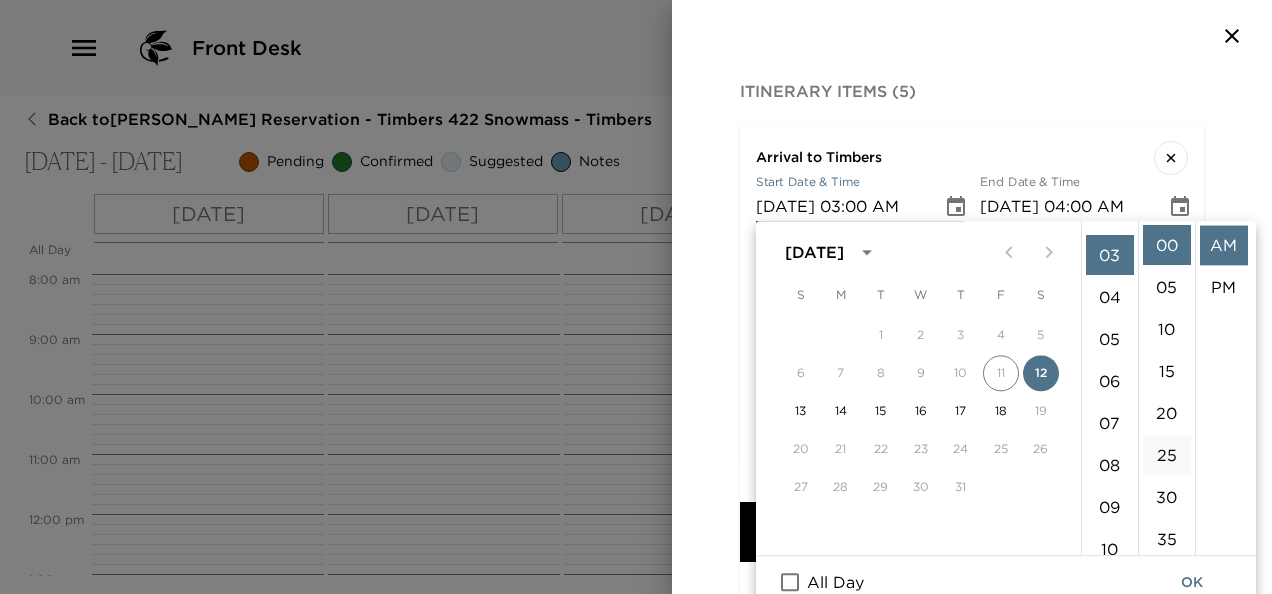 scroll, scrollTop: 126, scrollLeft: 0, axis: vertical 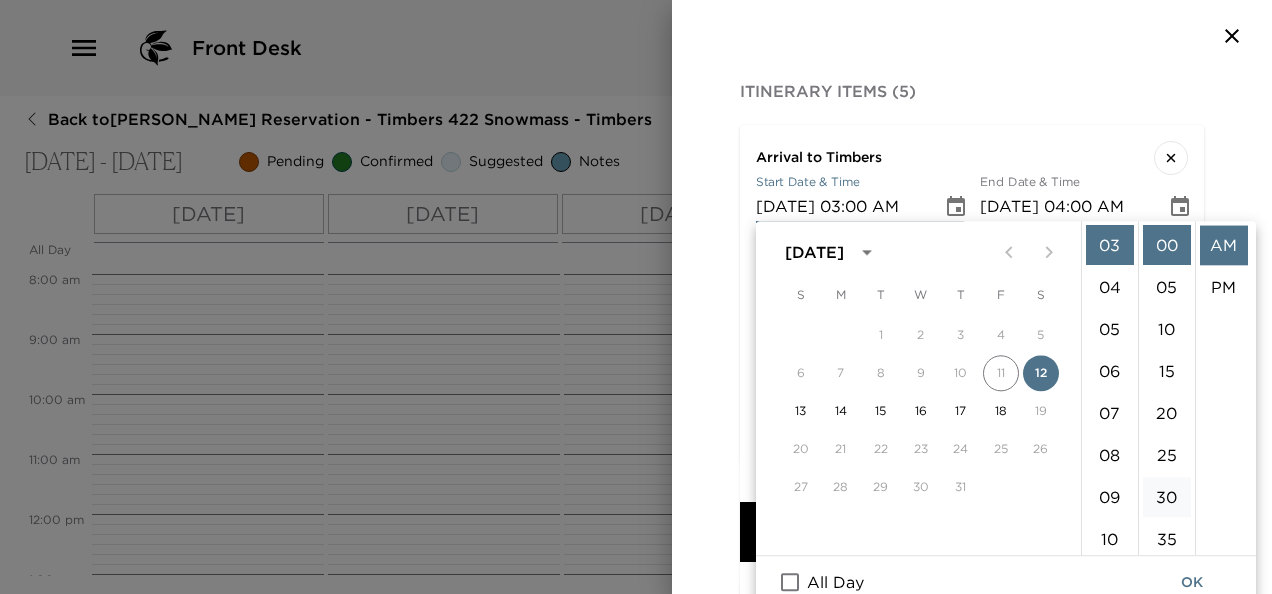 click on "30" at bounding box center (1167, 497) 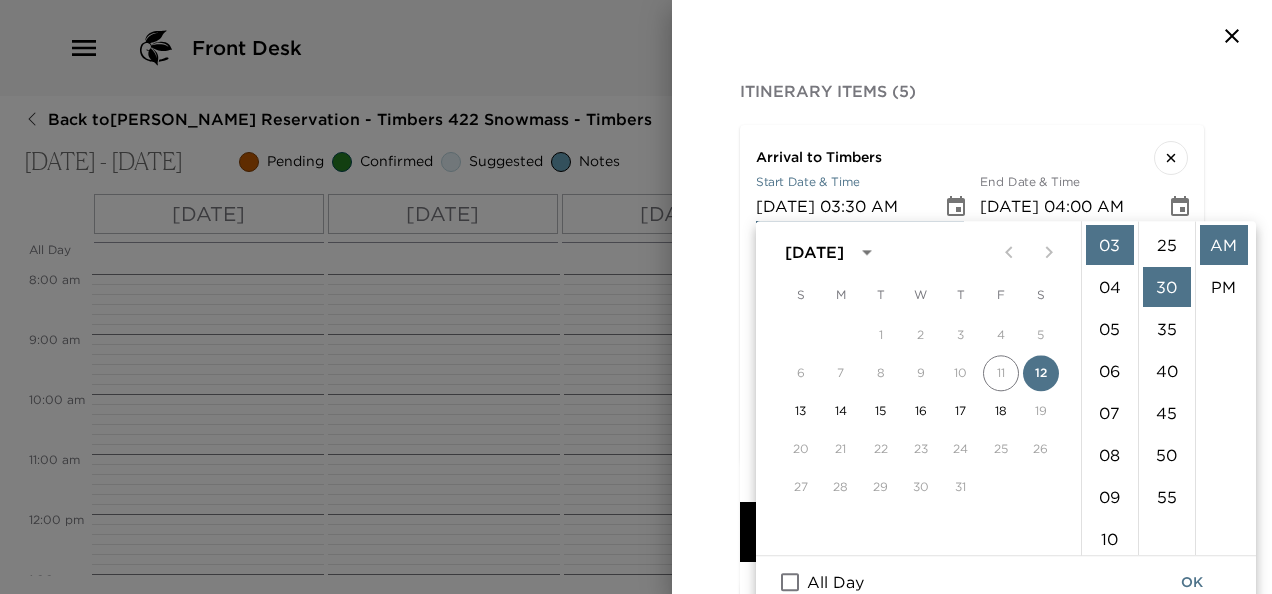 scroll, scrollTop: 252, scrollLeft: 0, axis: vertical 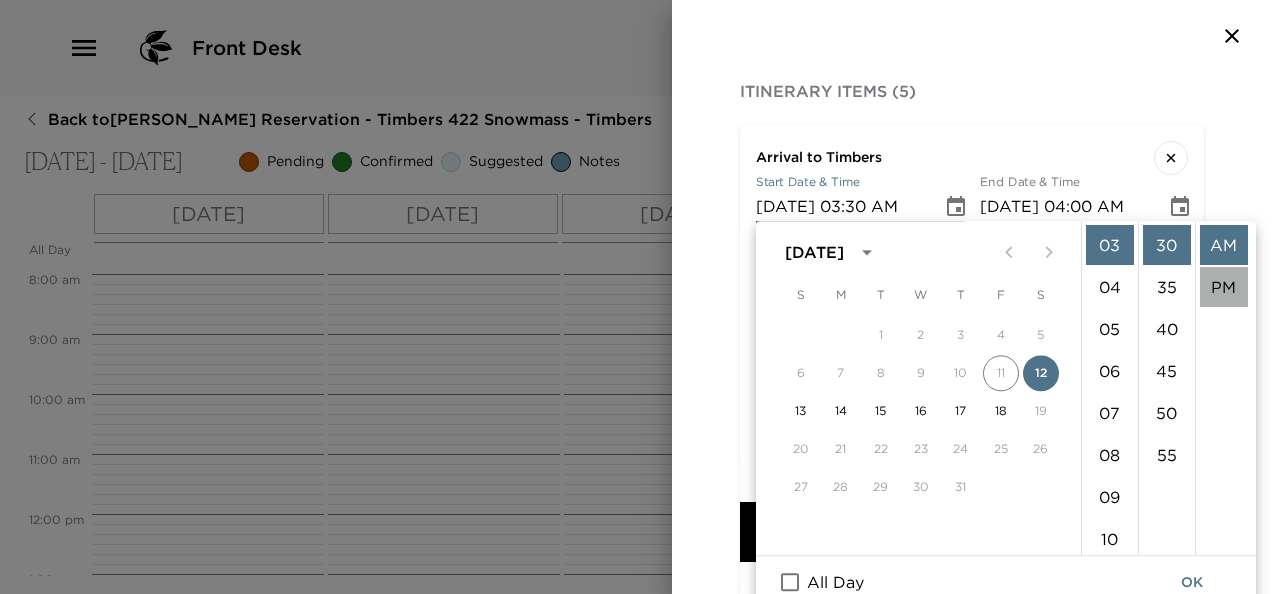 click on "PM" at bounding box center (1224, 287) 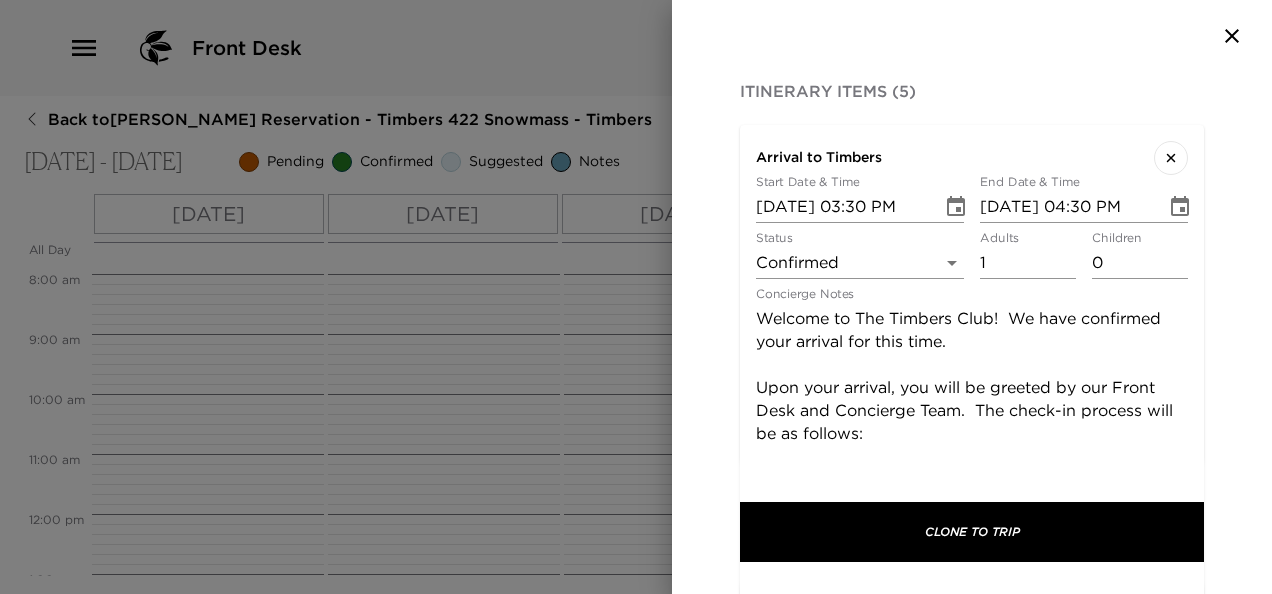 scroll, scrollTop: 42, scrollLeft: 0, axis: vertical 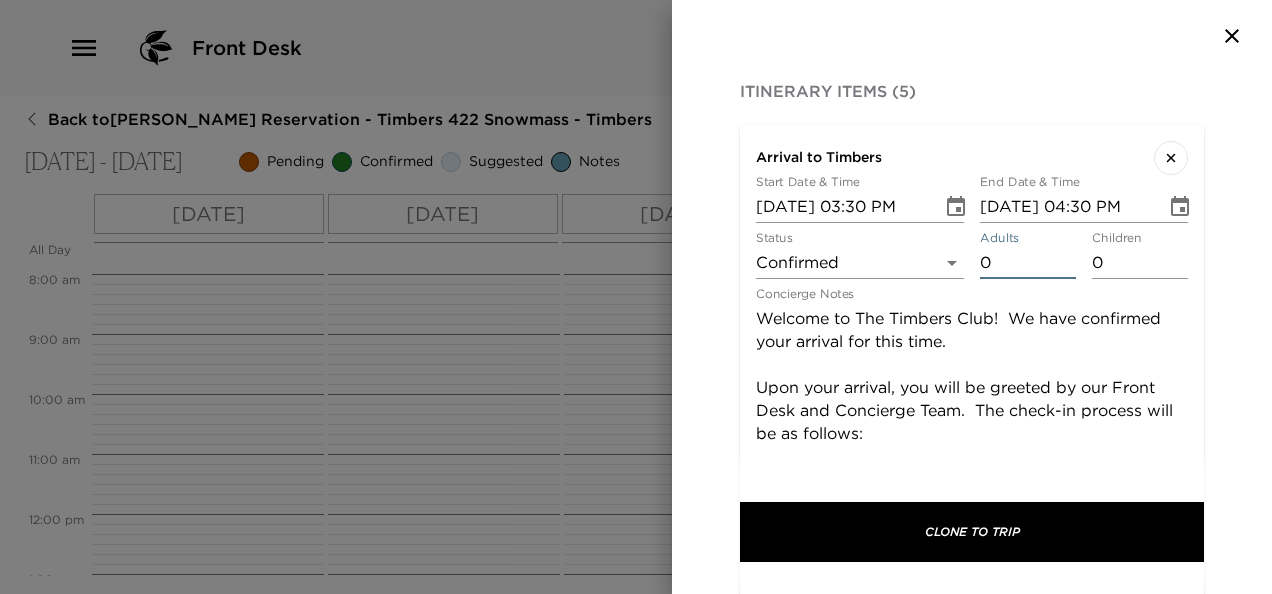 type on "0" 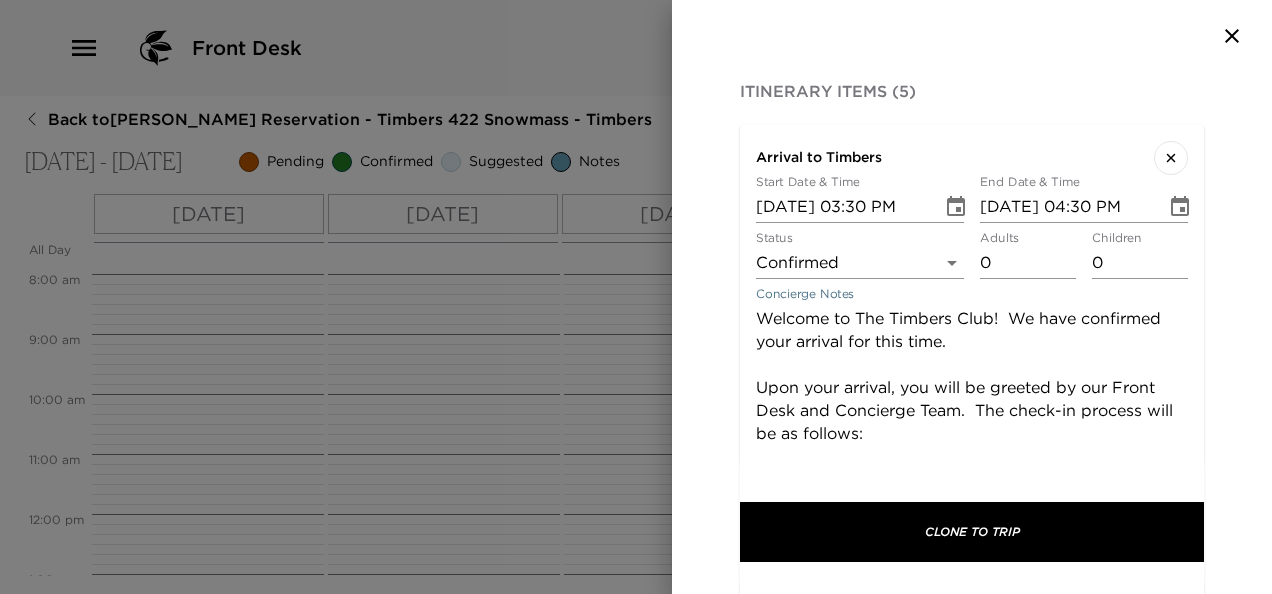 click on "Welcome to The Timbers Club!  We have confirmed your arrival for this time.
Upon your arrival, you will be greeted by our Front Desk and Concierge Team.  The check-in process will be as follows:
Your credit card will be recorded for any in-house incidentals.
You will be offered a tour of the clubhouse and facilities.
We will escort you and your luggage to your residence and provide an orientation of your residence amenities.
We are happy to assist you in any way during your stay and look forward to seeing you on property and around the facility." at bounding box center (972, 514) 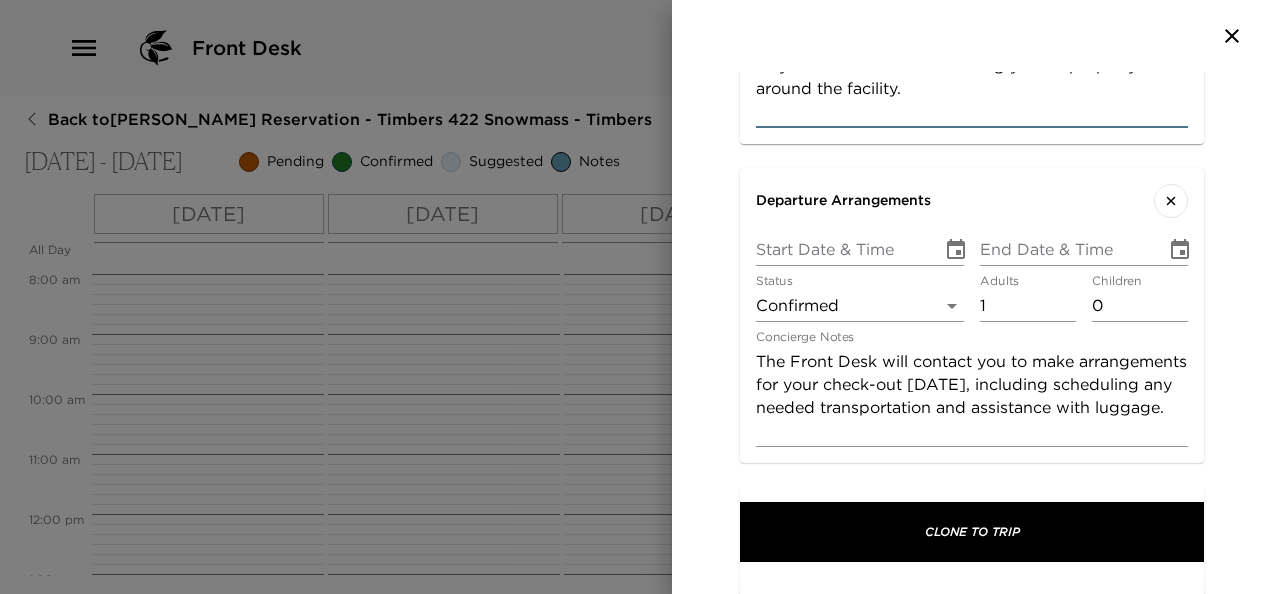 scroll, scrollTop: 1052, scrollLeft: 0, axis: vertical 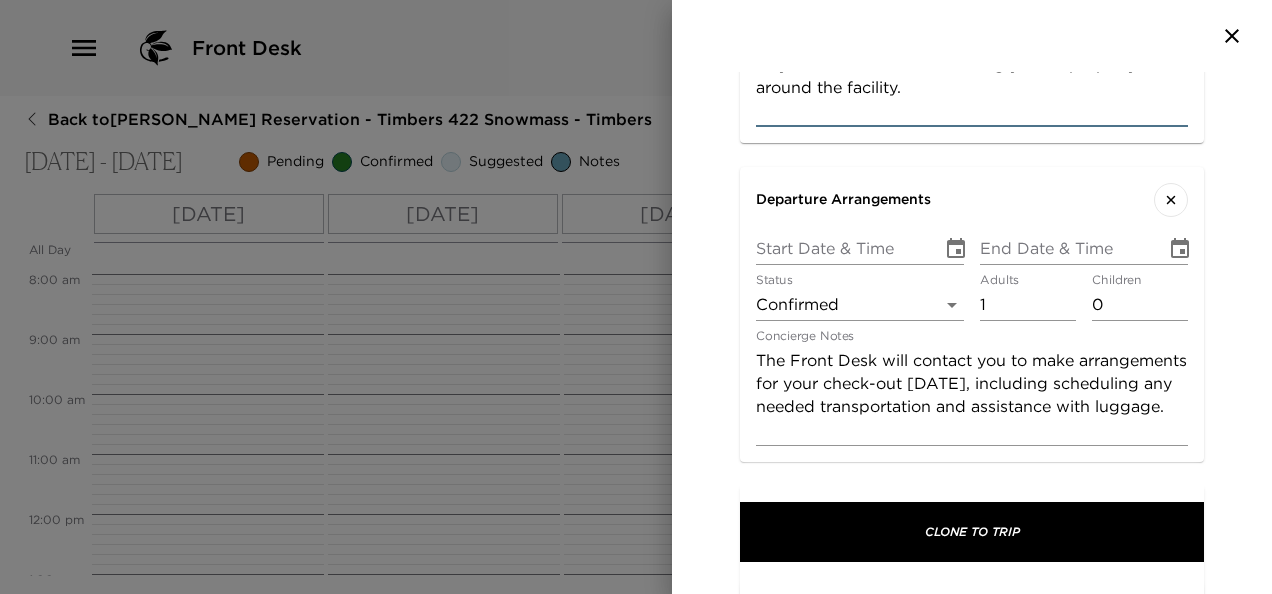 type on "Welcome back to The Timbers Club!  We have confirmed your arrival for this time.
Upon your arrival, you will be greeted by our Front Desk and Concierge Team.  The check-in process will be as follows:
Your credit card will be recorded for any in-house incidentals.
You will be offered a tour of the clubhouse and facilities.
We will escort you and your luggage to your residence and provide an orientation of your residence amenities.
We are happy to assist you in any way during your stay and look forward to seeing you on property and around the facility." 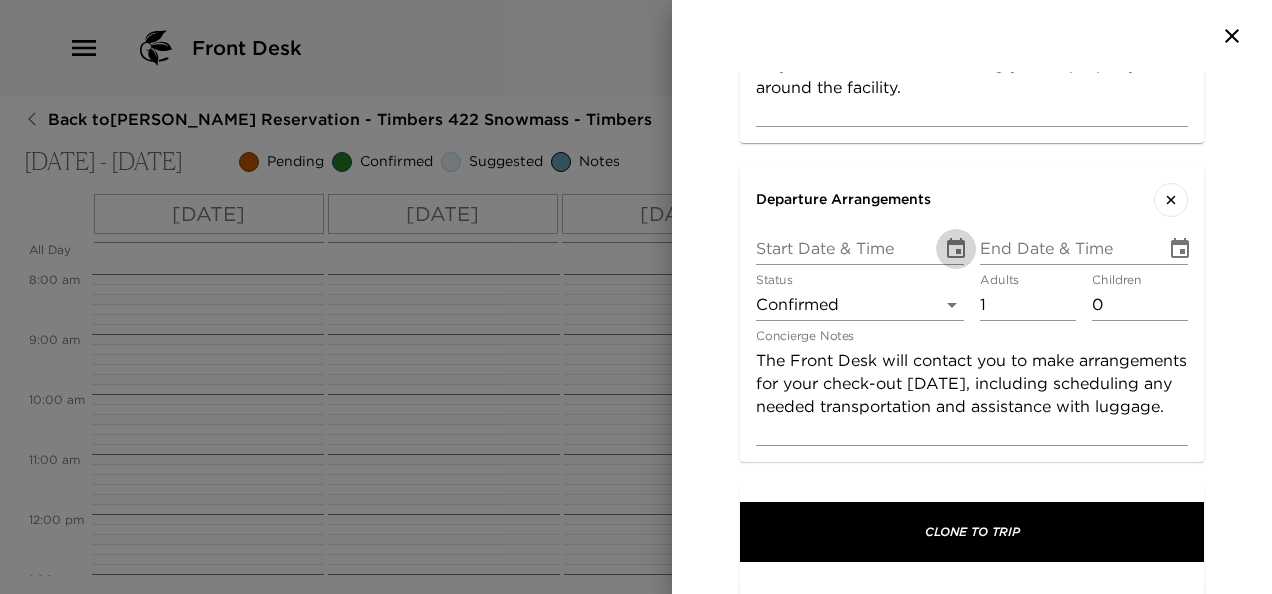 click 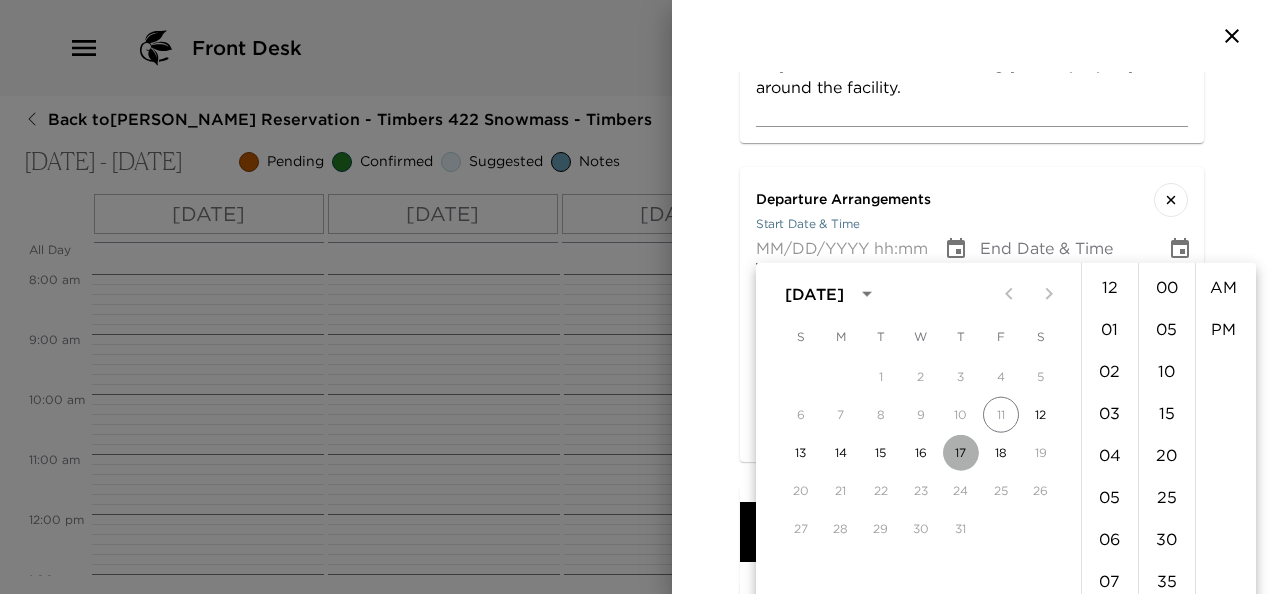click on "17" at bounding box center [961, 453] 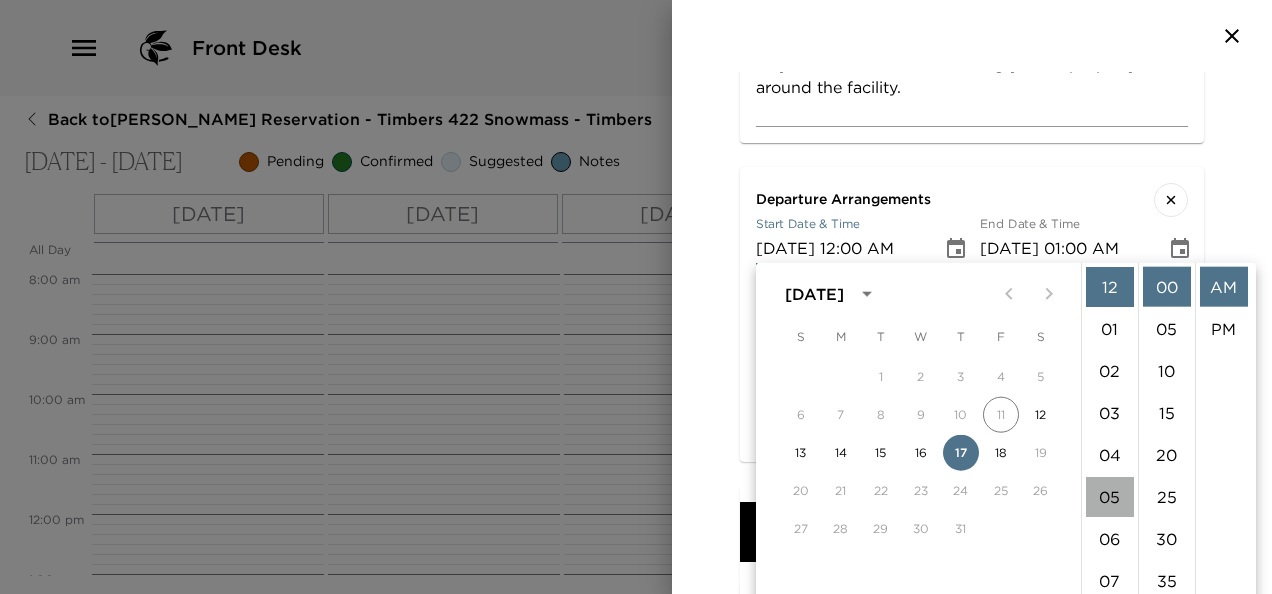 click on "05" at bounding box center (1110, 497) 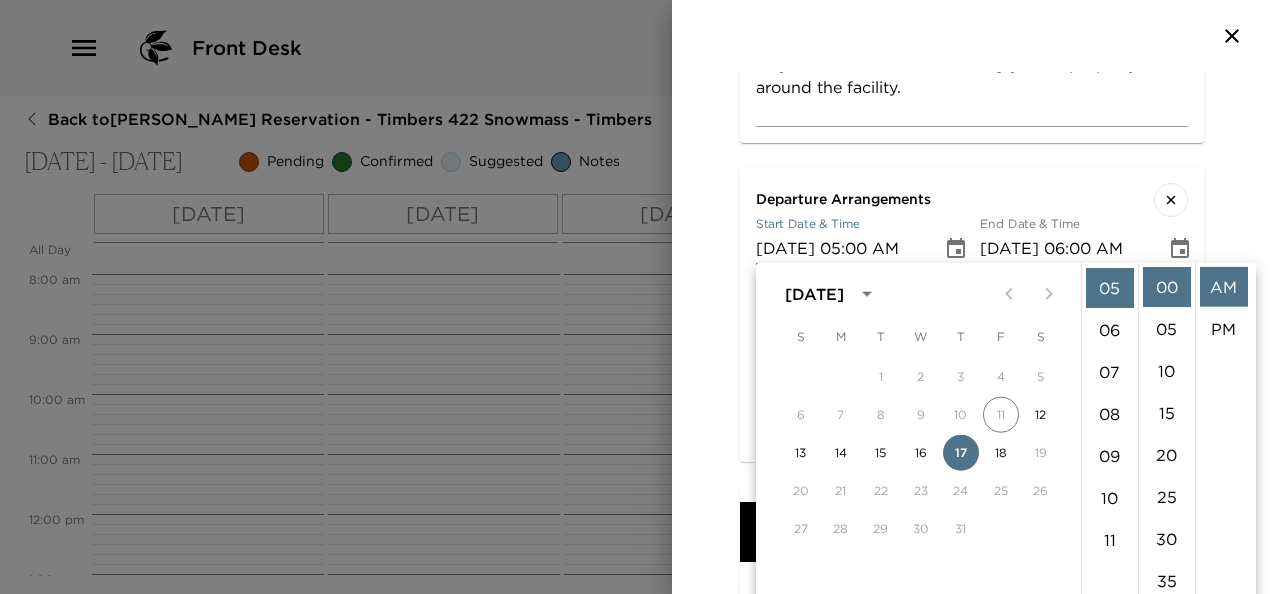scroll, scrollTop: 210, scrollLeft: 0, axis: vertical 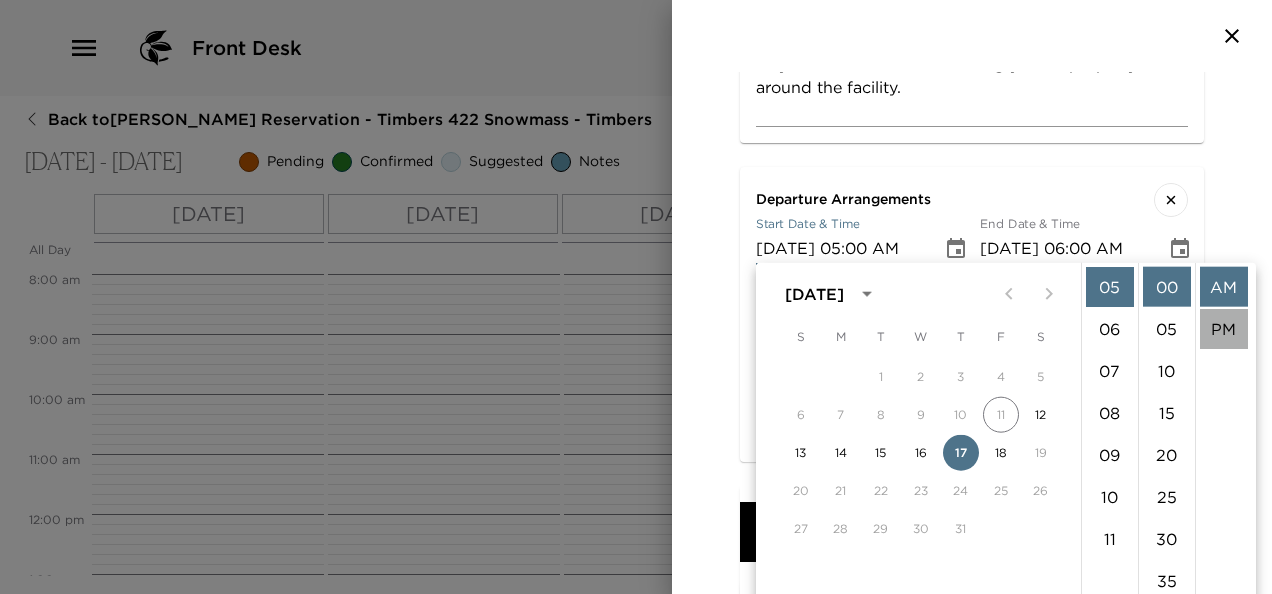 click on "PM" at bounding box center [1224, 329] 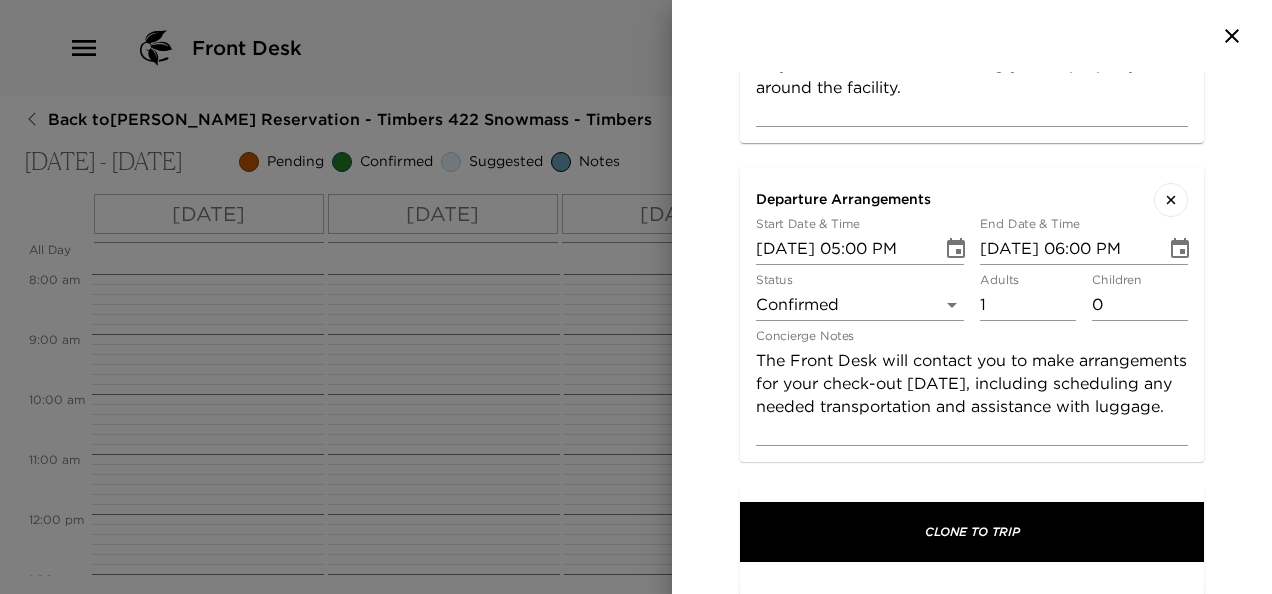 scroll, scrollTop: 42, scrollLeft: 0, axis: vertical 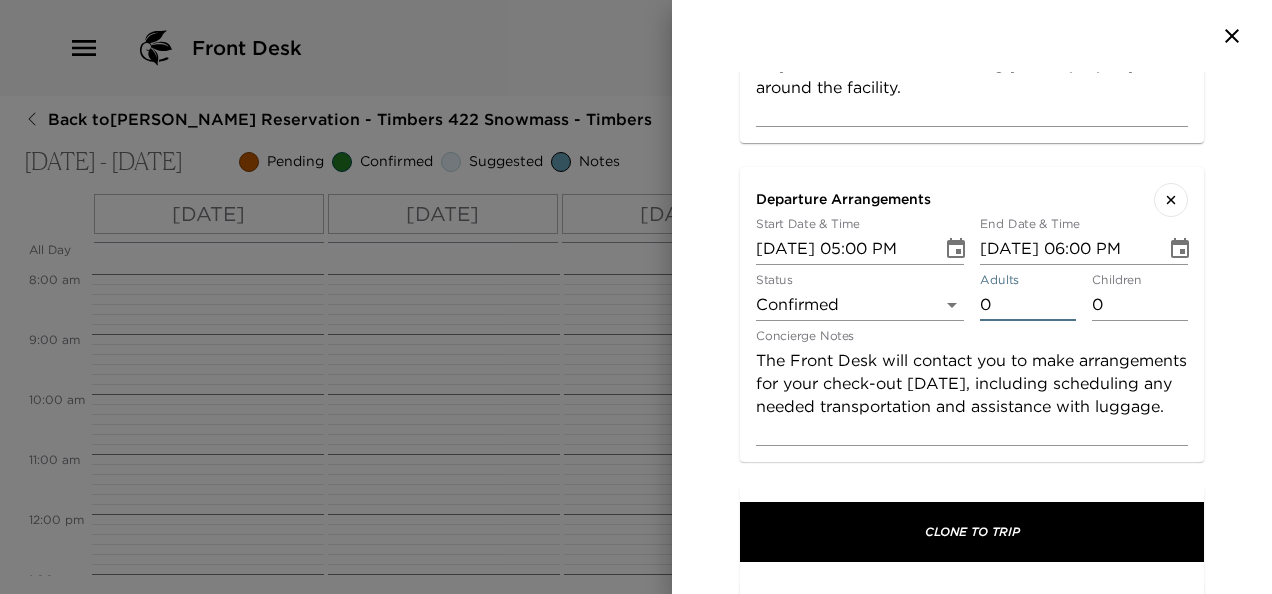 type on "0" 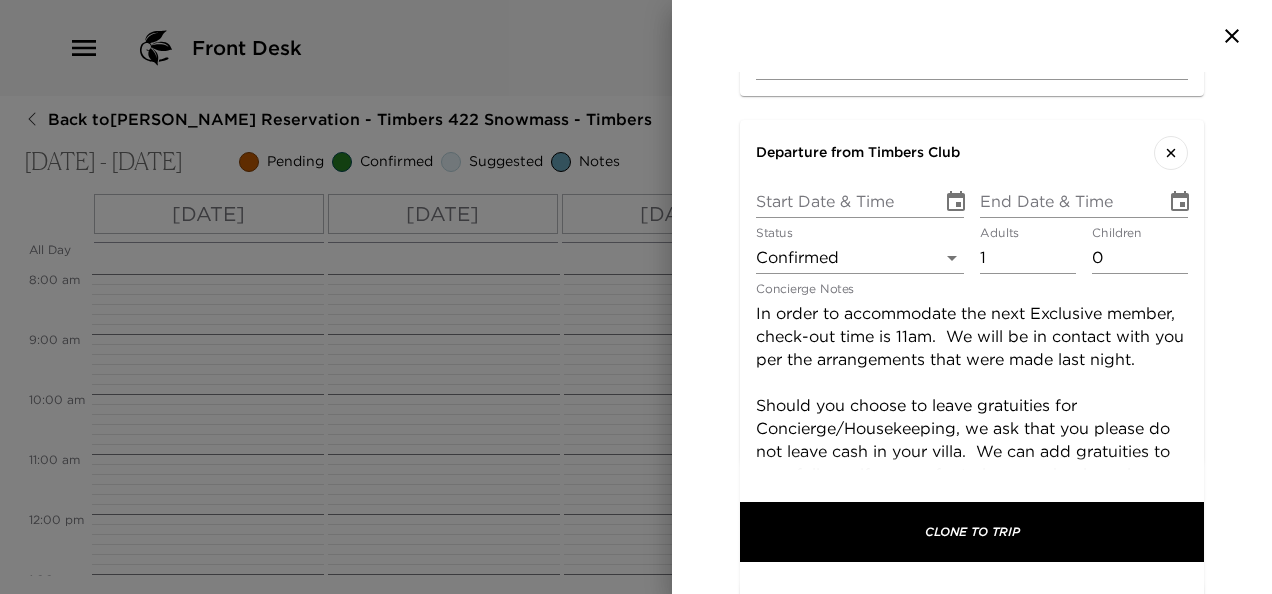 scroll, scrollTop: 1419, scrollLeft: 0, axis: vertical 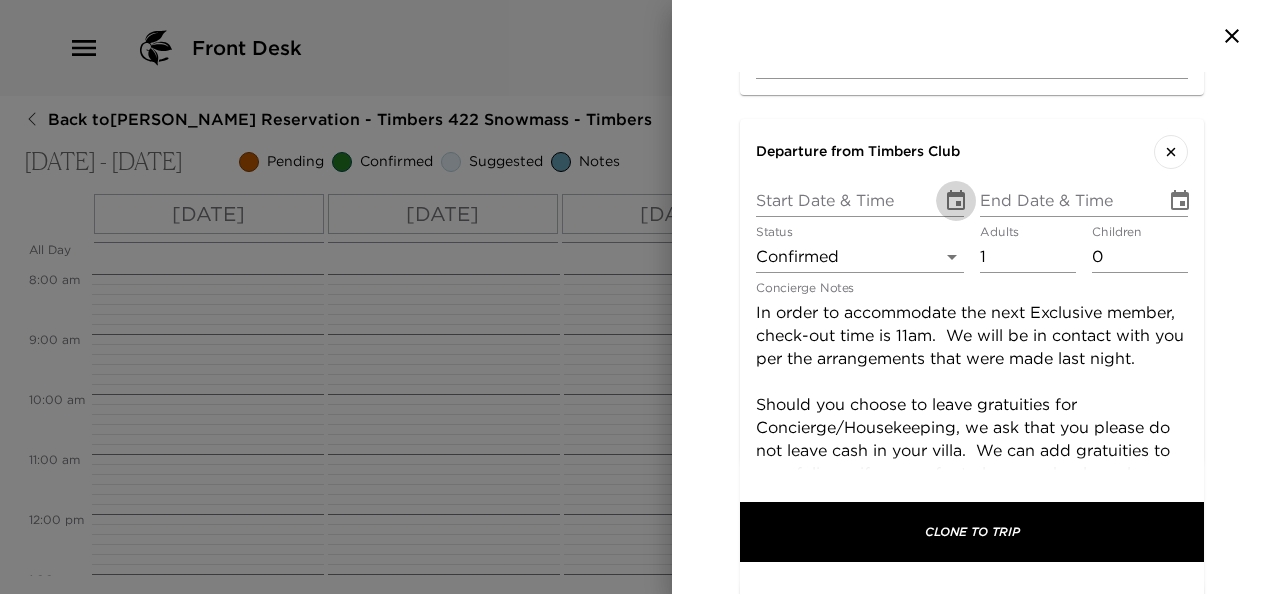 click 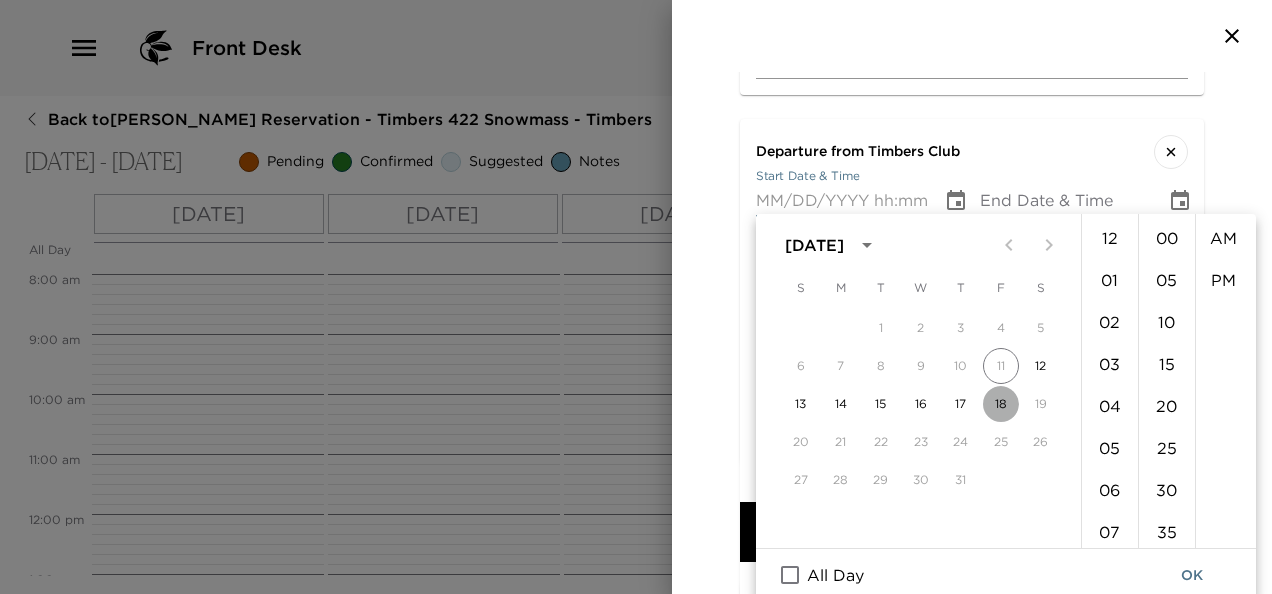 click on "18" at bounding box center [1001, 404] 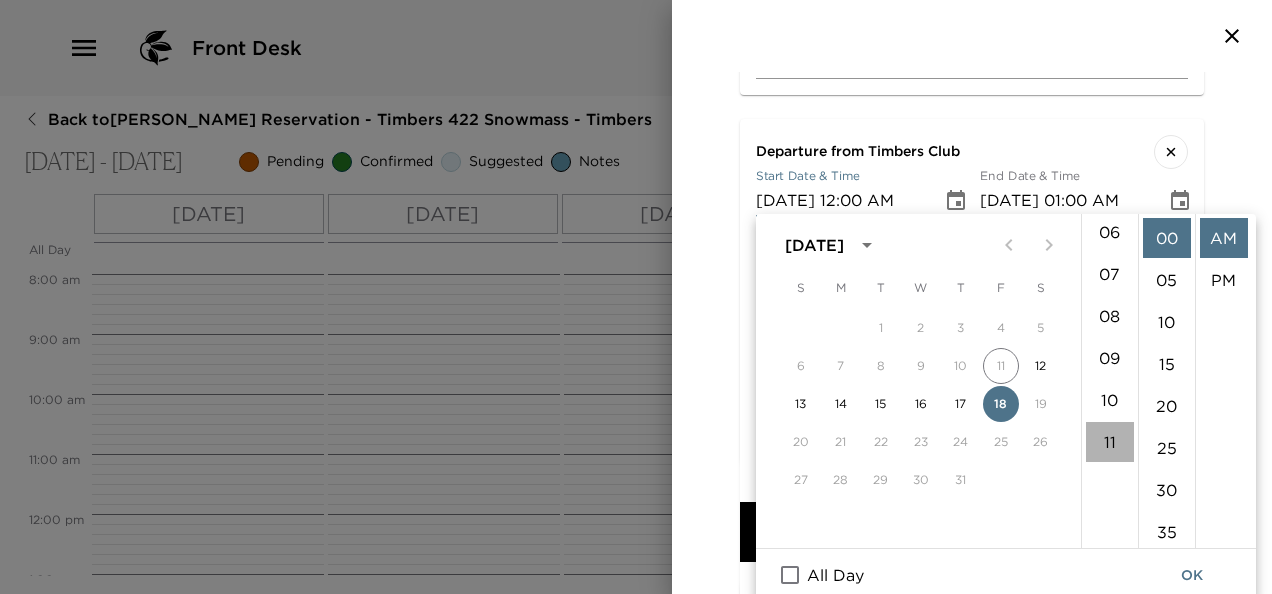 click on "11" at bounding box center [1110, 442] 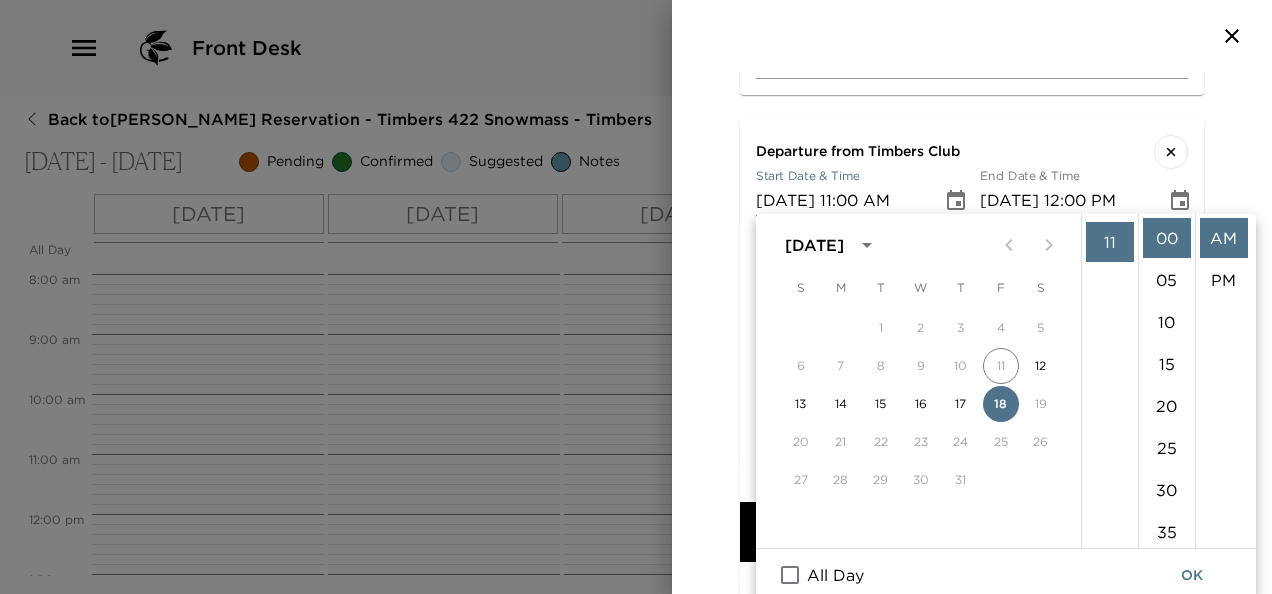 scroll, scrollTop: 462, scrollLeft: 0, axis: vertical 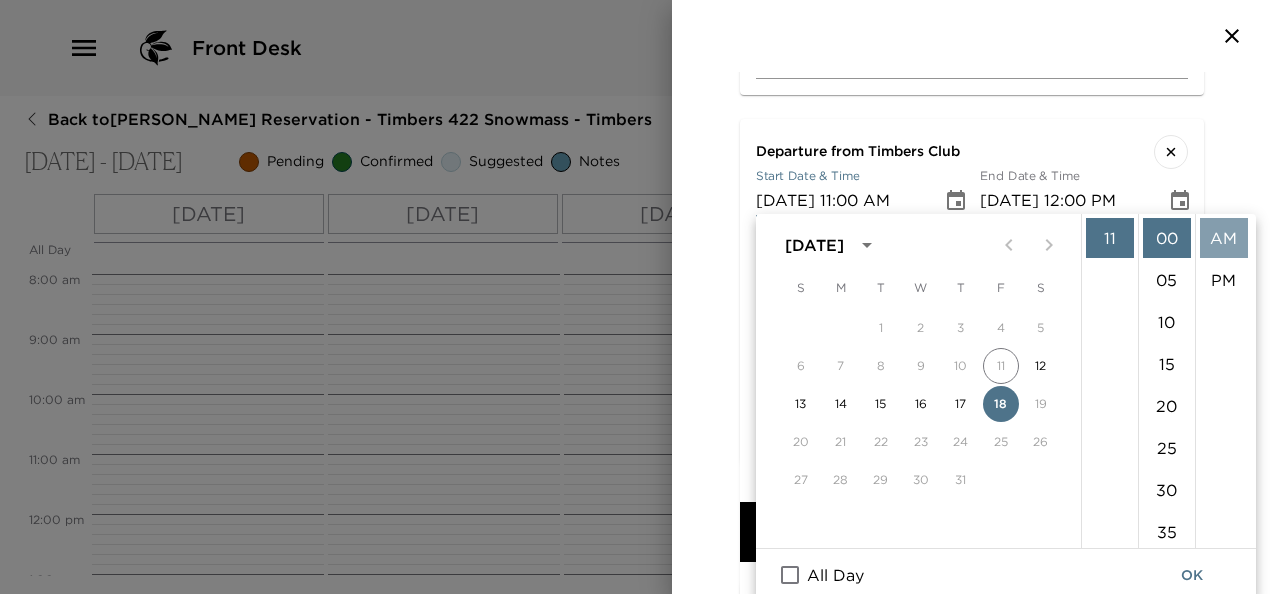 click on "AM" at bounding box center (1224, 238) 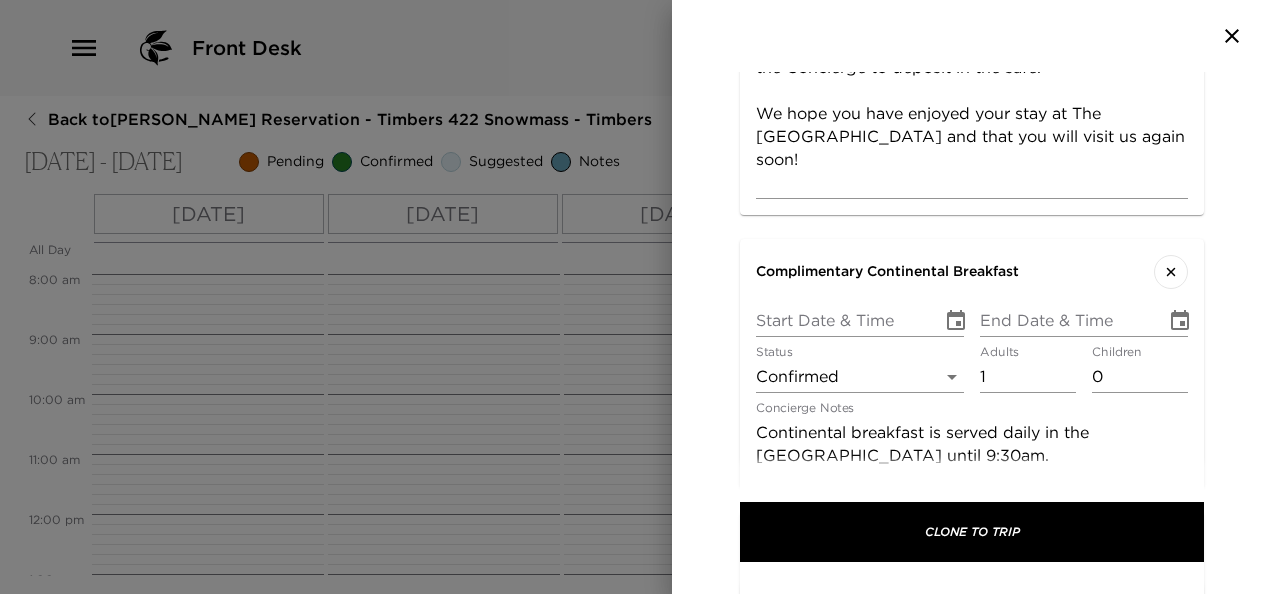 scroll, scrollTop: 1975, scrollLeft: 0, axis: vertical 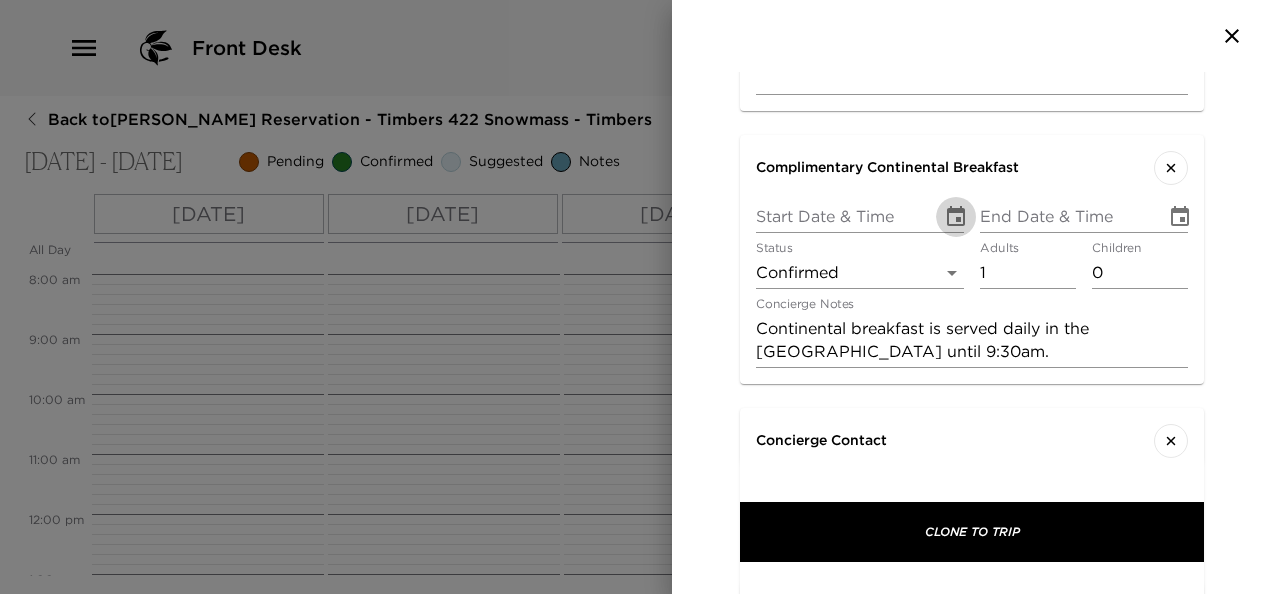 click 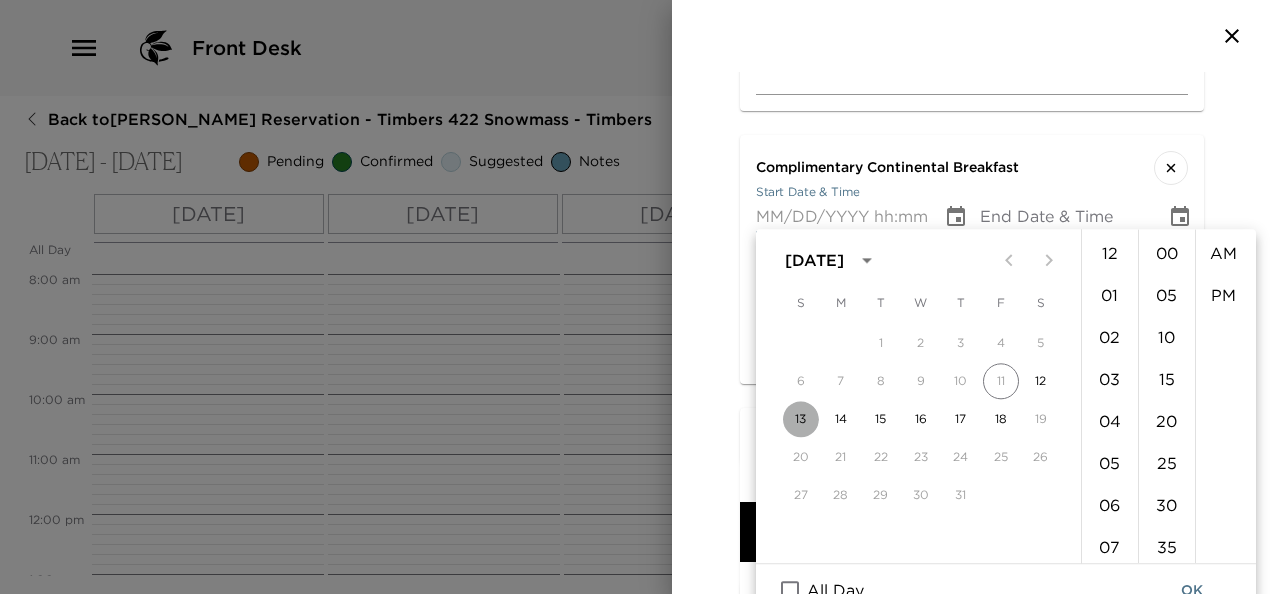 click on "13" at bounding box center [801, 419] 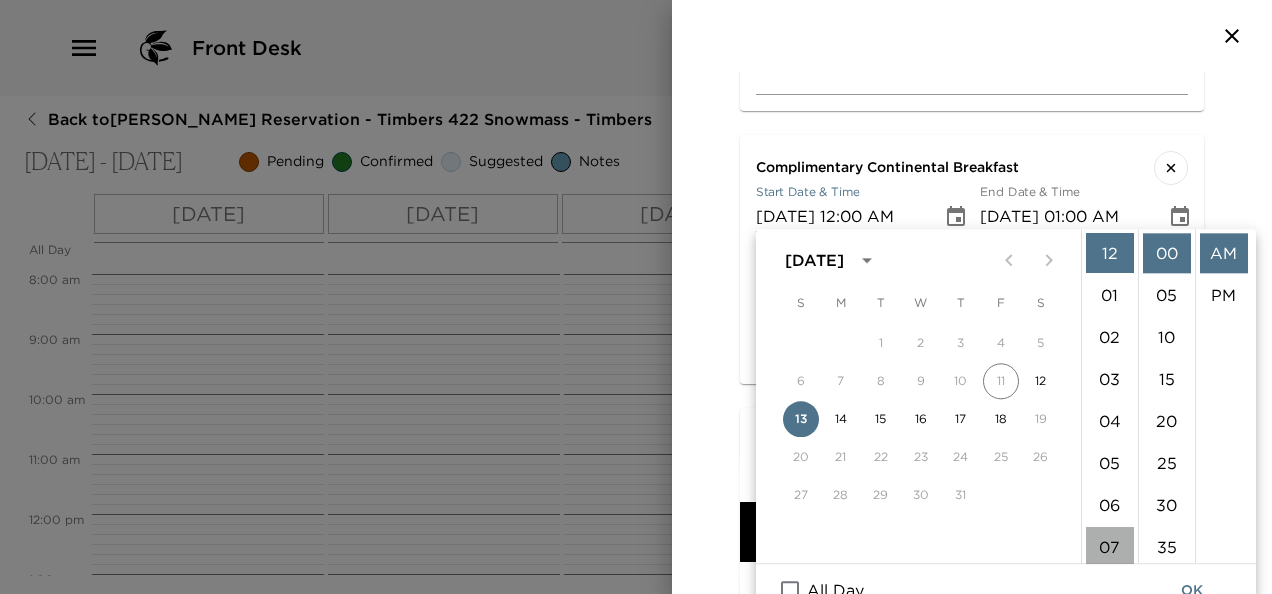 click on "07" at bounding box center (1110, 547) 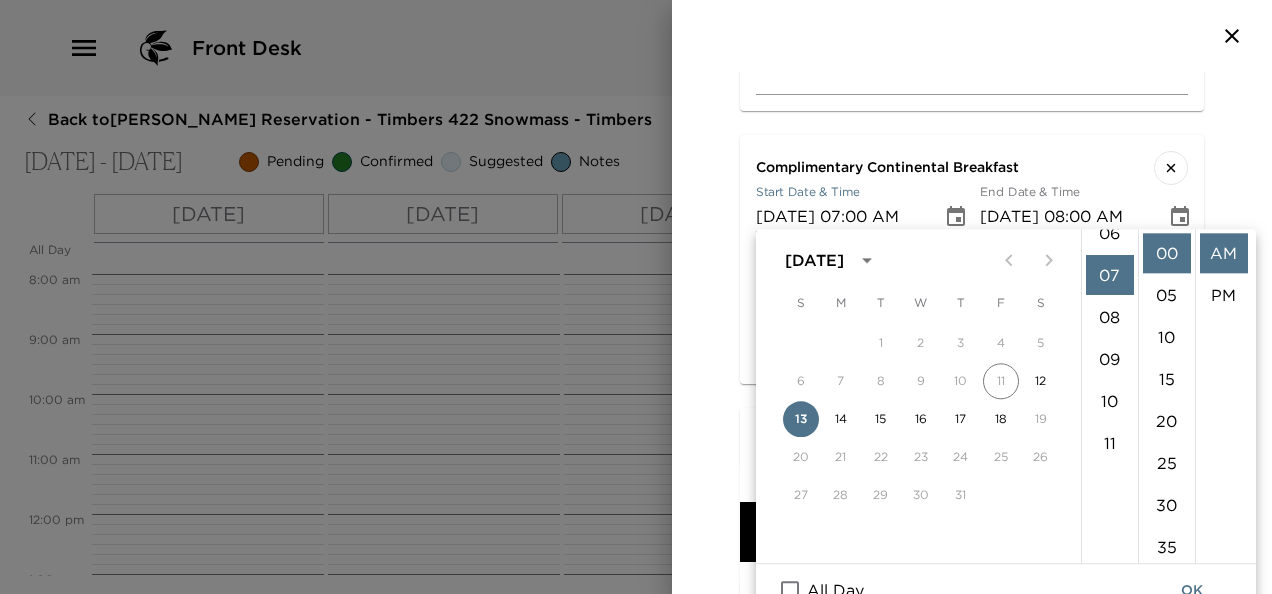 scroll, scrollTop: 294, scrollLeft: 0, axis: vertical 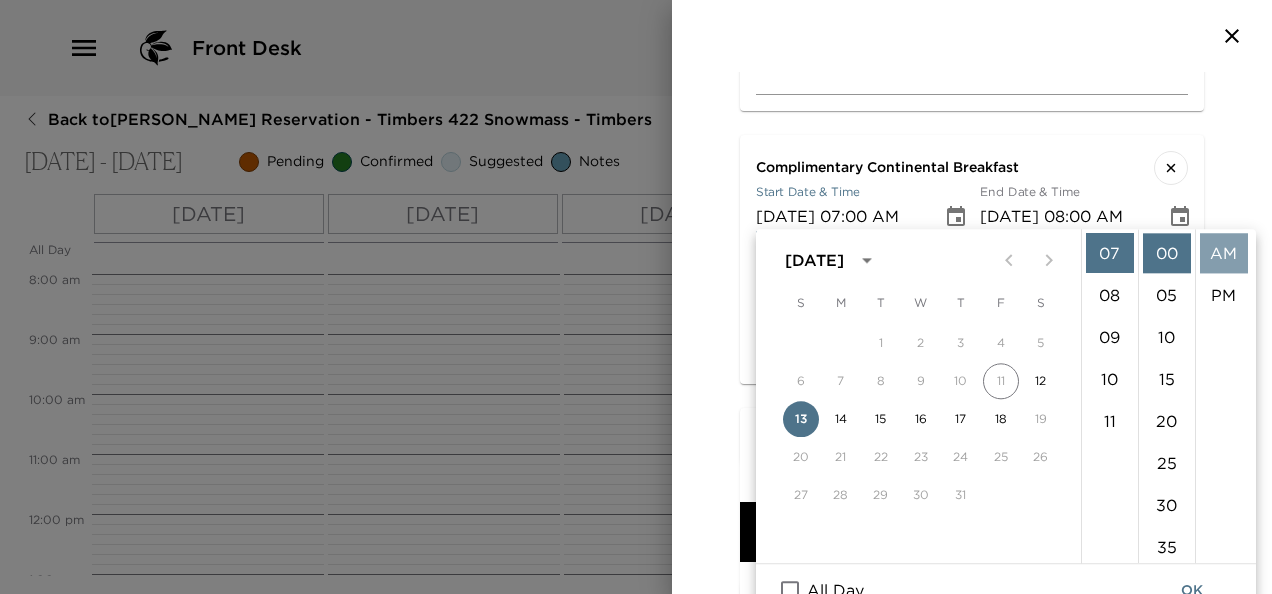 click on "AM" at bounding box center [1224, 253] 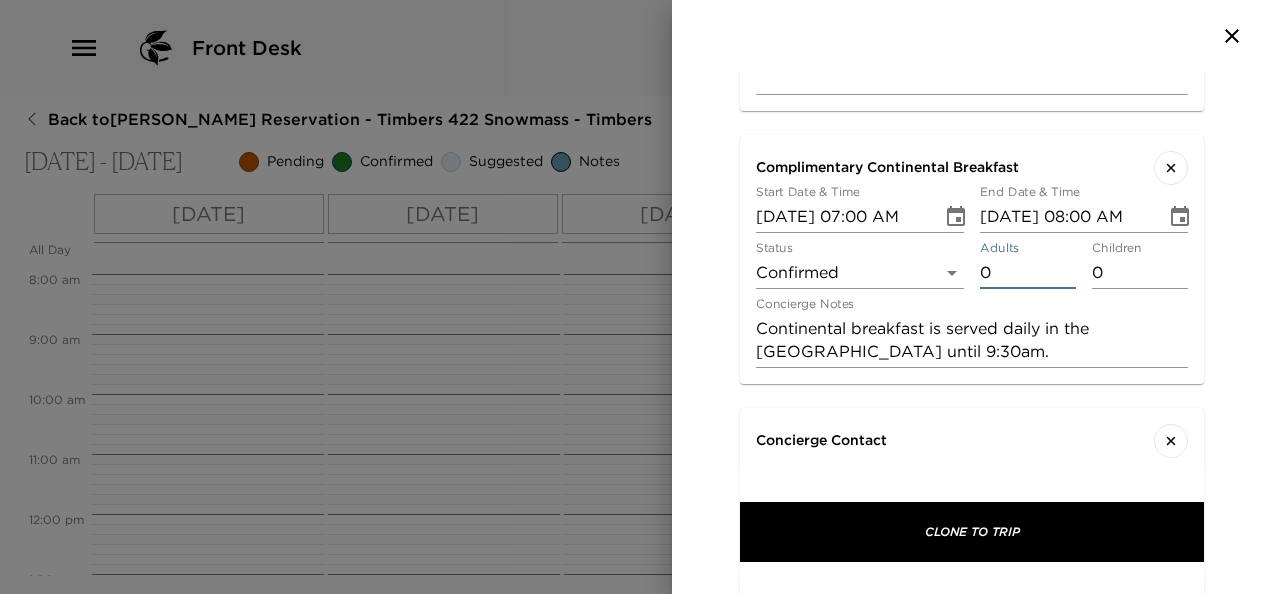 type on "0" 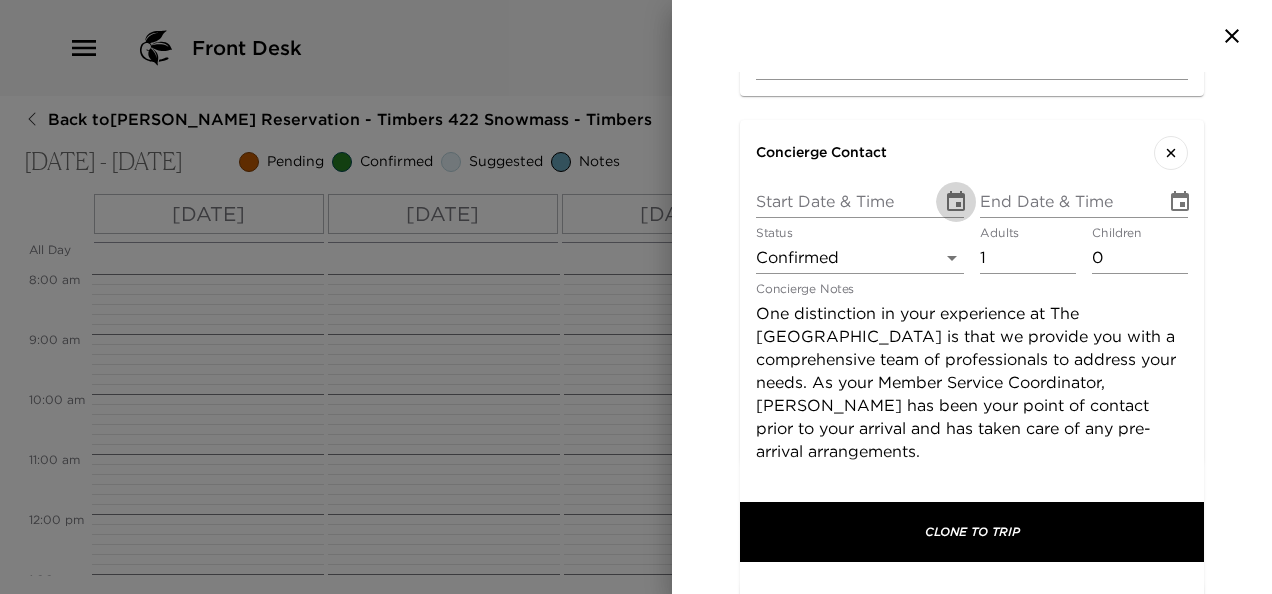 click 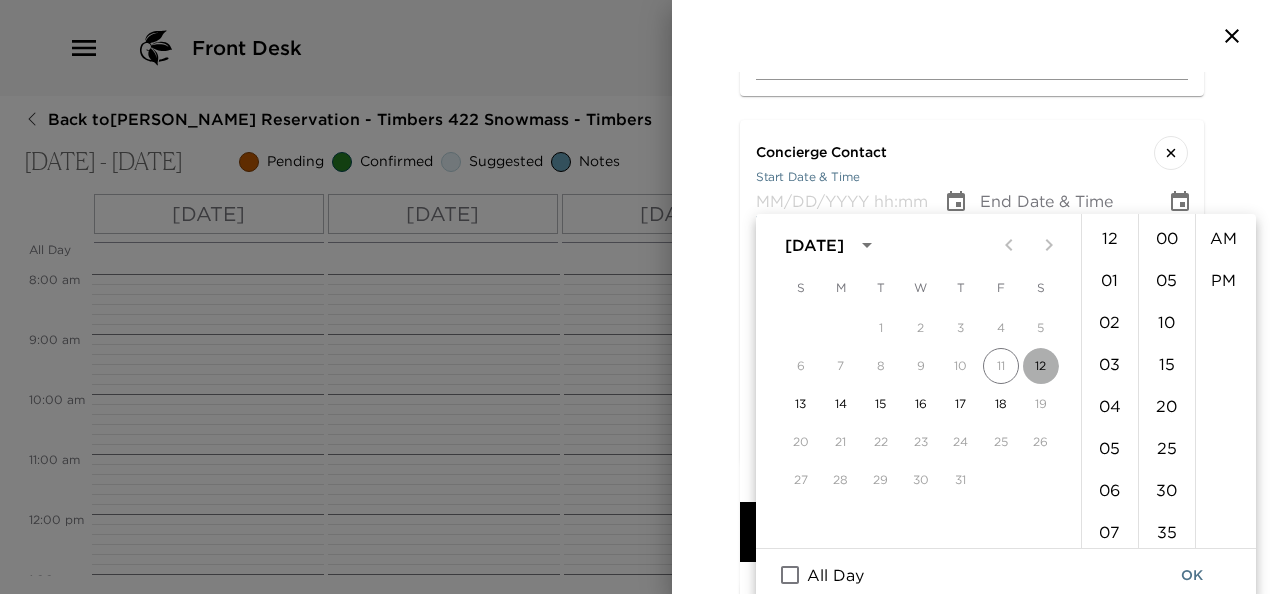 click on "12" at bounding box center [1041, 366] 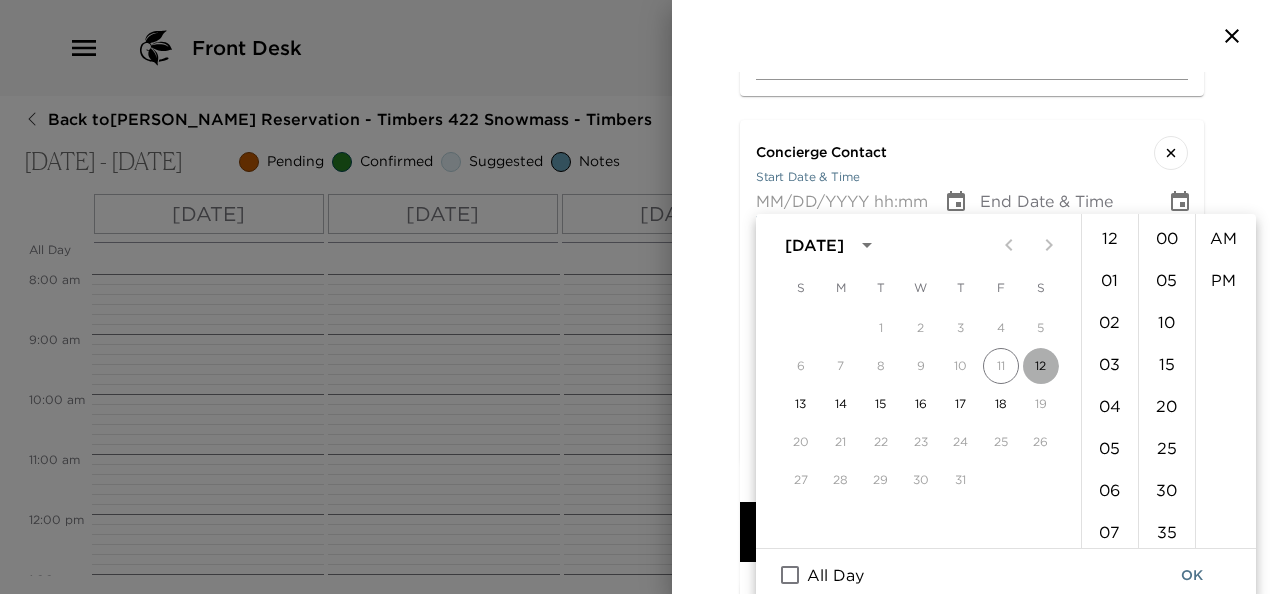 type on "[DATE] 12:00 AM" 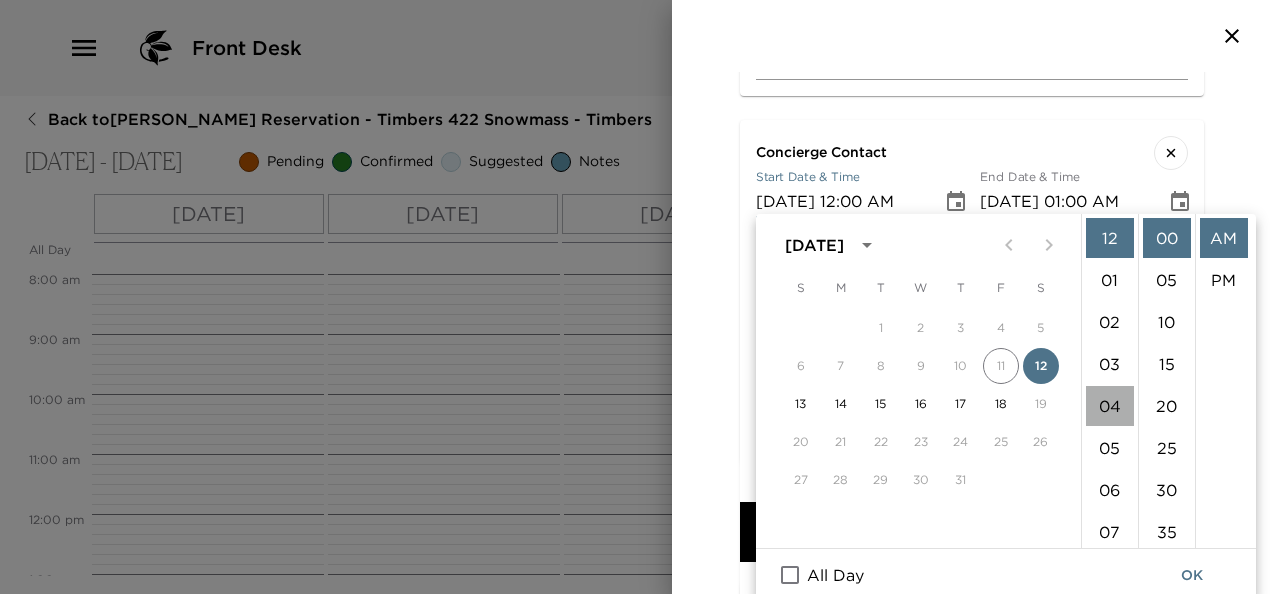 click on "04" at bounding box center (1110, 406) 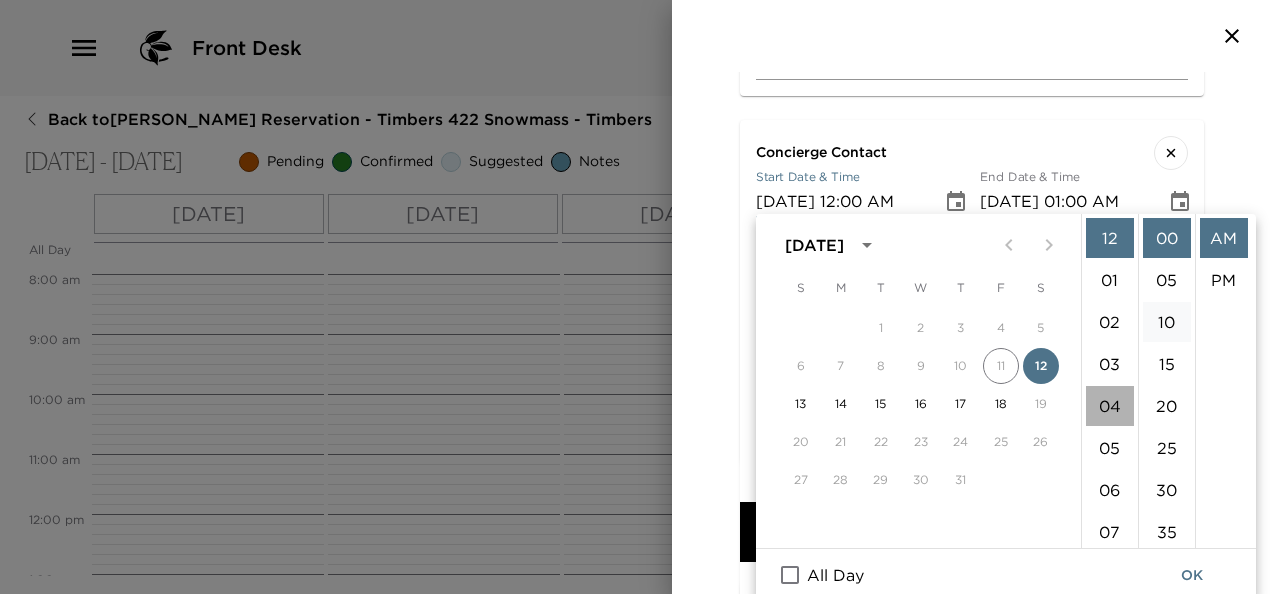 type on "[DATE] 04:00 AM" 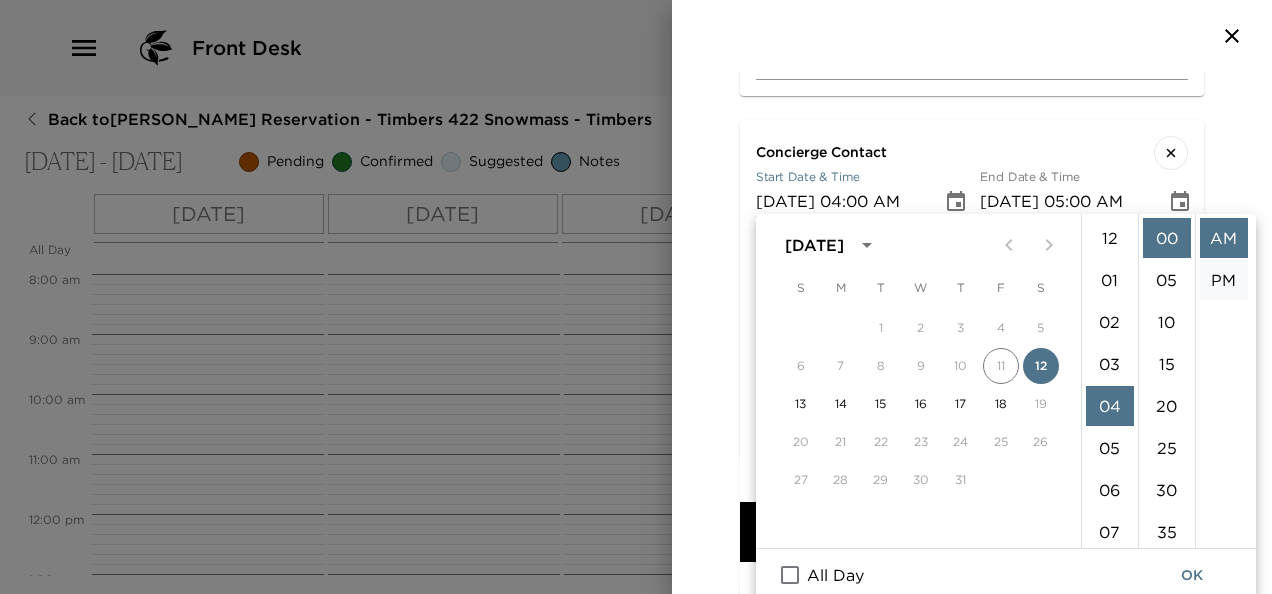 scroll, scrollTop: 168, scrollLeft: 0, axis: vertical 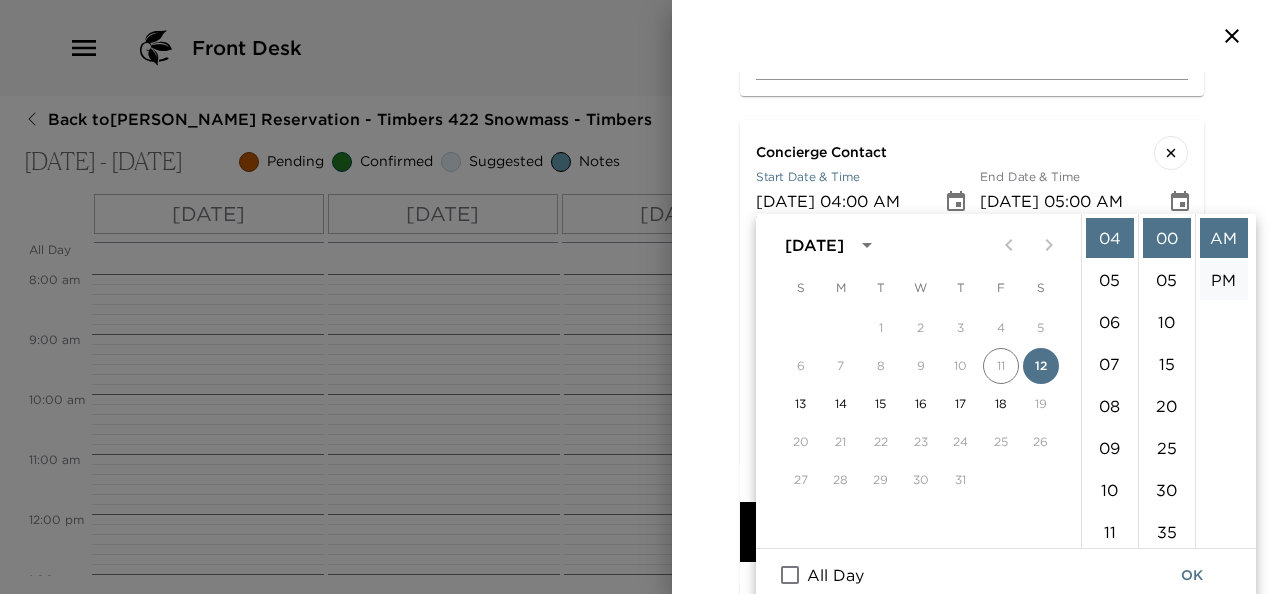 click on "PM" at bounding box center (1224, 280) 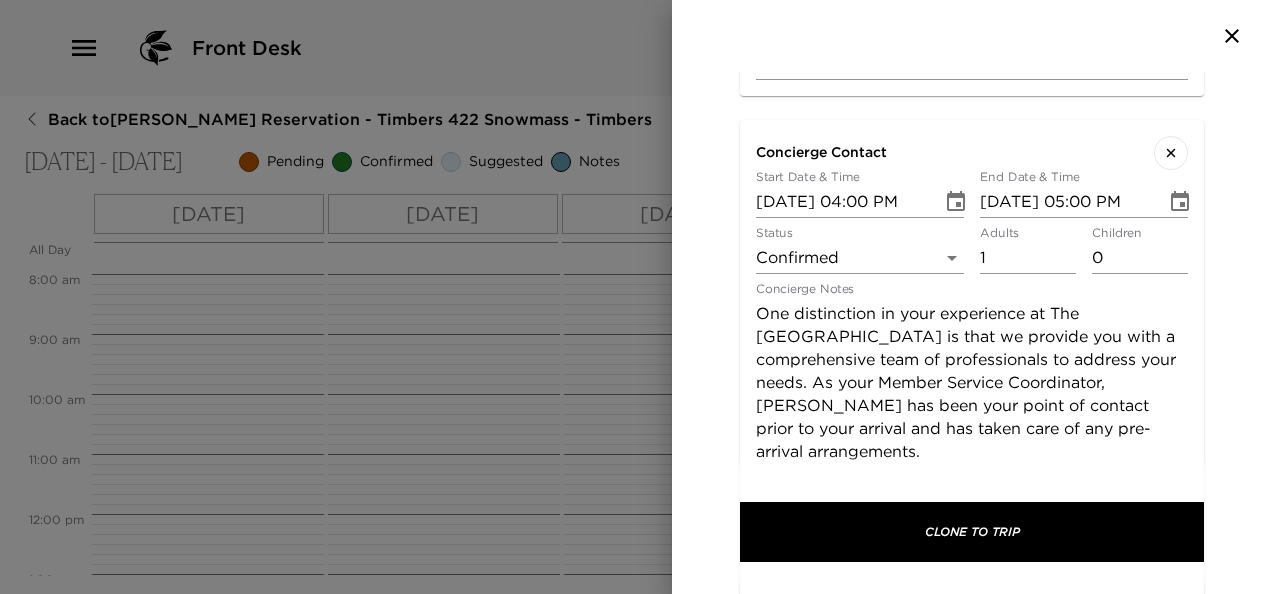 scroll, scrollTop: 42, scrollLeft: 0, axis: vertical 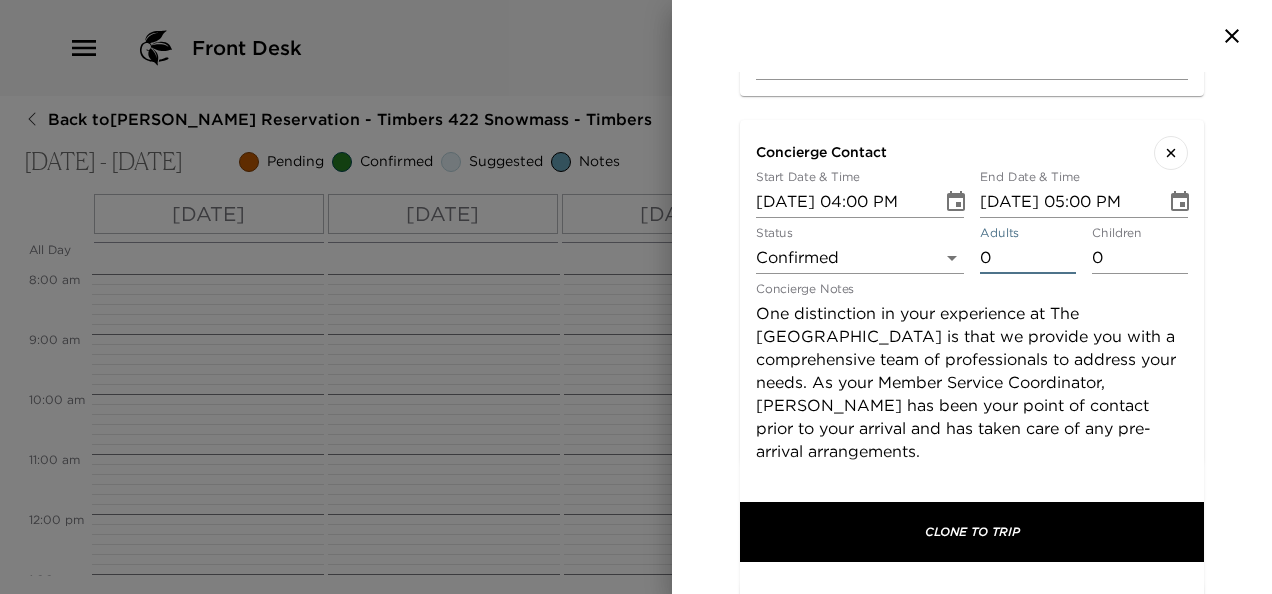 type on "0" 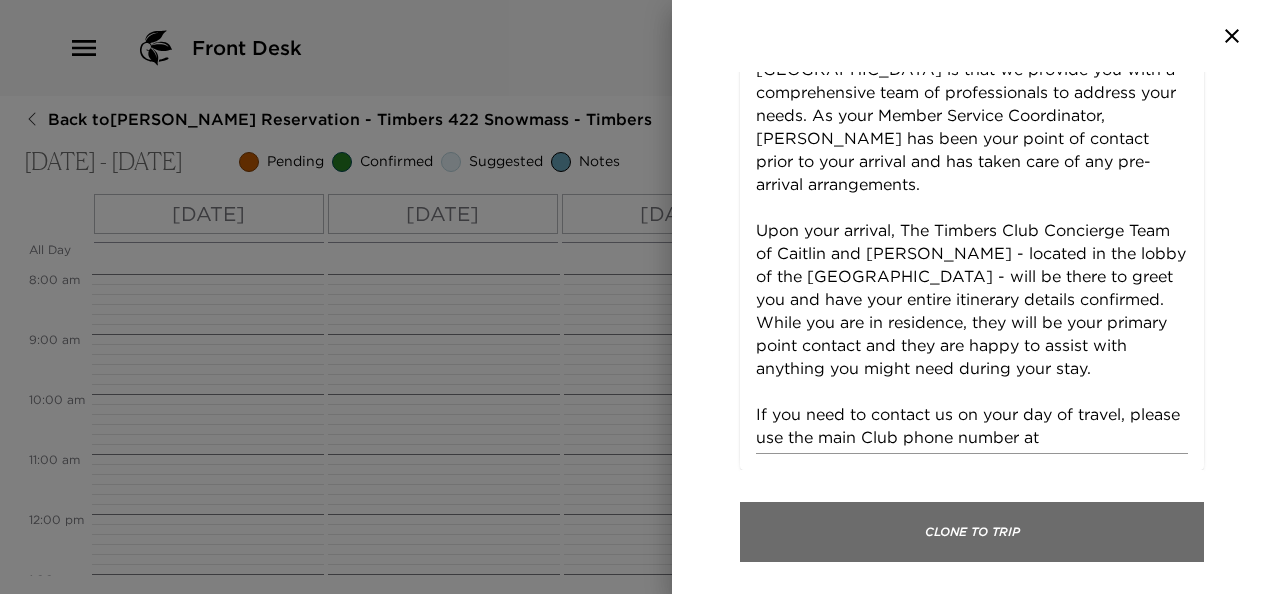 scroll, scrollTop: 2530, scrollLeft: 0, axis: vertical 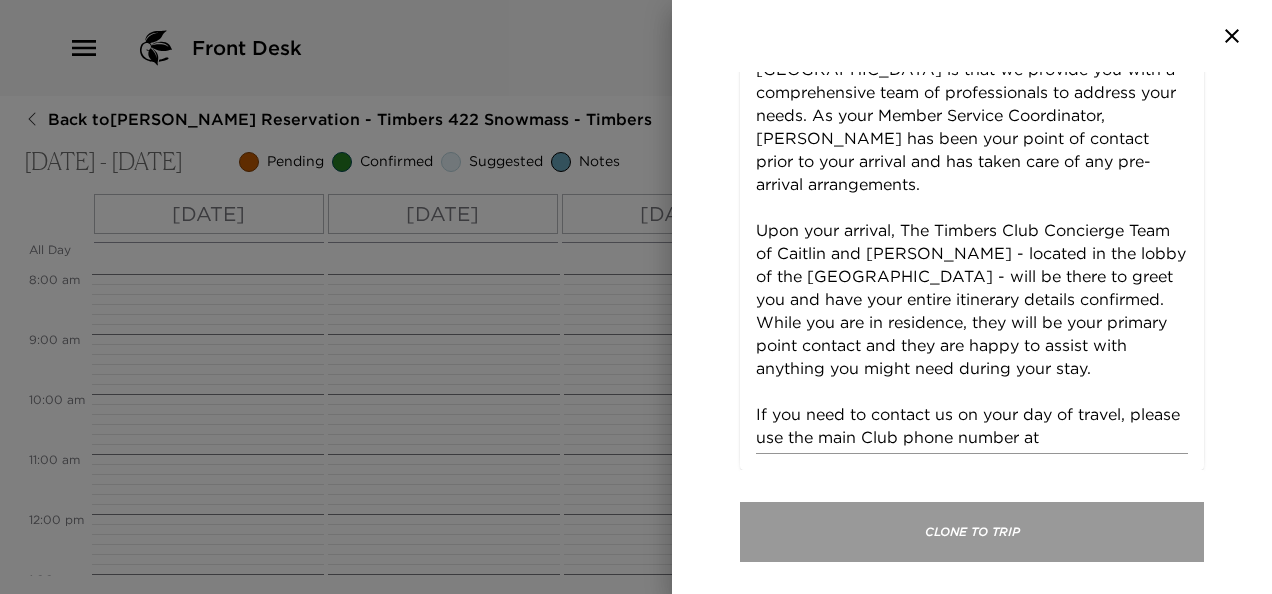 click on "Clone To Trip" at bounding box center [972, 532] 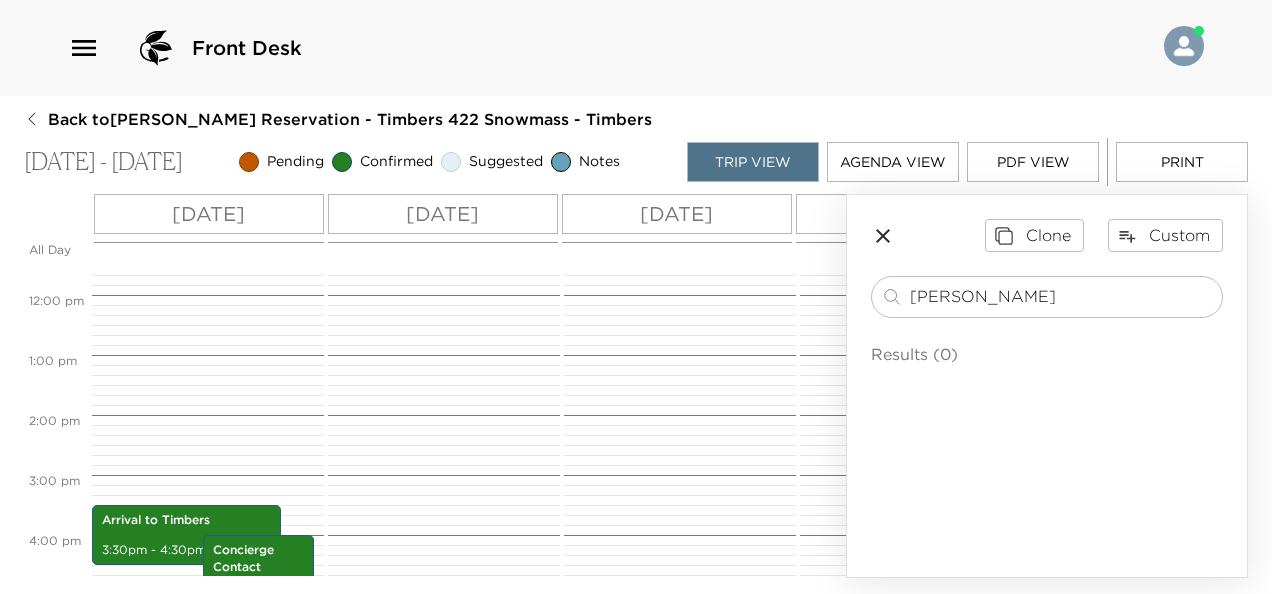 scroll, scrollTop: 851, scrollLeft: 0, axis: vertical 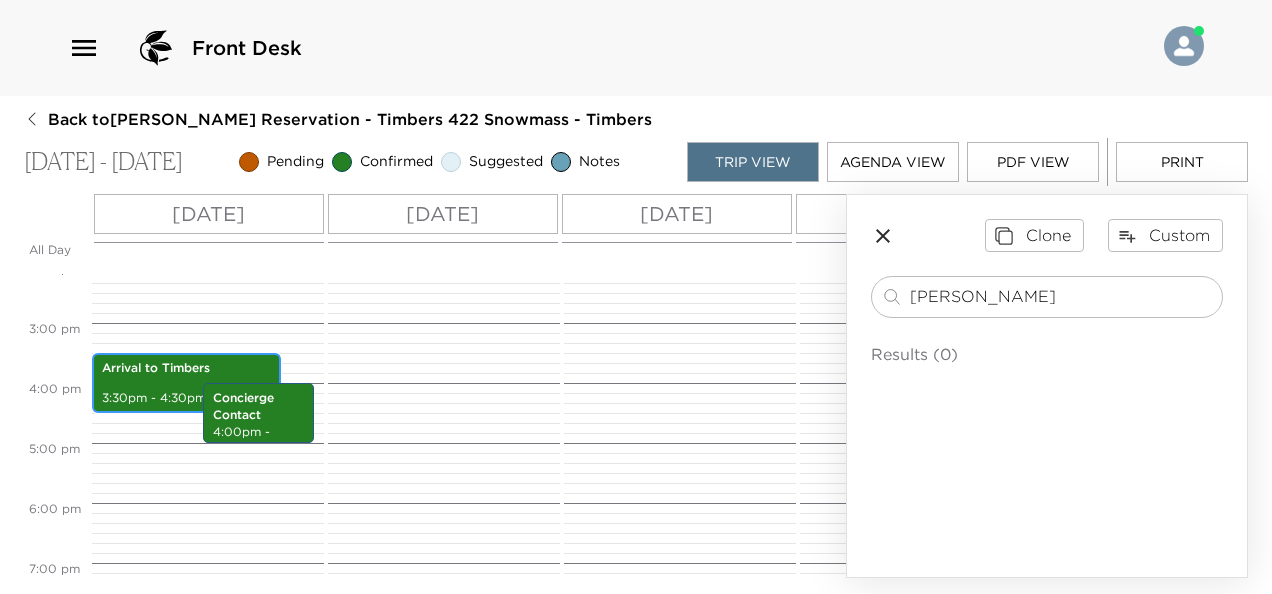 click on "Arrival to Timbers" at bounding box center (186, 368) 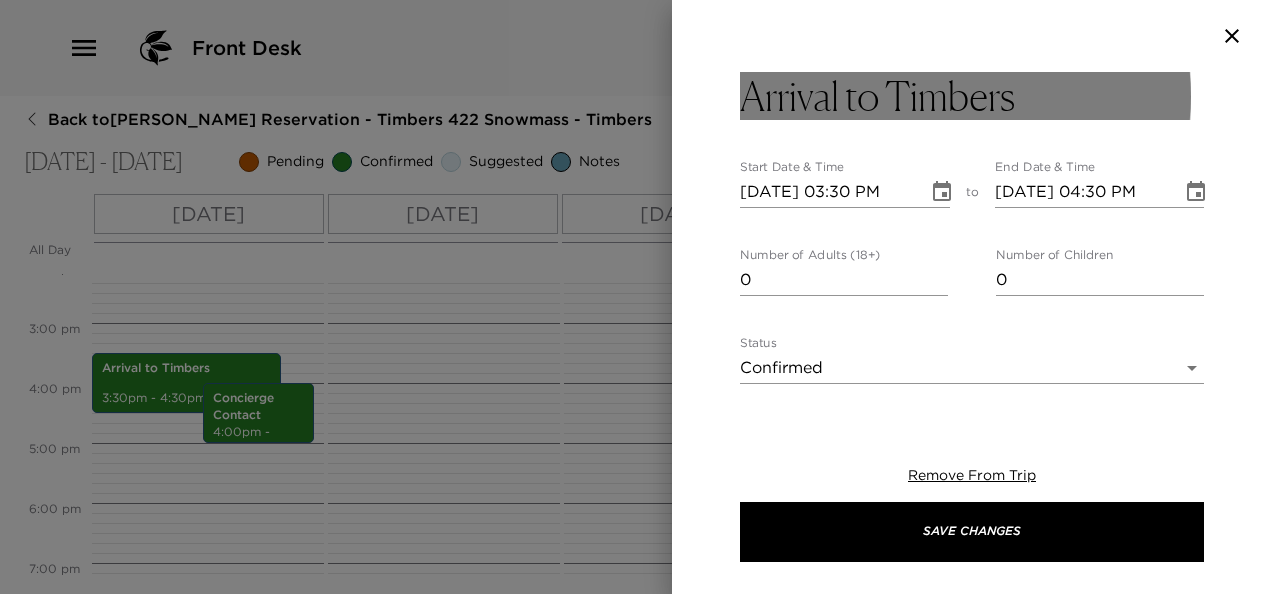 click on "Arrival to Timbers" at bounding box center (877, 96) 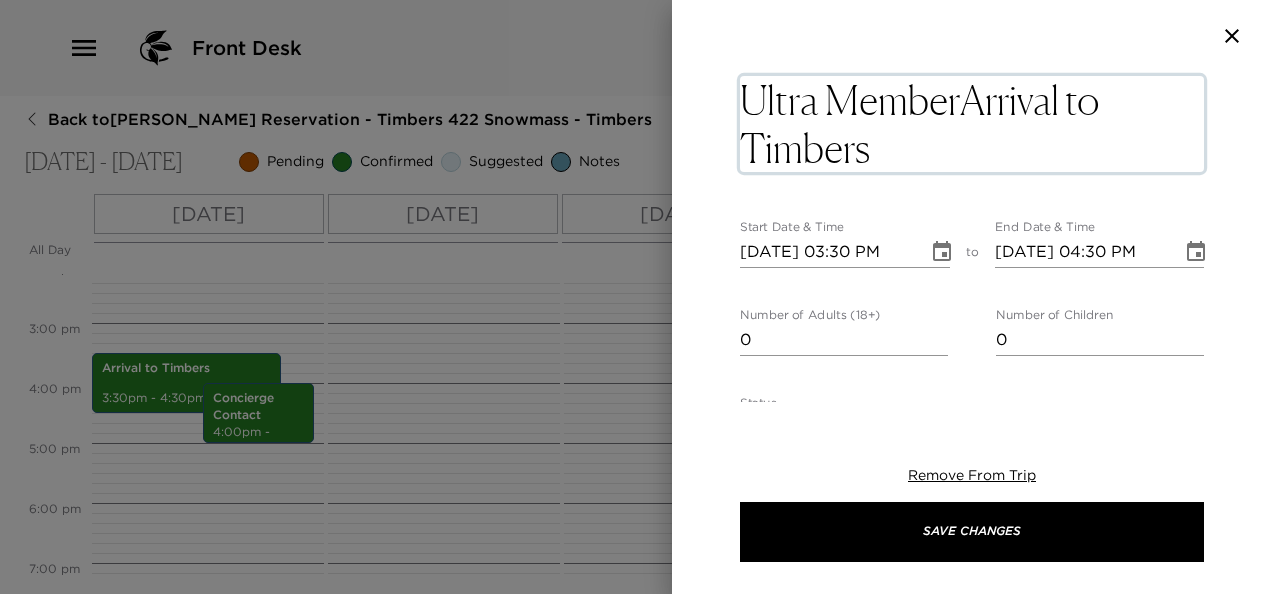 type on "Ultra Member Arrival to Timbers" 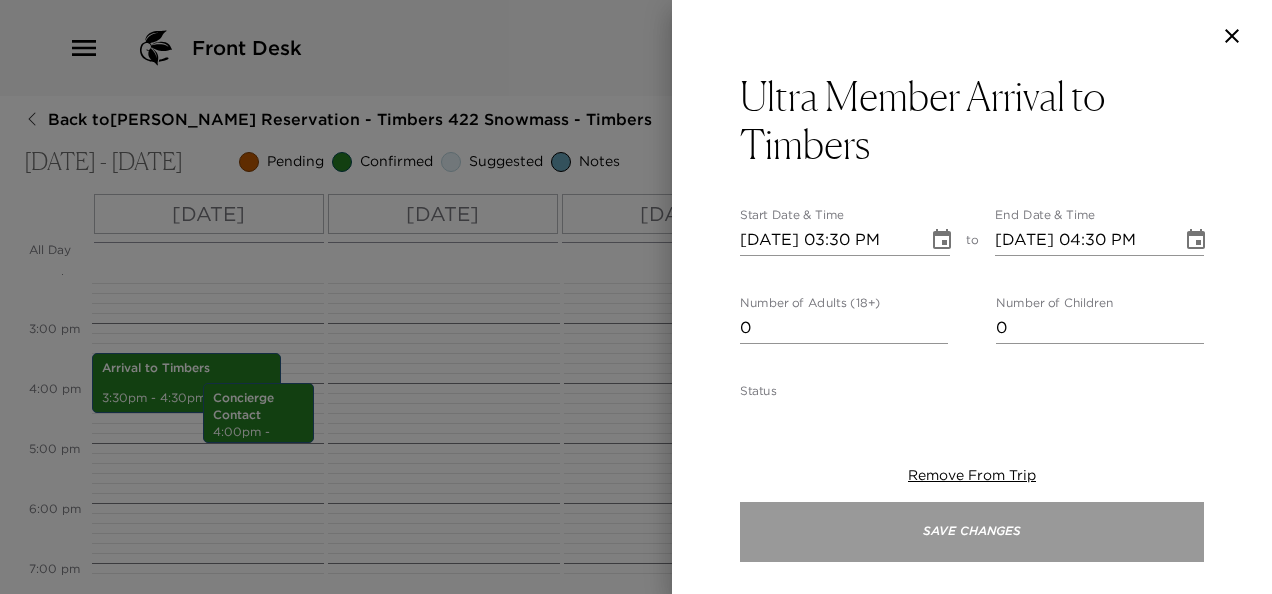 click on "Save Changes" at bounding box center (972, 532) 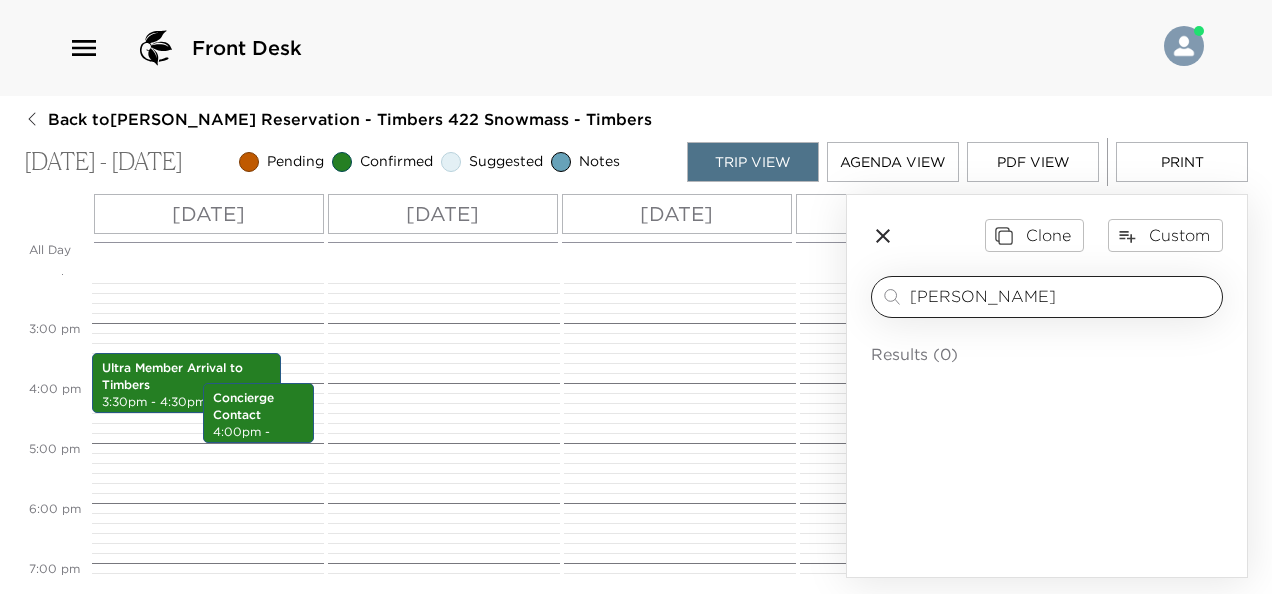 click on "[PERSON_NAME]" at bounding box center (1062, 296) 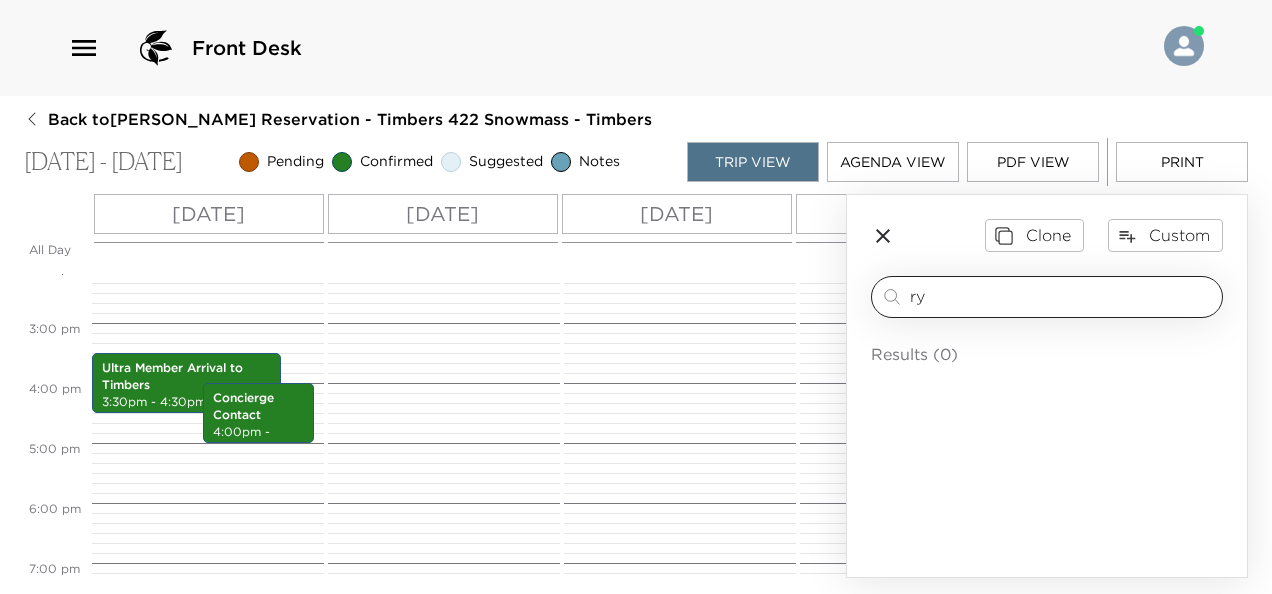 type on "r" 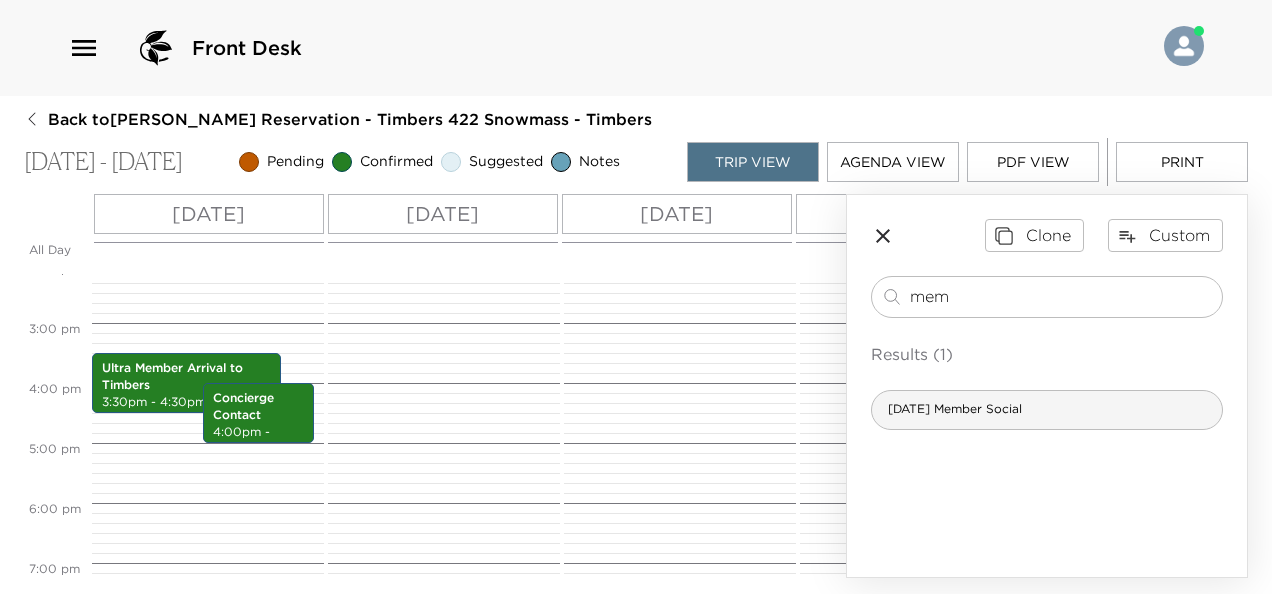 type on "mem" 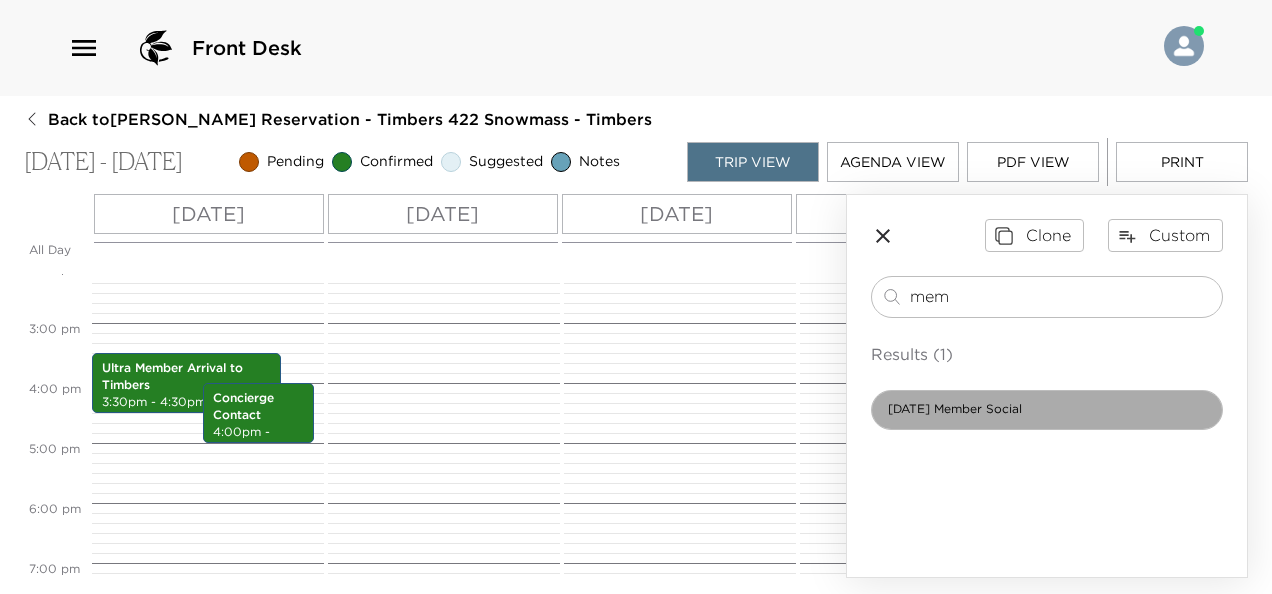 click on "[DATE] Member Social" at bounding box center (955, 409) 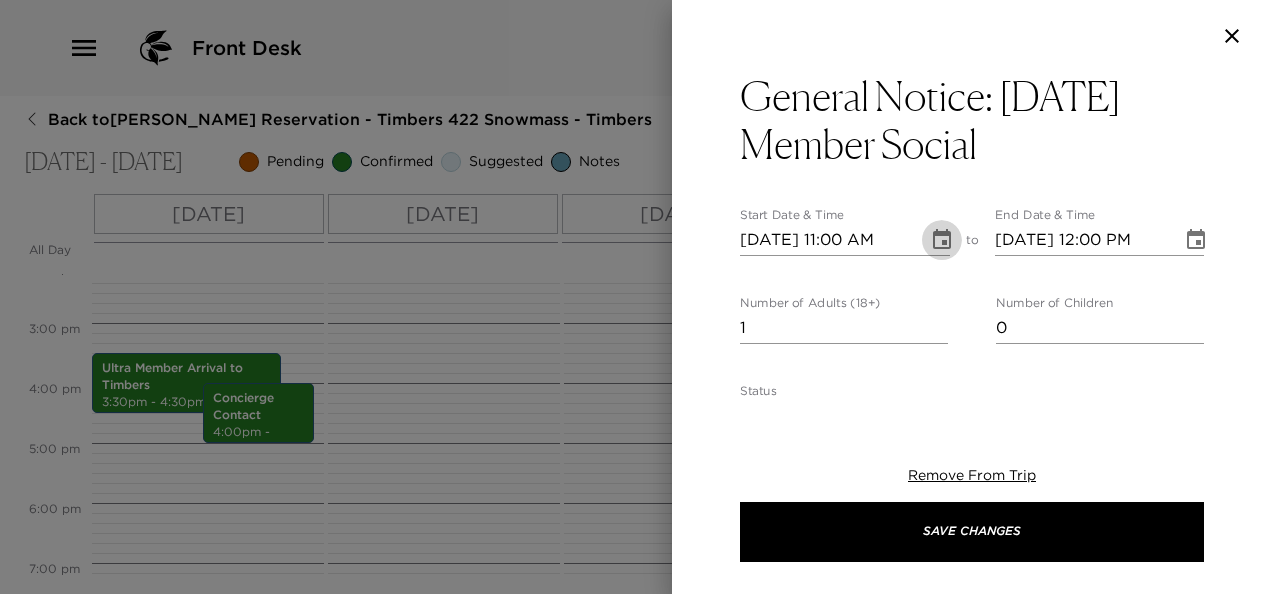 click 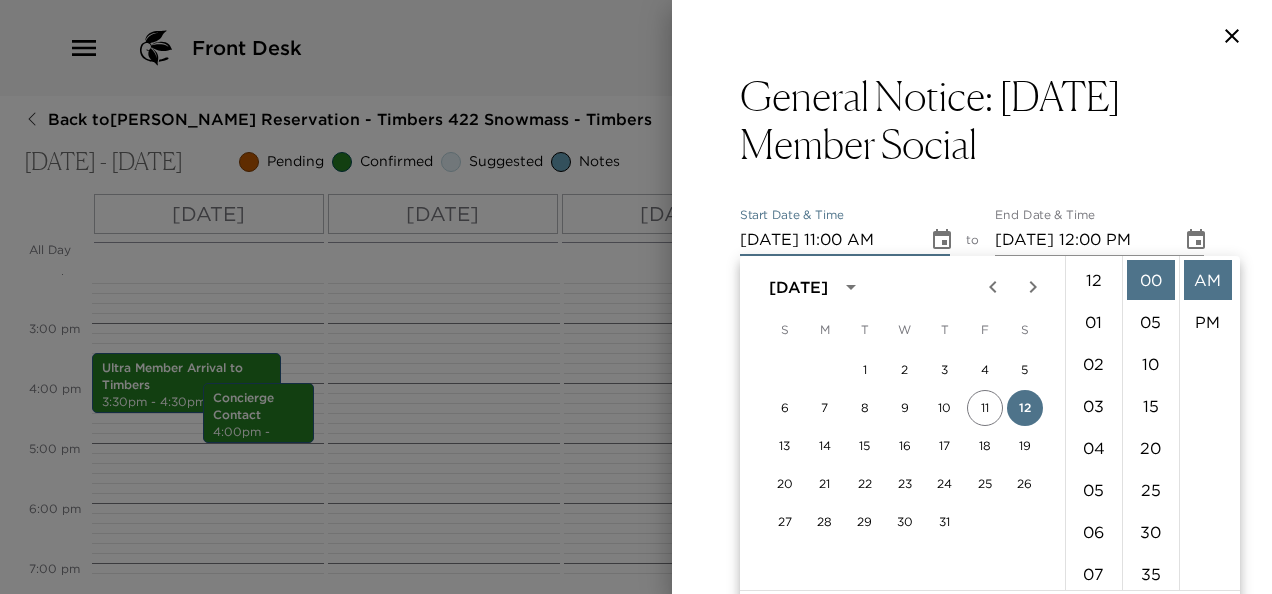 scroll, scrollTop: 462, scrollLeft: 0, axis: vertical 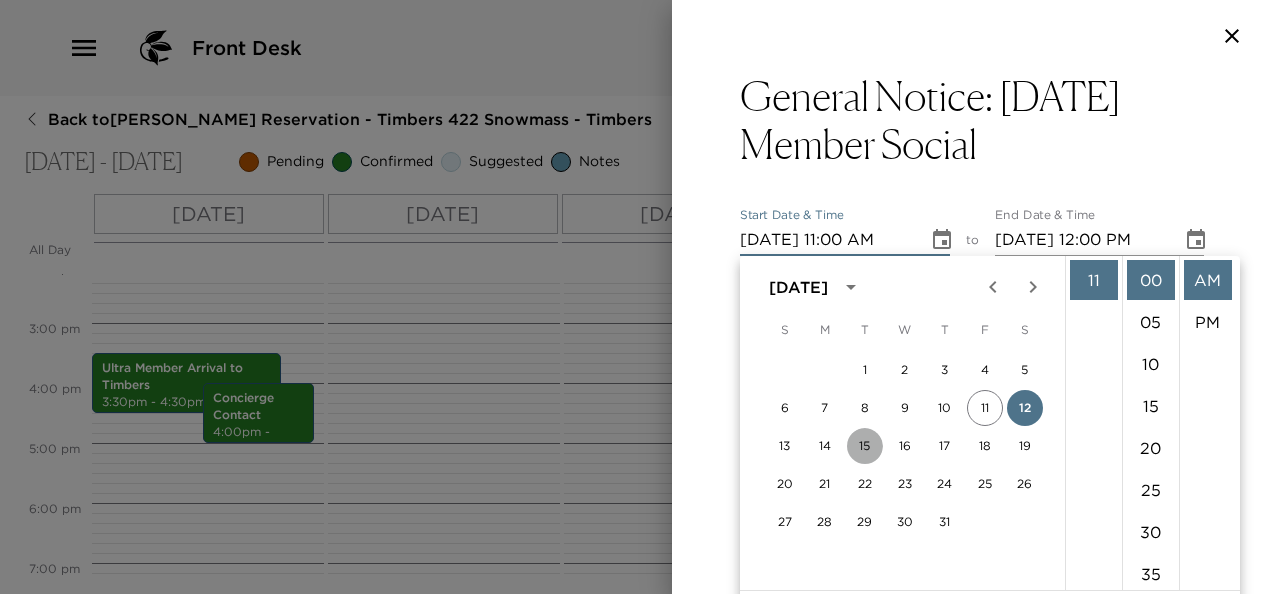 click on "15" at bounding box center [865, 446] 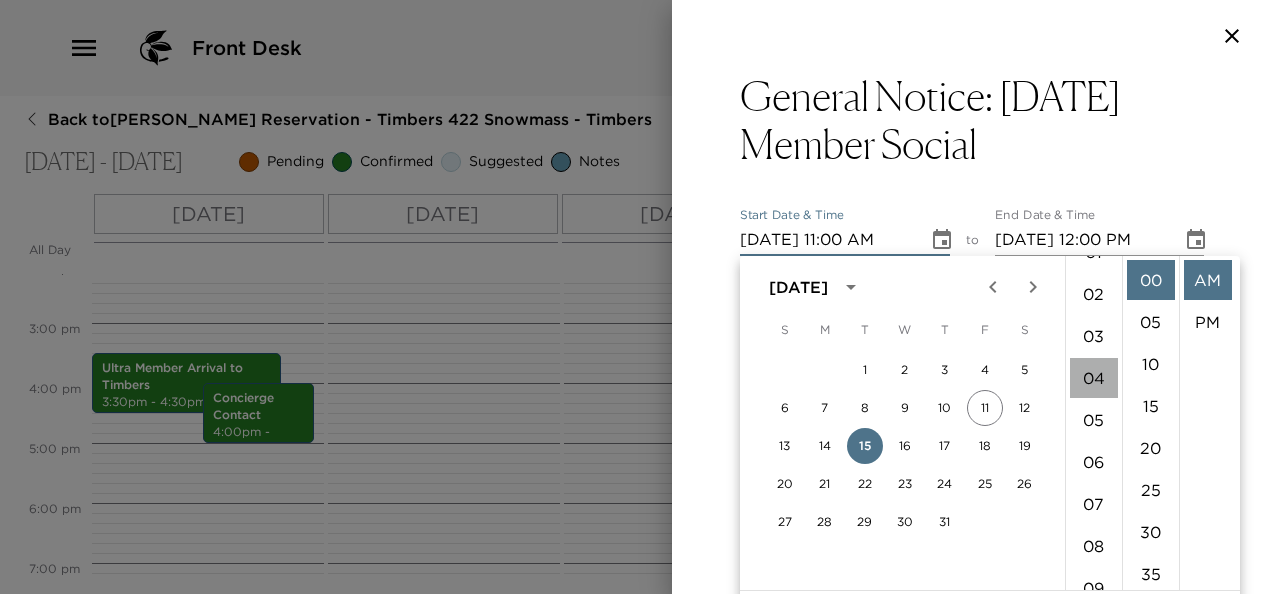 click on "04" at bounding box center [1094, 378] 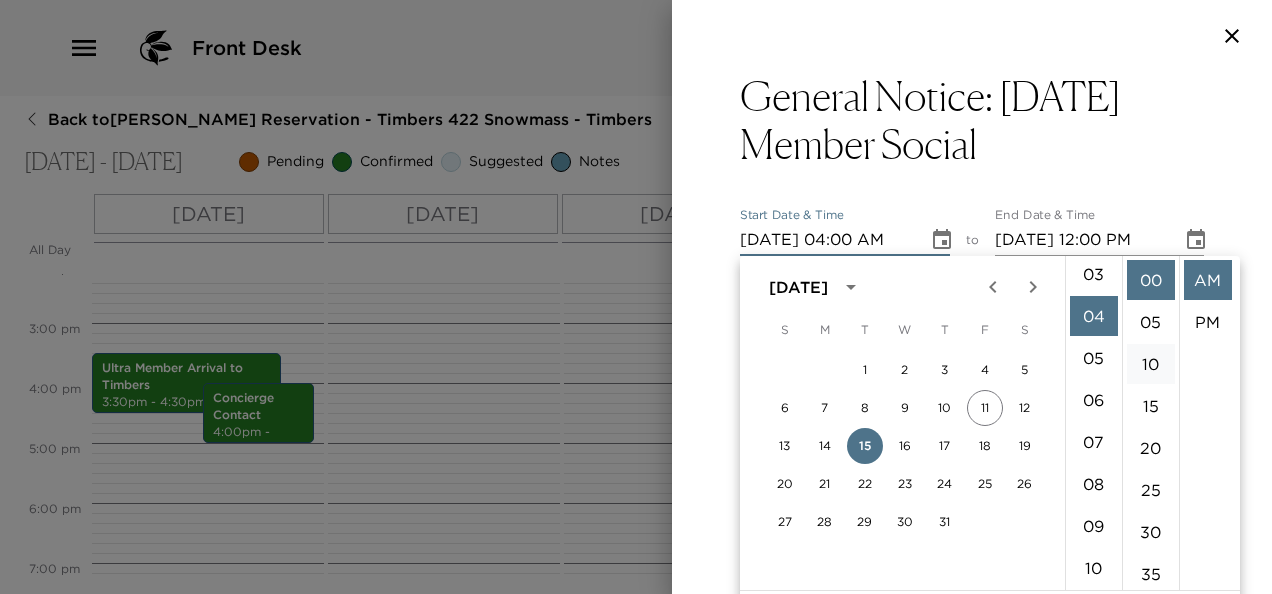 scroll, scrollTop: 168, scrollLeft: 0, axis: vertical 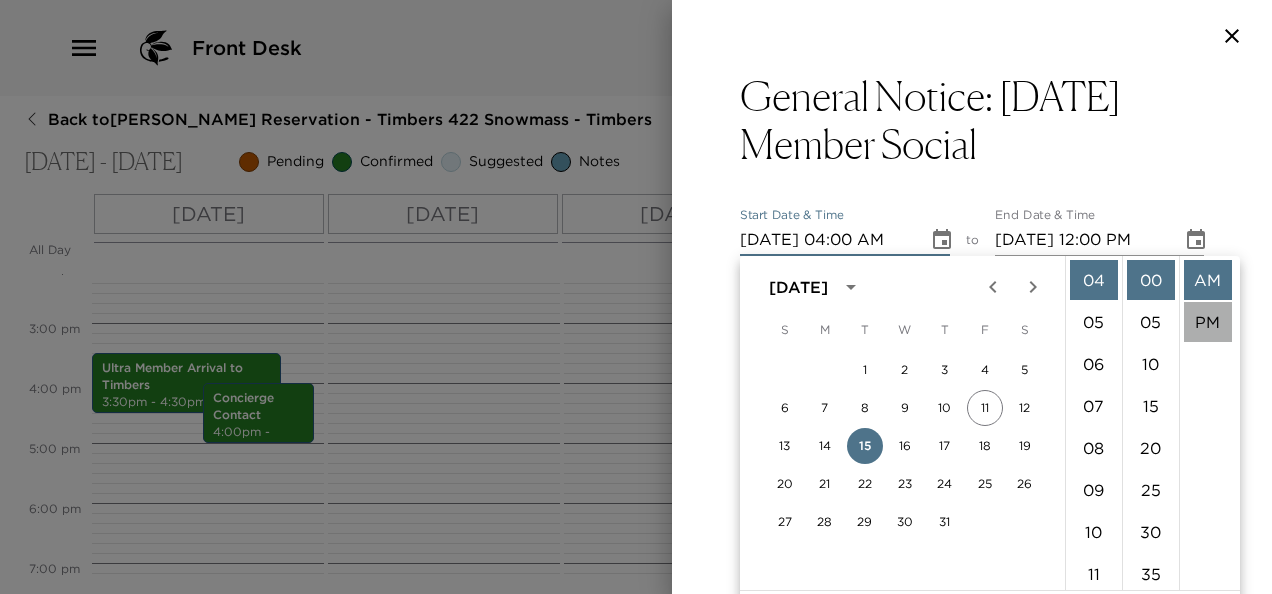 click on "PM" at bounding box center [1208, 322] 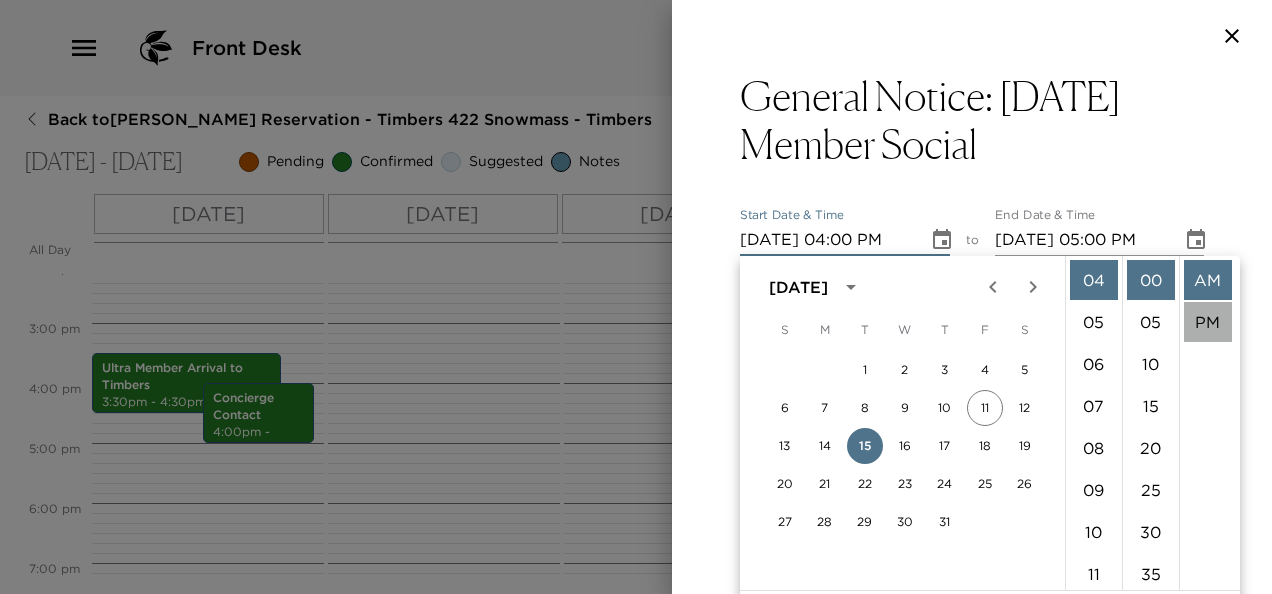 scroll, scrollTop: 42, scrollLeft: 0, axis: vertical 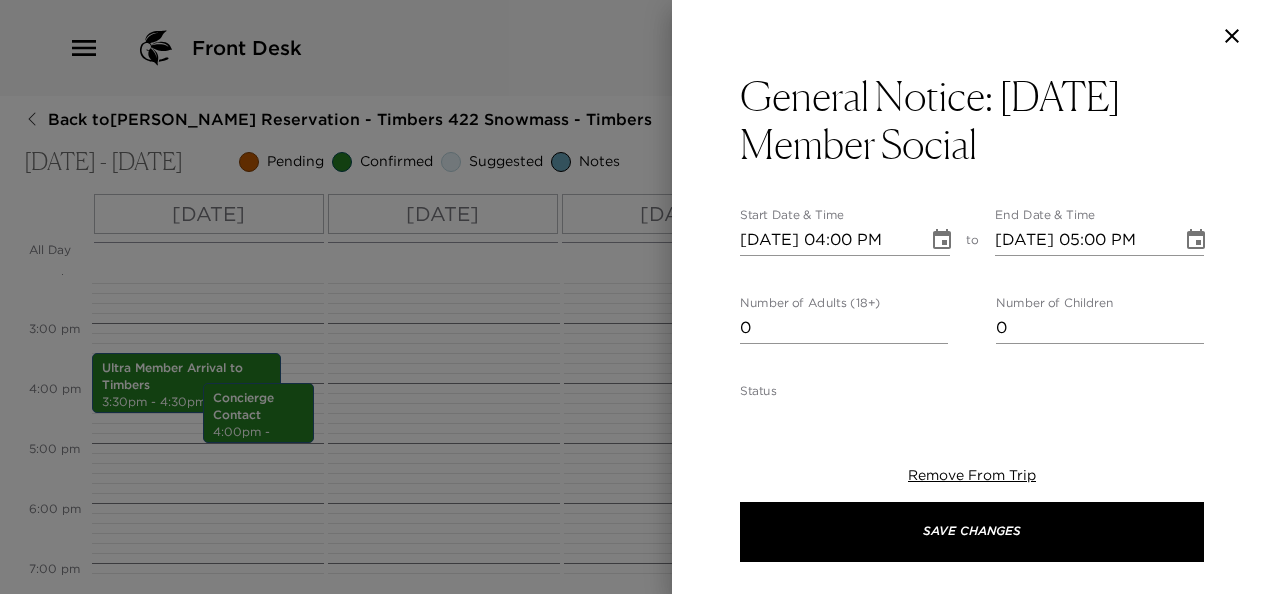type on "0" 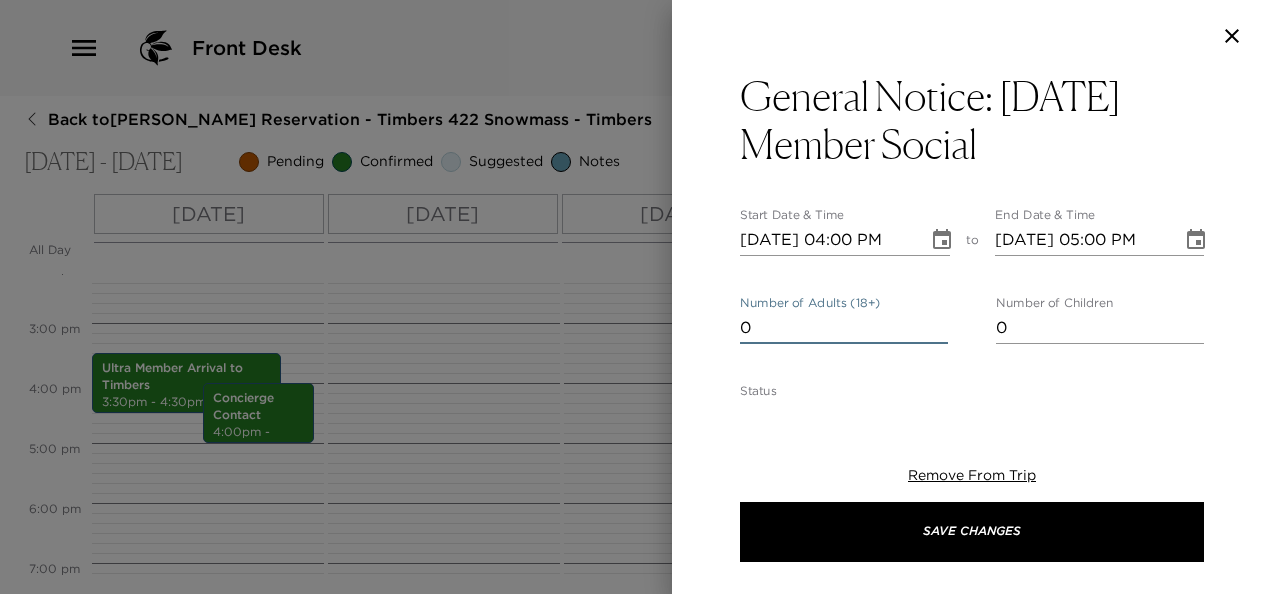 scroll, scrollTop: 262, scrollLeft: 0, axis: vertical 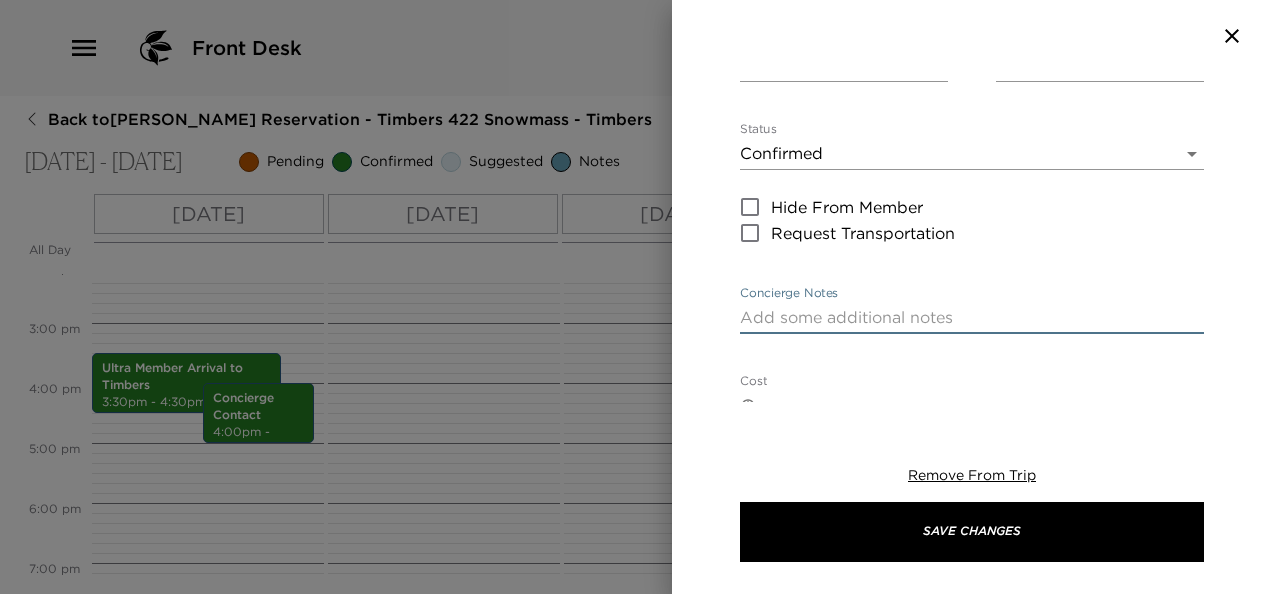 click on "Concierge Notes" at bounding box center [972, 317] 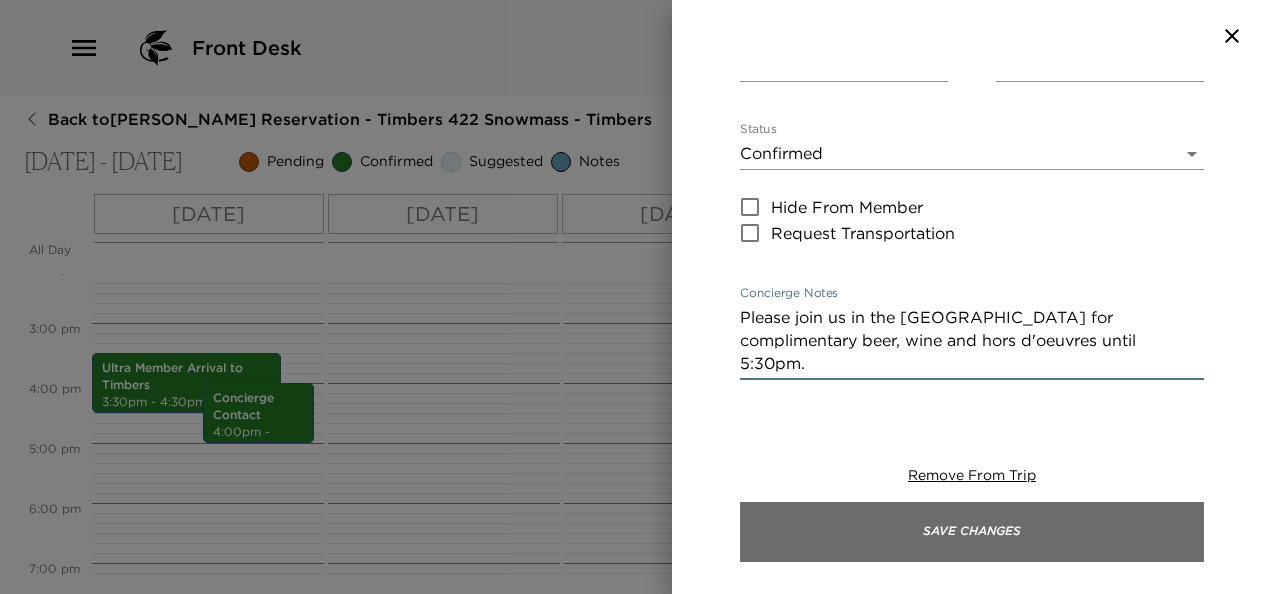 type on "Please join us in the [GEOGRAPHIC_DATA] for complimentary beer, wine and hors d'oeuvres until 5:30pm." 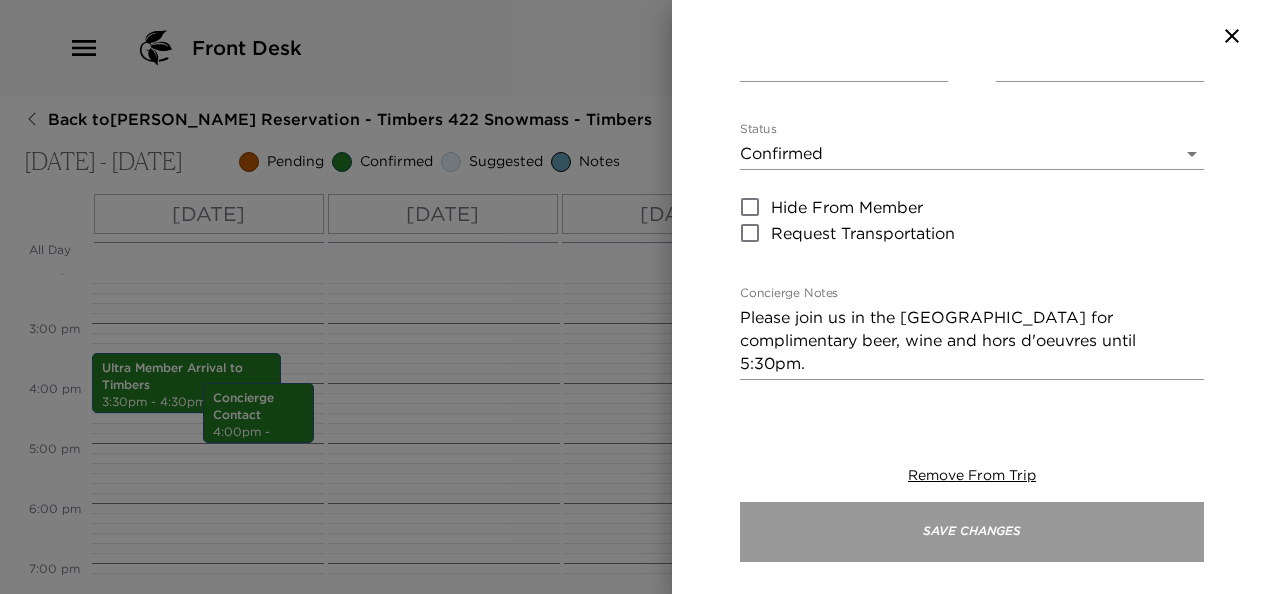 click on "Save Changes" at bounding box center [972, 532] 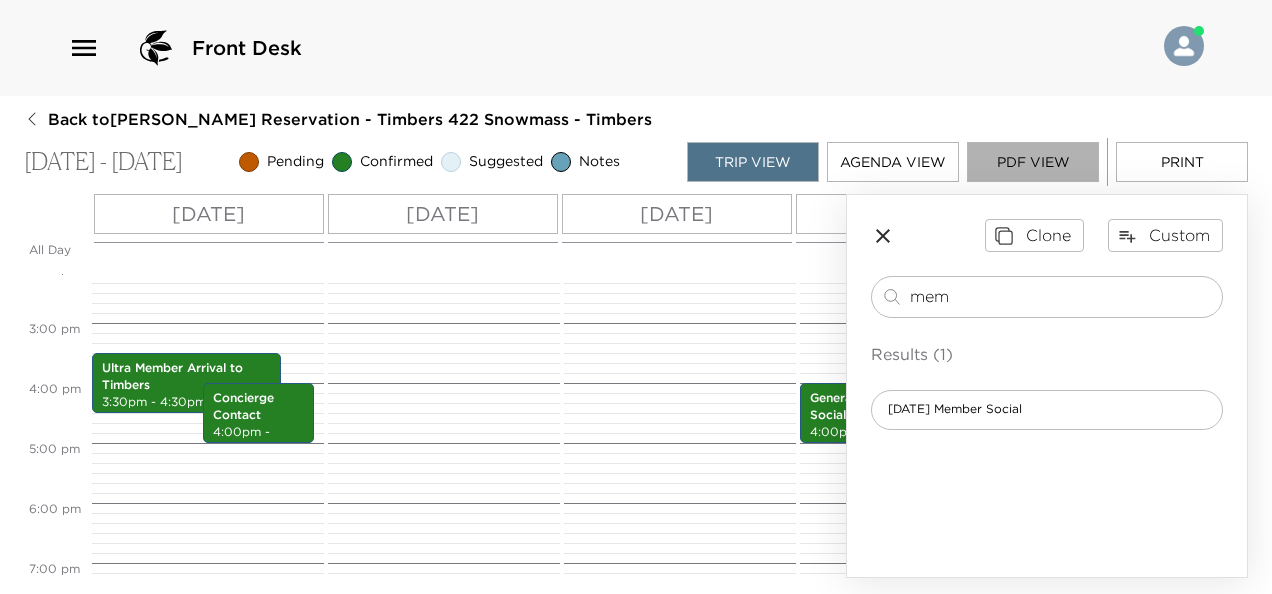 click on "PDF View" at bounding box center (1033, 162) 